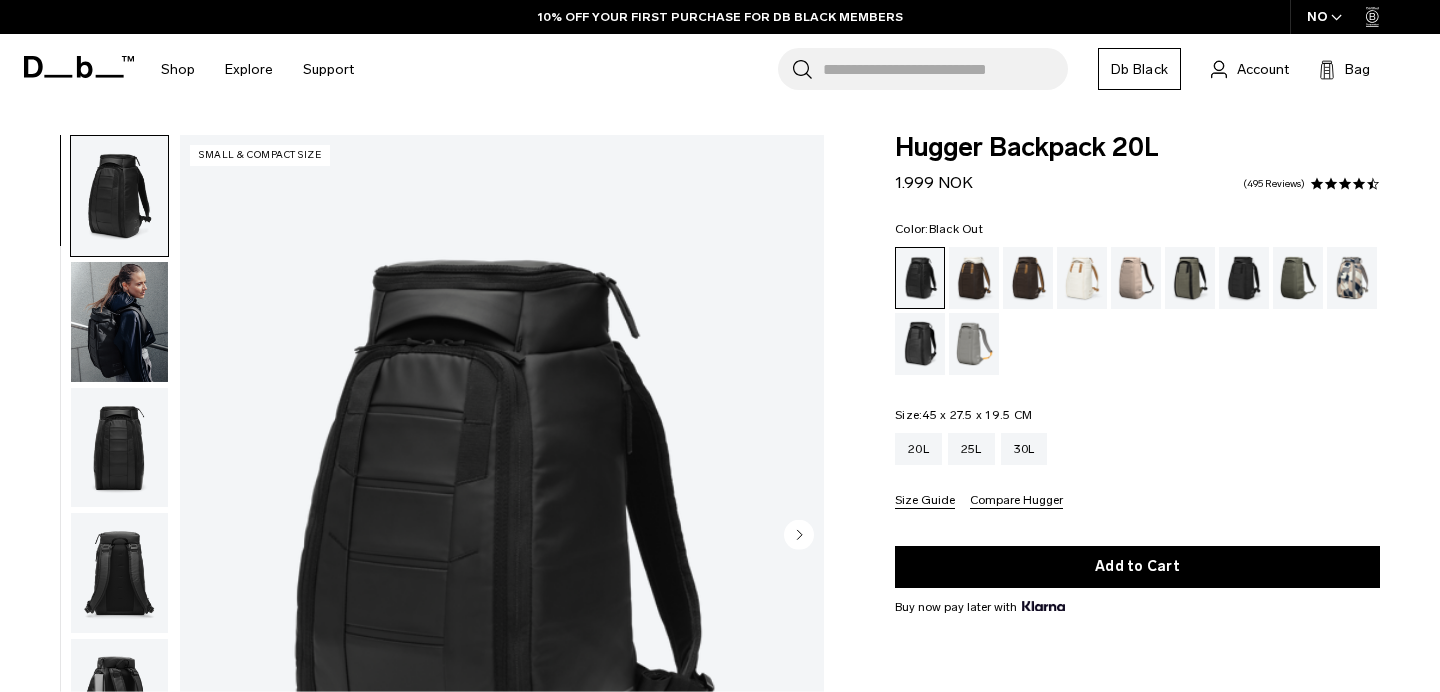 scroll, scrollTop: 0, scrollLeft: 0, axis: both 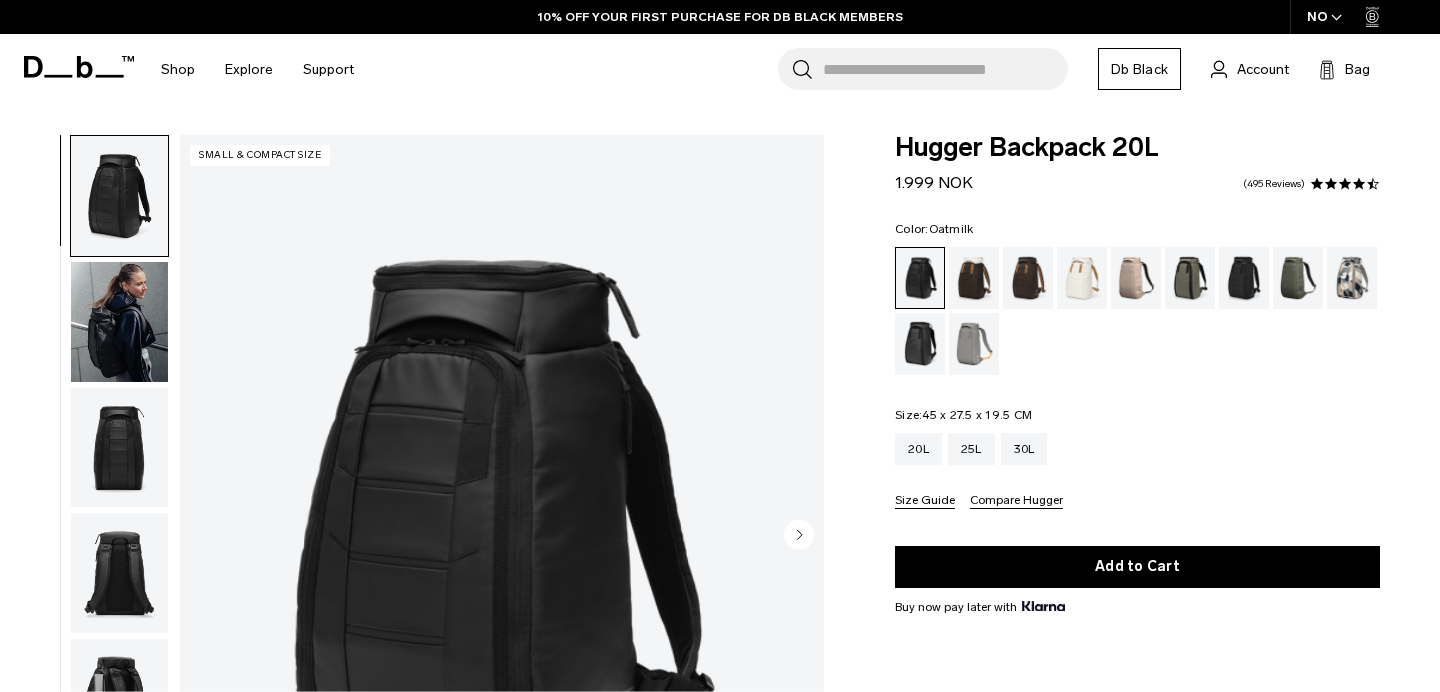 click at bounding box center (1082, 278) 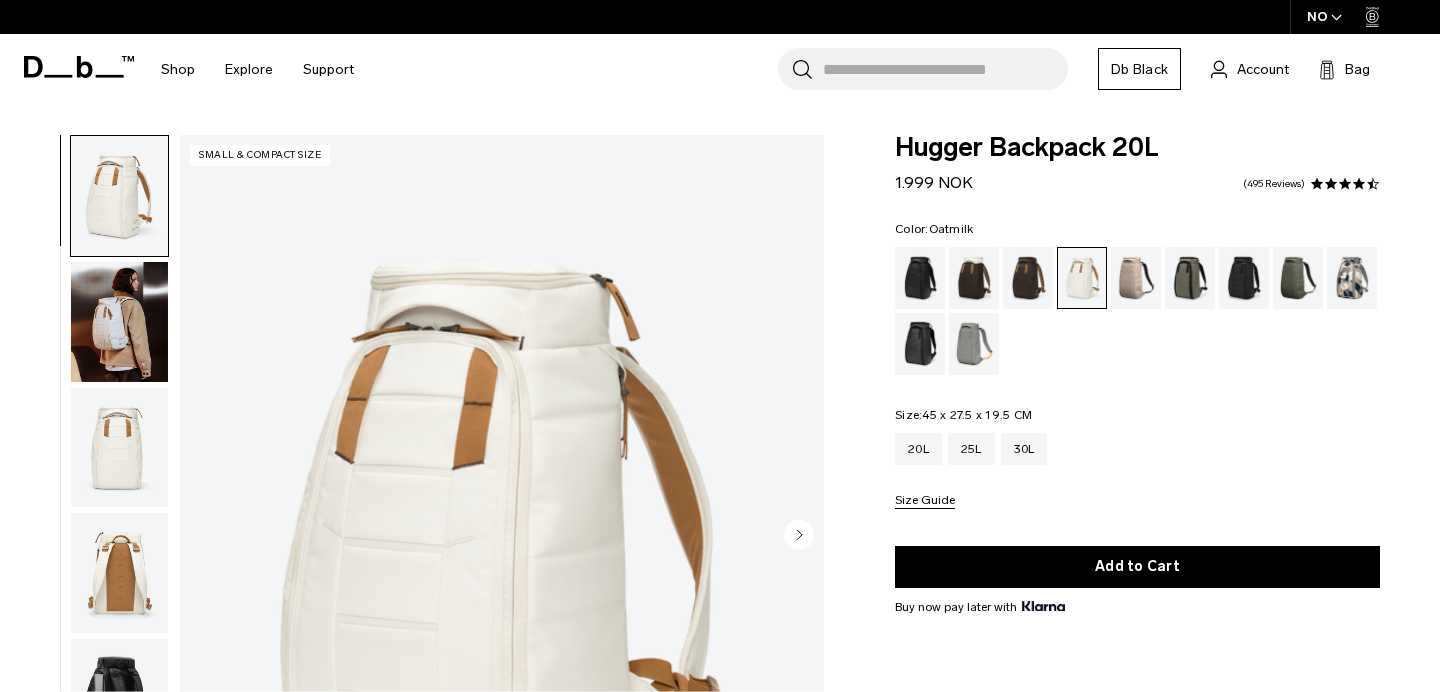 scroll, scrollTop: 0, scrollLeft: 0, axis: both 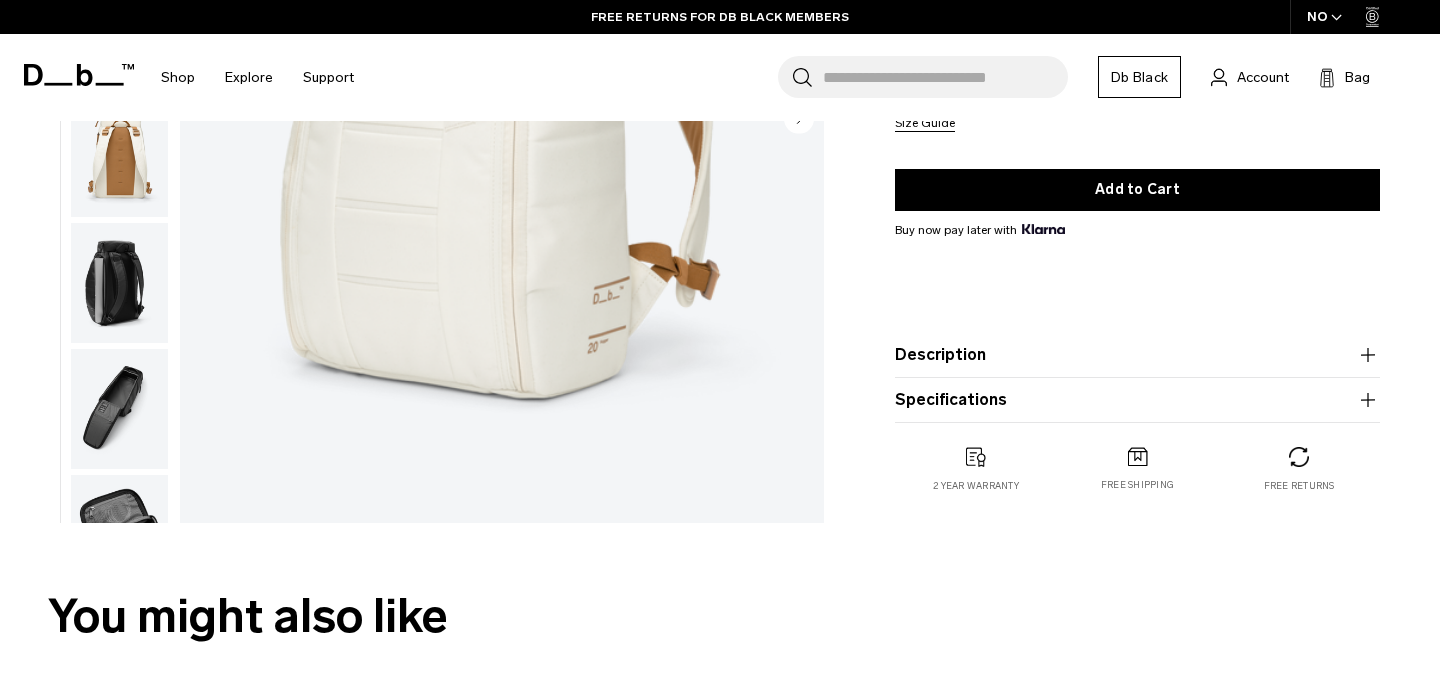 click on "Specifications" at bounding box center [1137, 400] 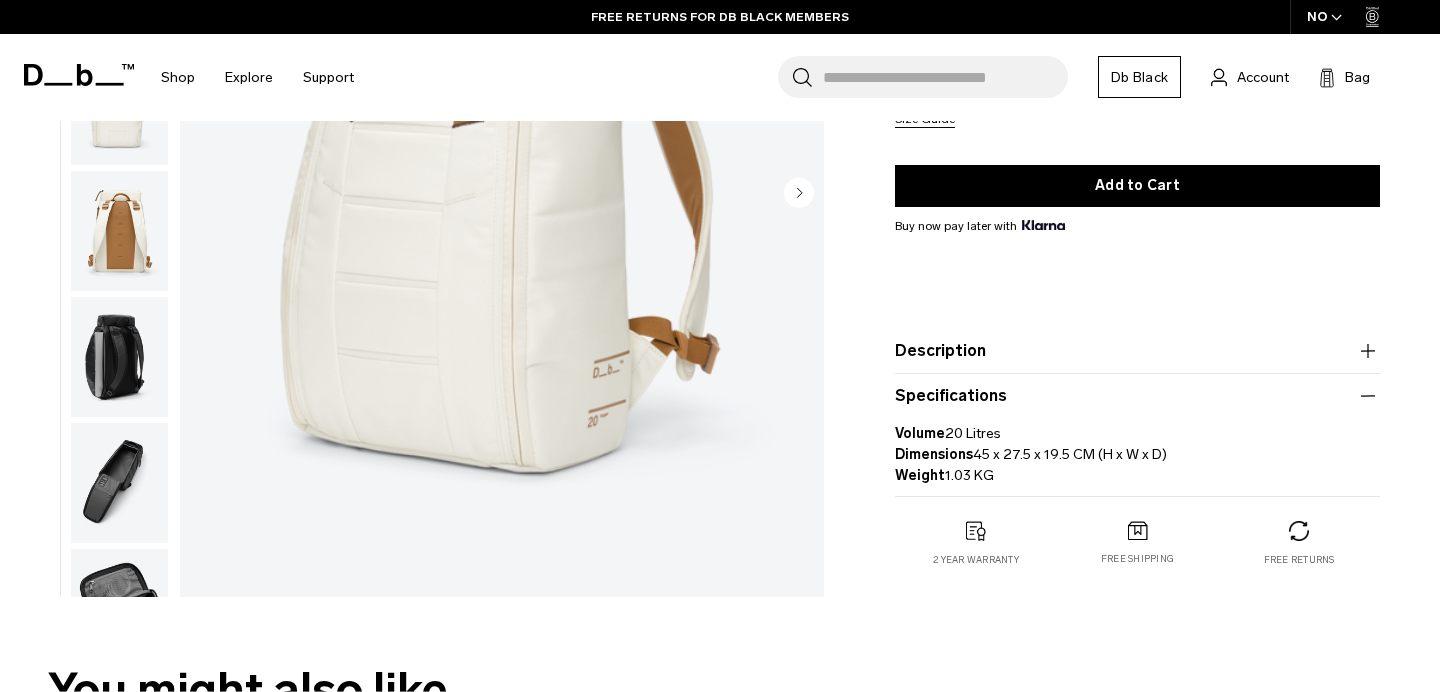 scroll, scrollTop: 365, scrollLeft: 0, axis: vertical 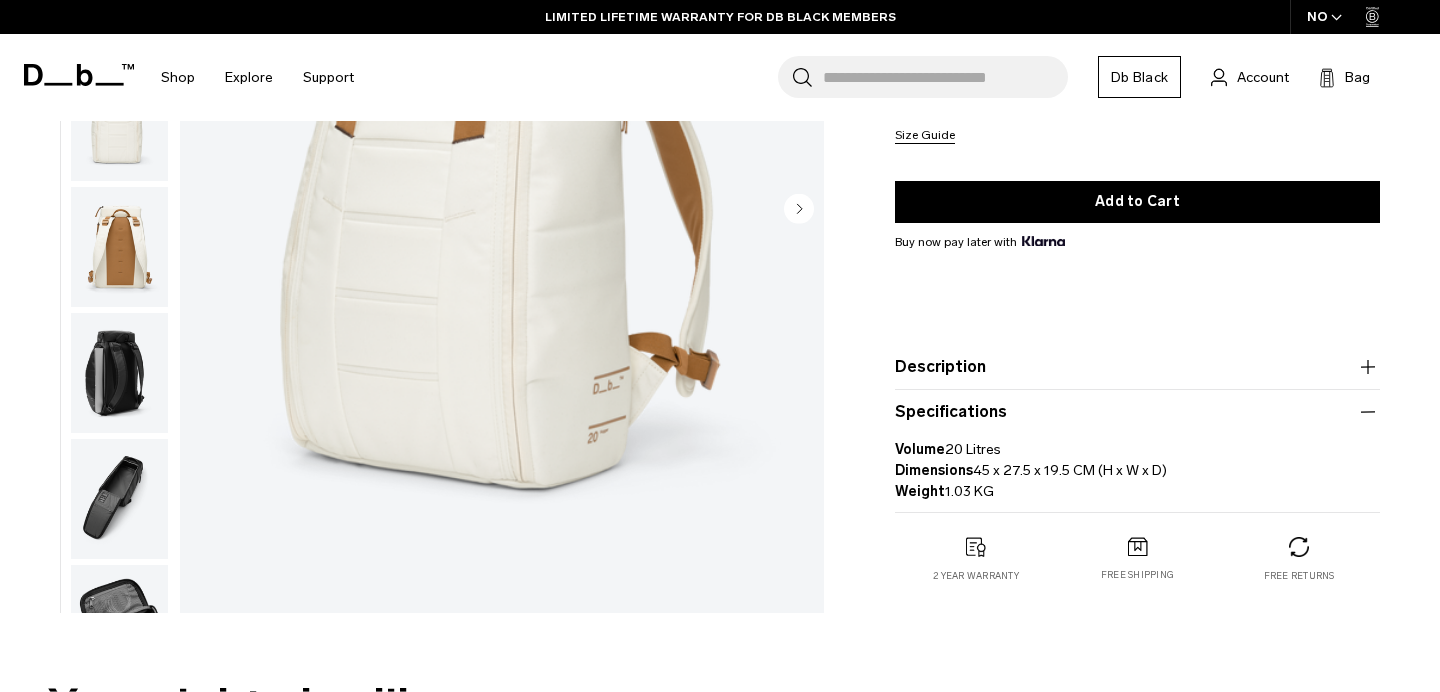 click on "Description" at bounding box center (1137, 367) 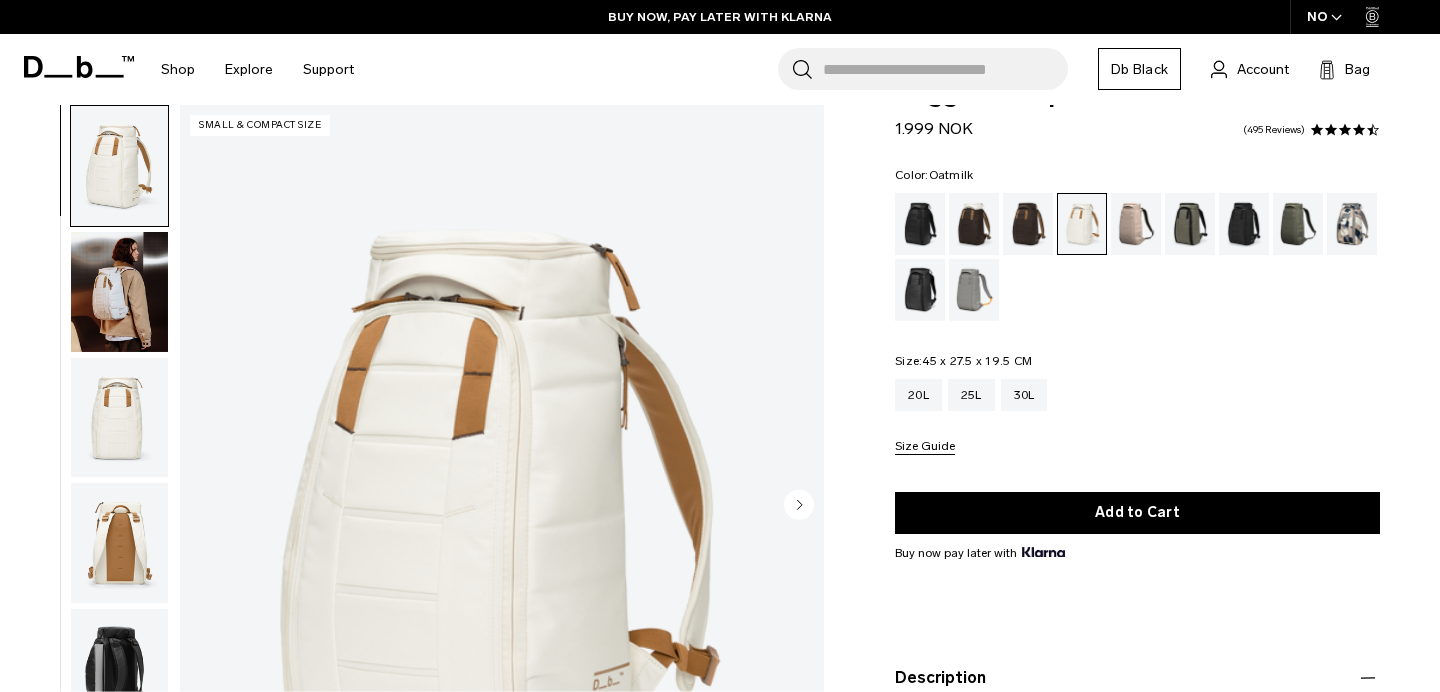 scroll, scrollTop: 0, scrollLeft: 0, axis: both 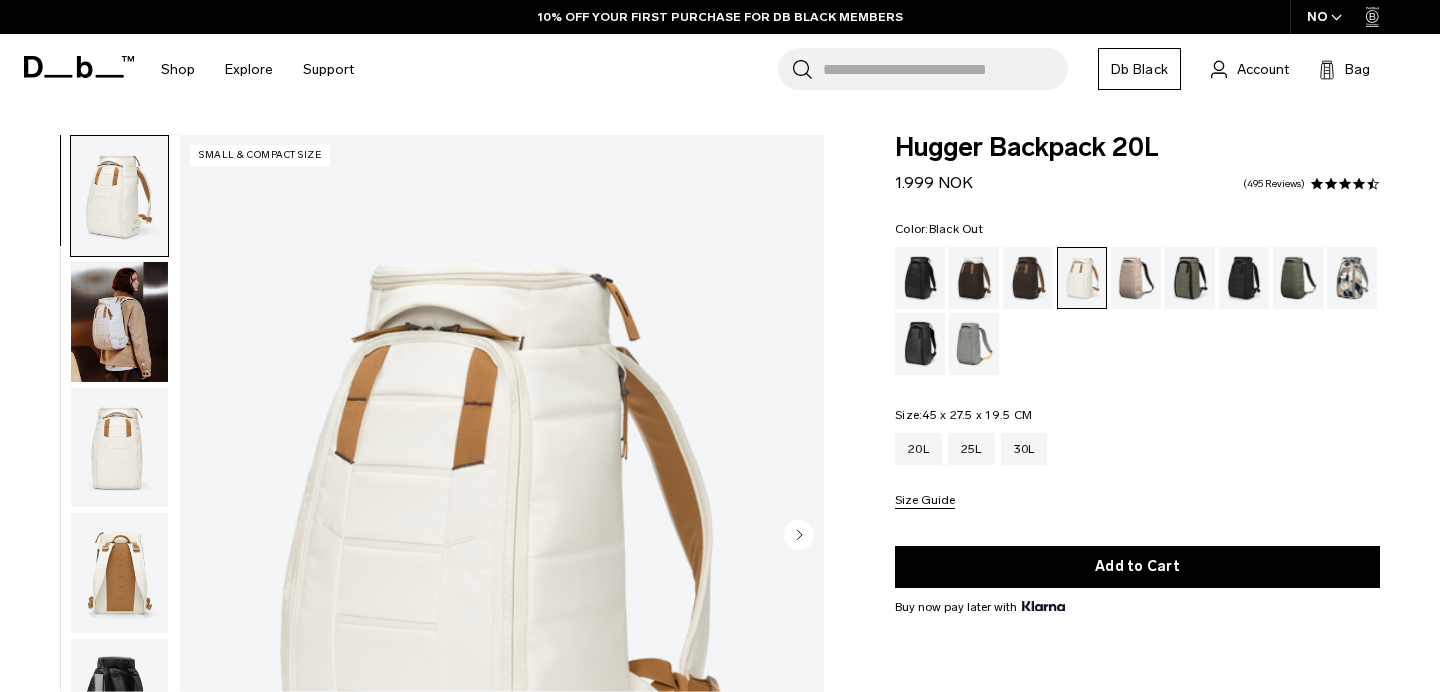 click at bounding box center (920, 278) 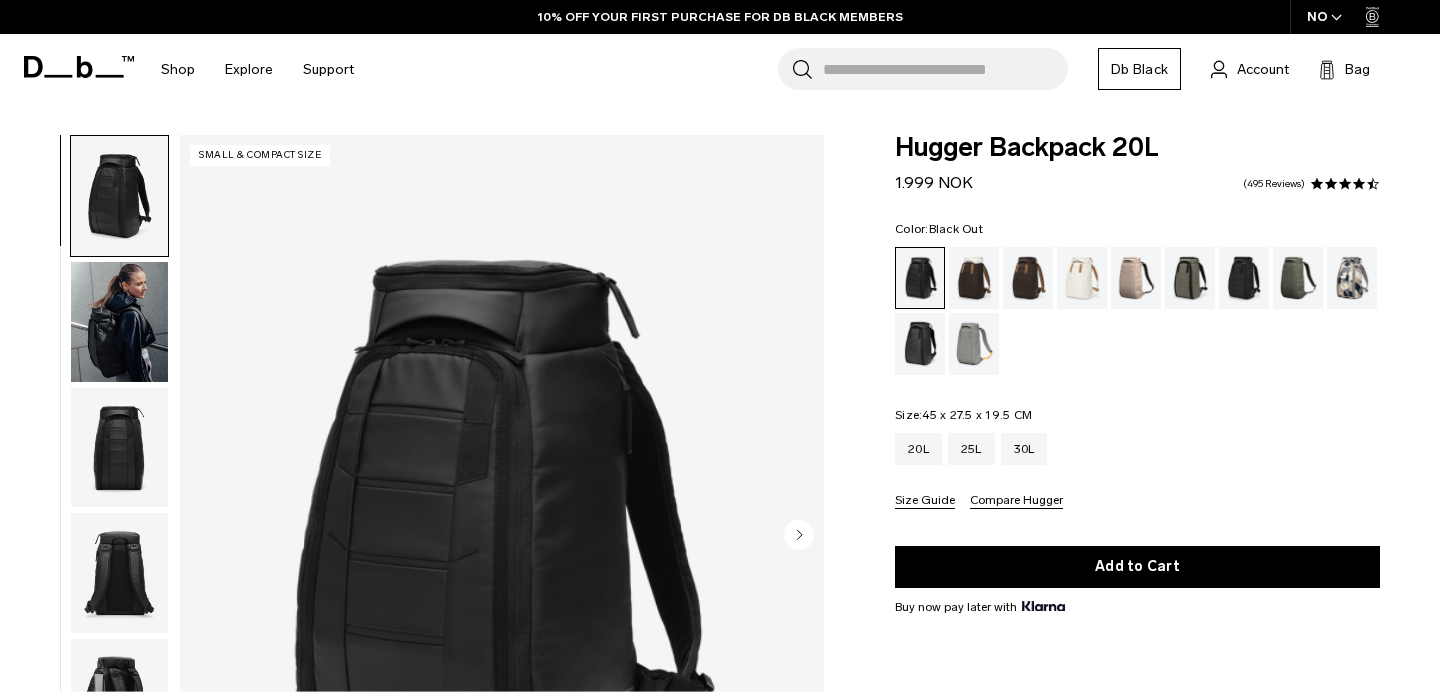 scroll, scrollTop: 0, scrollLeft: 0, axis: both 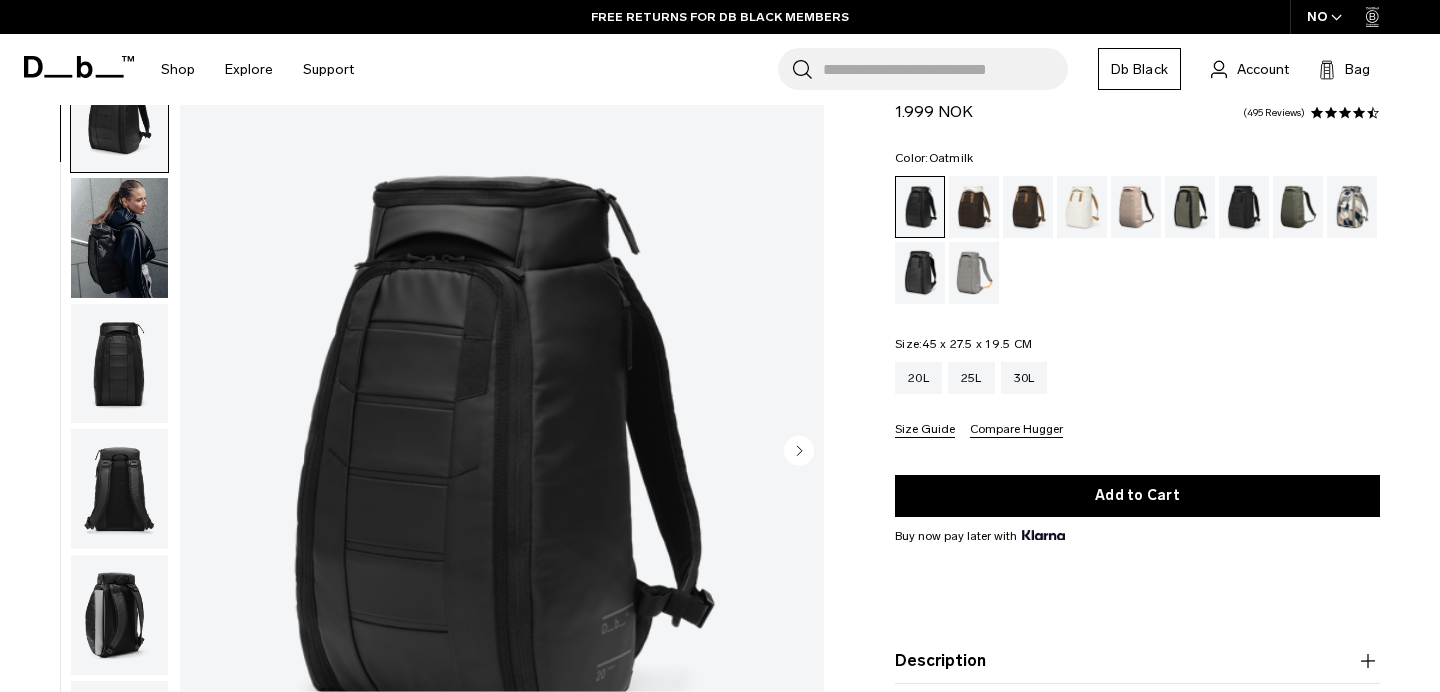 click at bounding box center [1082, 207] 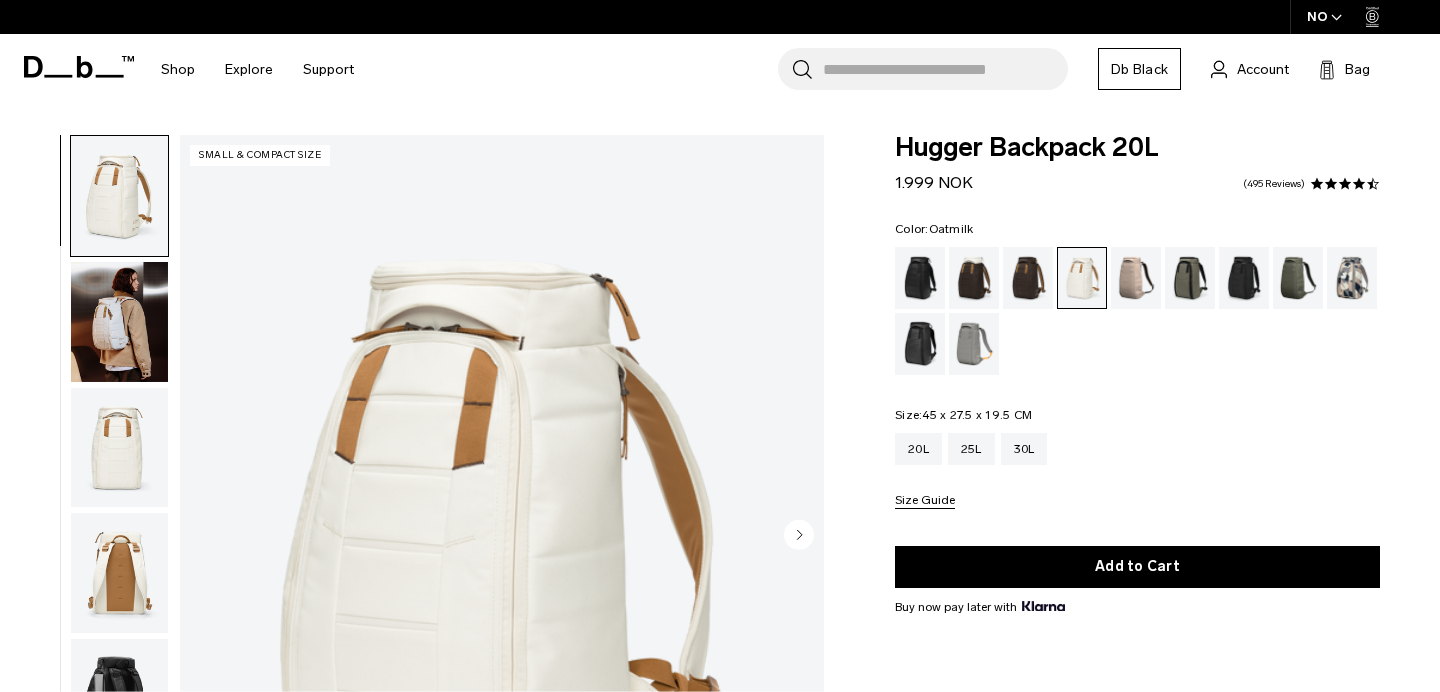 scroll, scrollTop: 0, scrollLeft: 0, axis: both 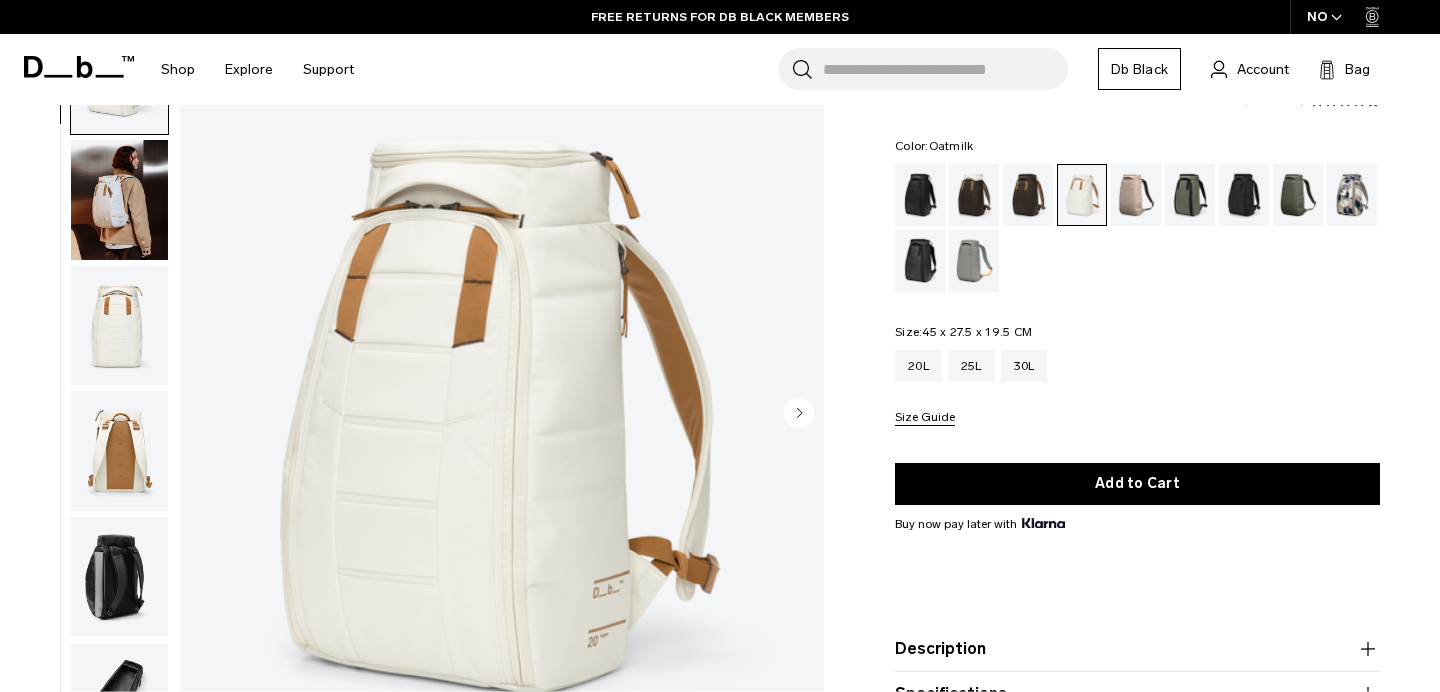 click at bounding box center (119, 200) 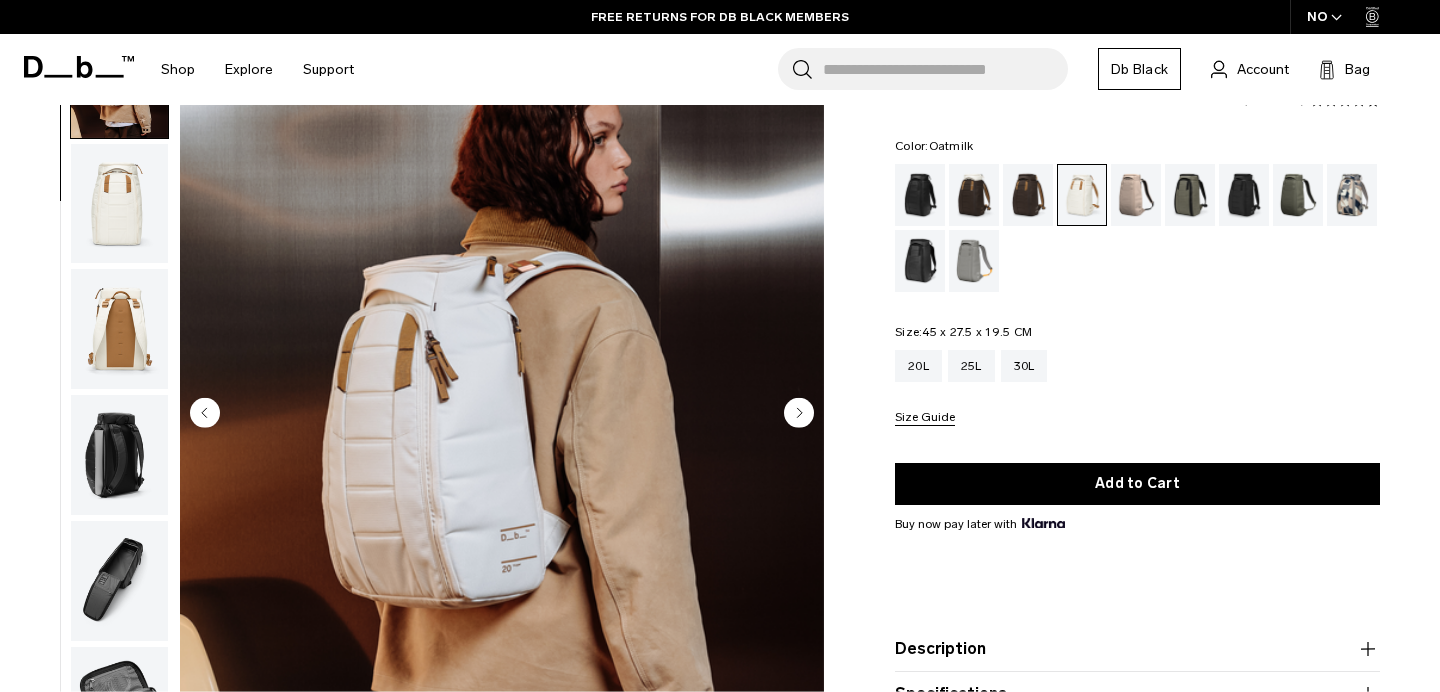 scroll, scrollTop: 126, scrollLeft: 0, axis: vertical 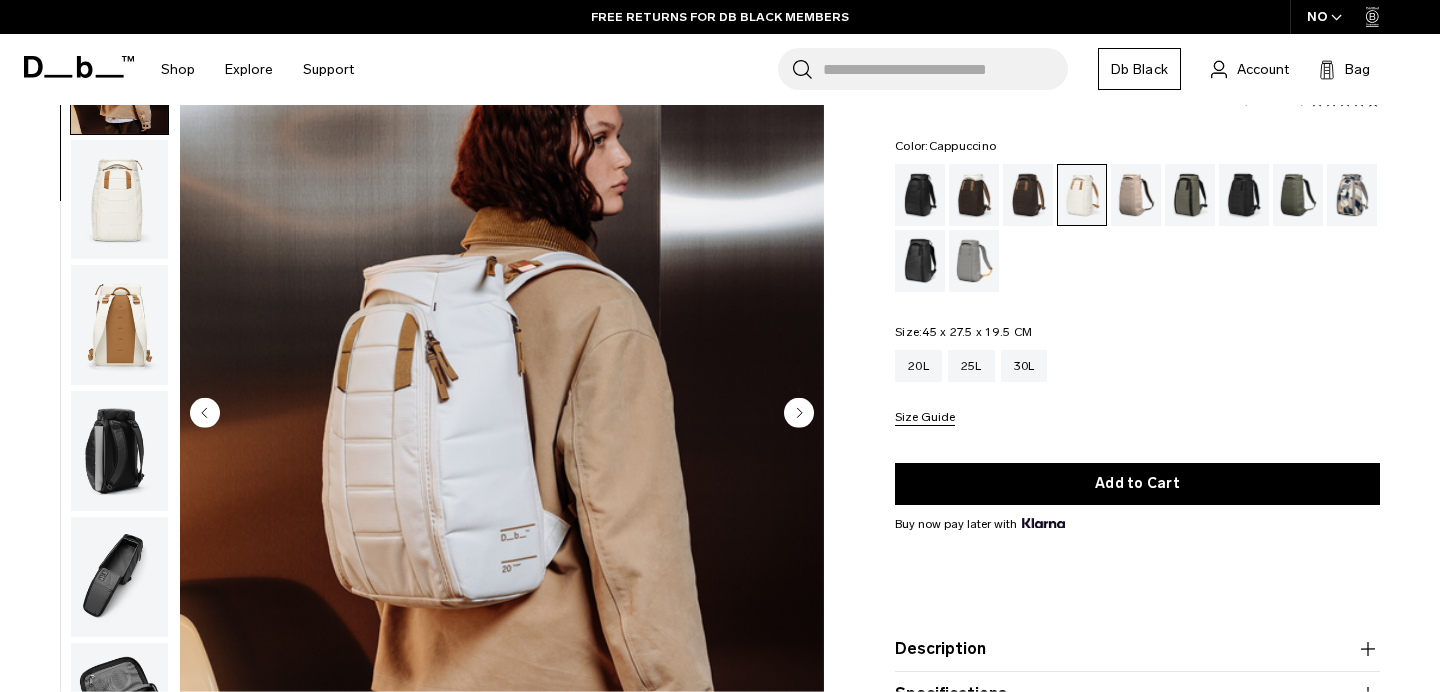 click at bounding box center (974, 195) 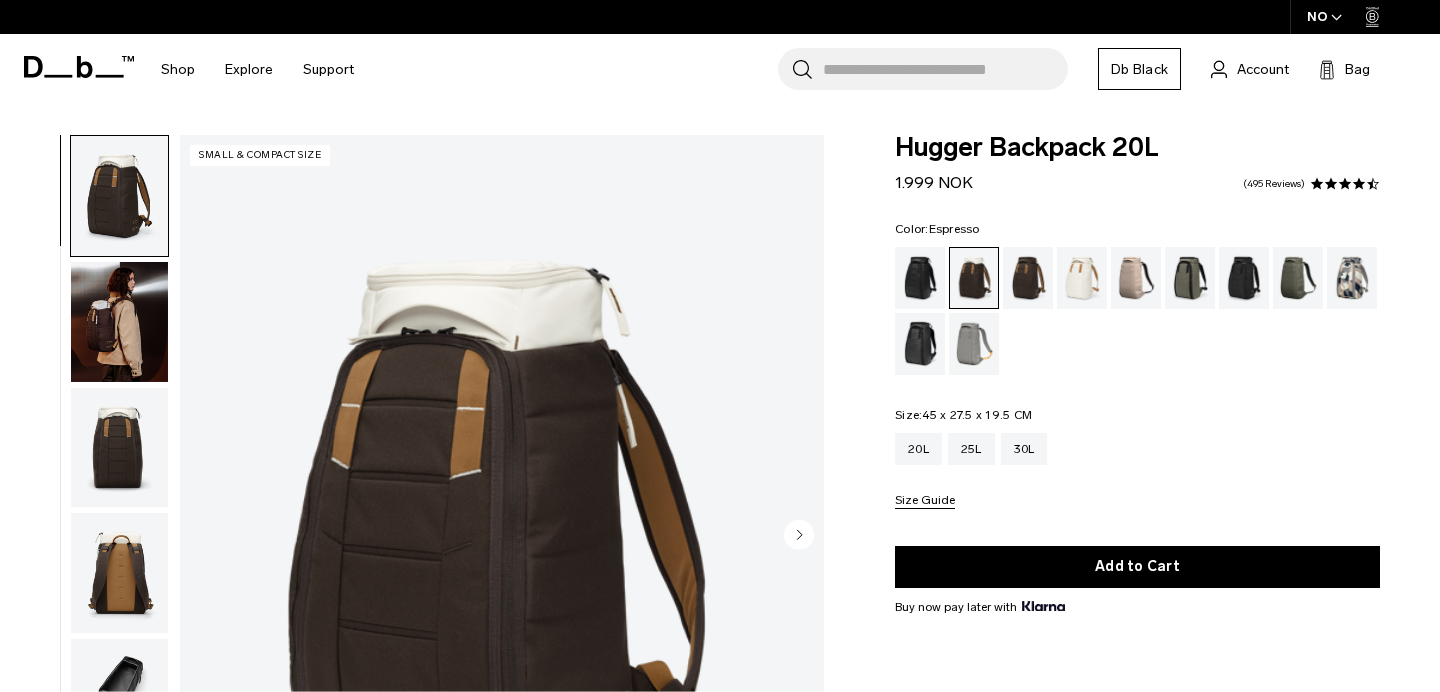 scroll, scrollTop: 0, scrollLeft: 0, axis: both 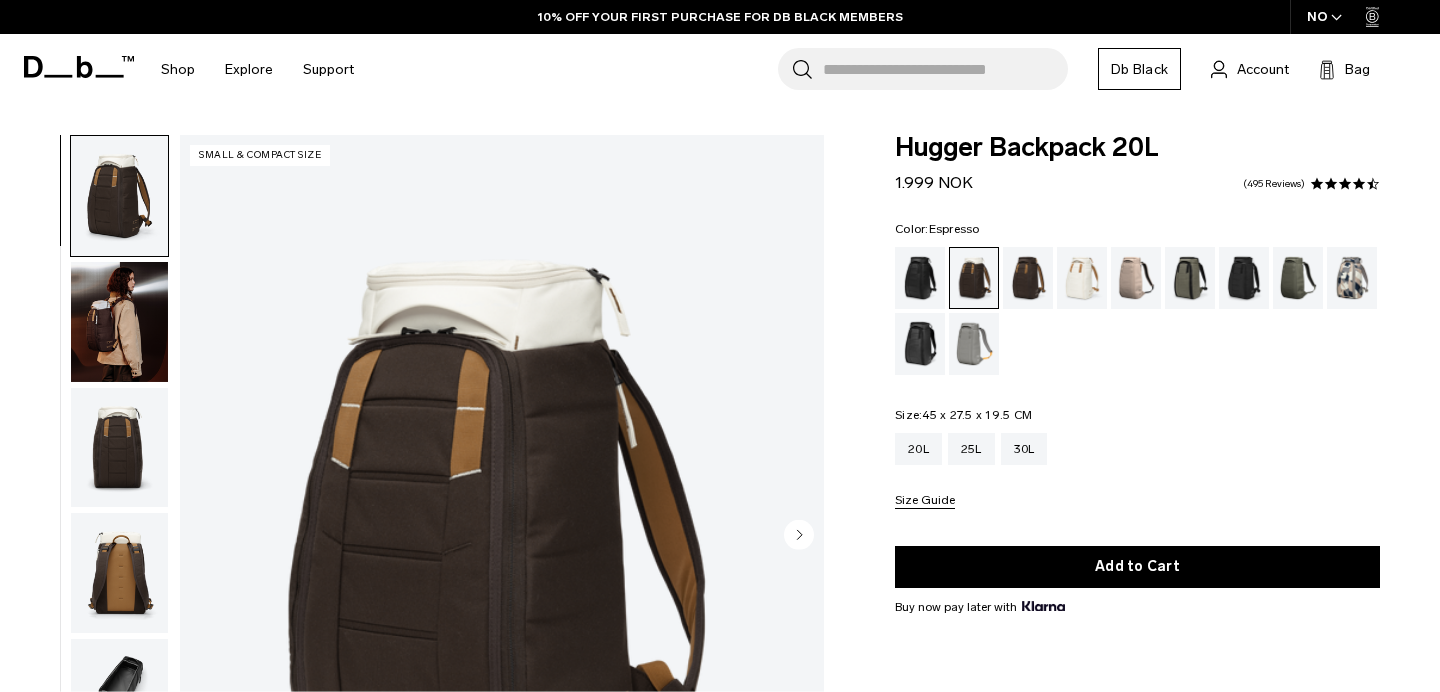 click at bounding box center [1028, 278] 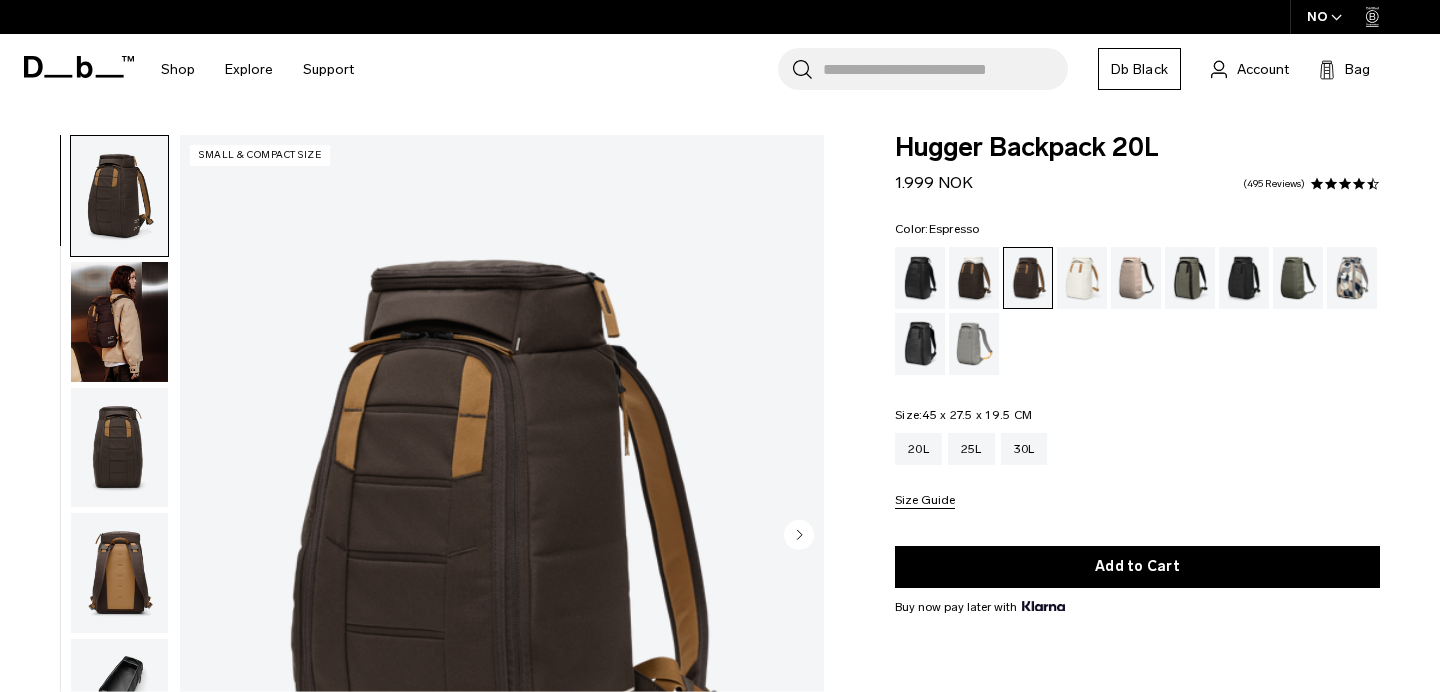 scroll, scrollTop: 155, scrollLeft: 0, axis: vertical 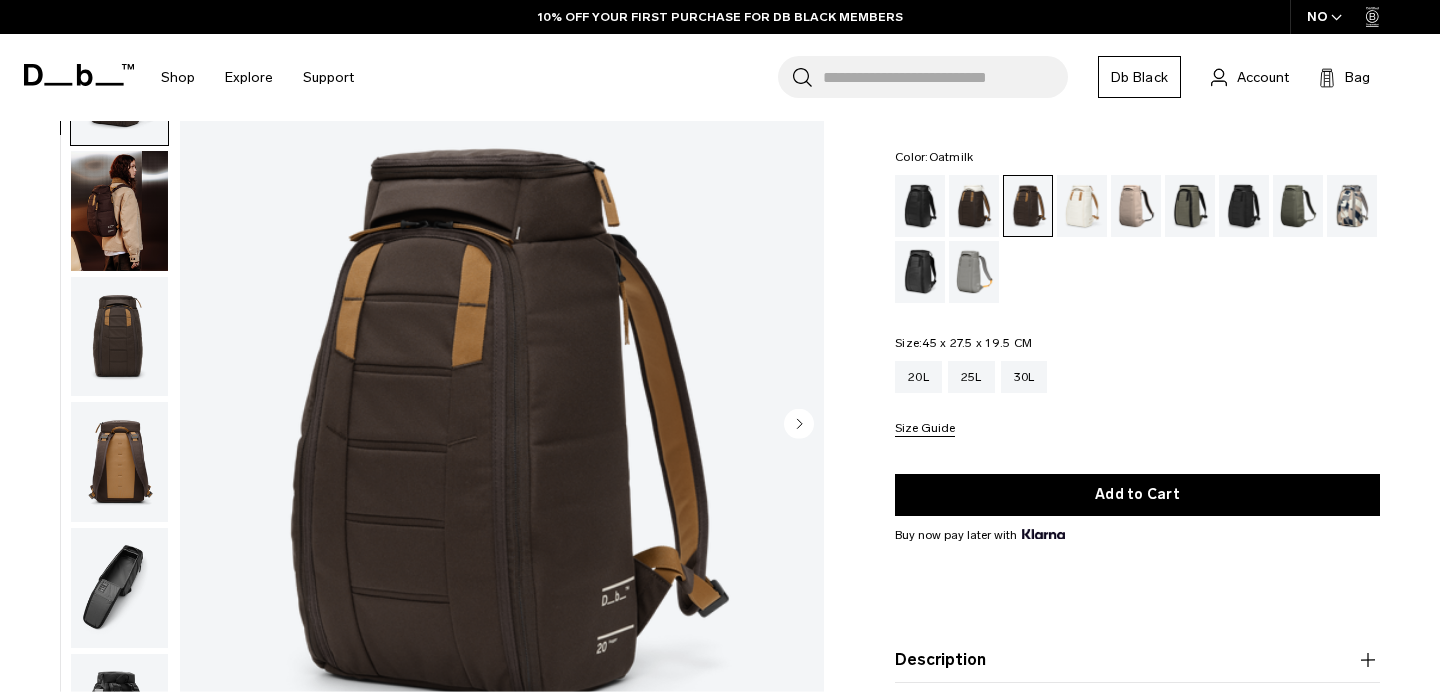 click at bounding box center [1082, 206] 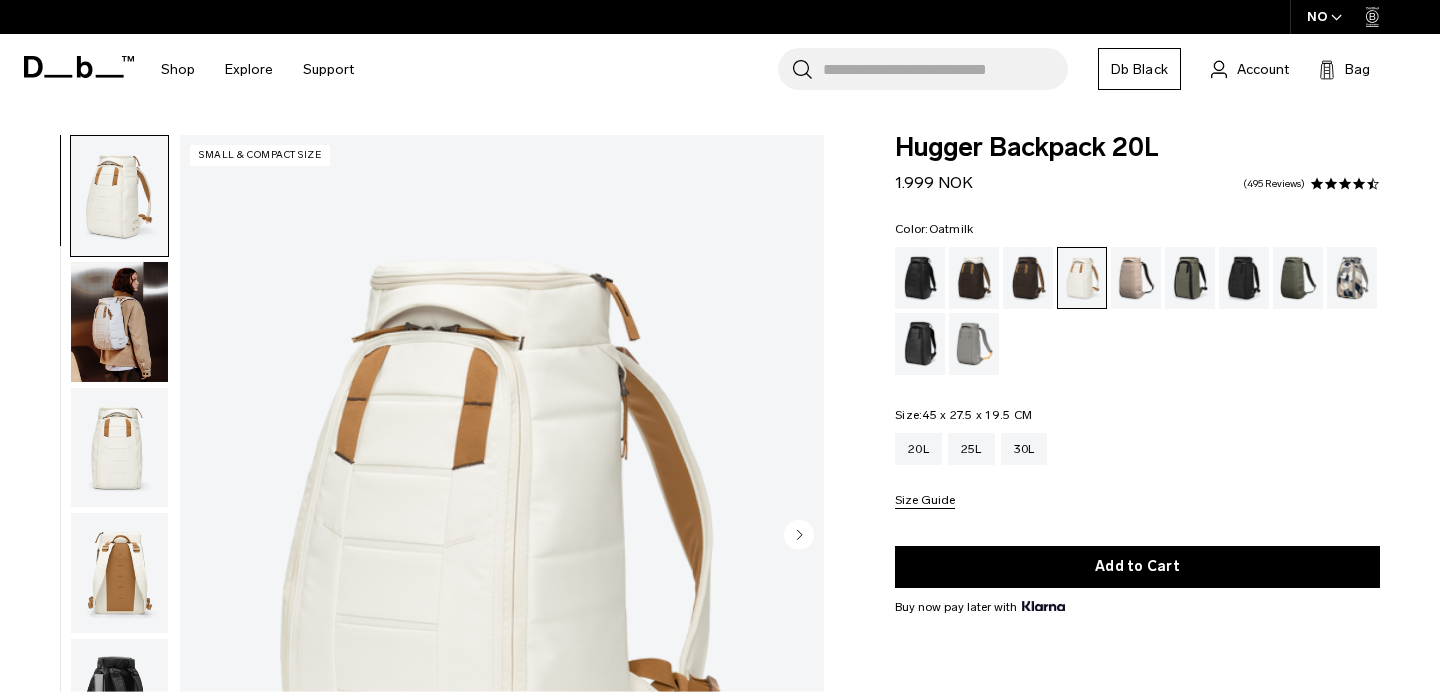 scroll, scrollTop: 0, scrollLeft: 0, axis: both 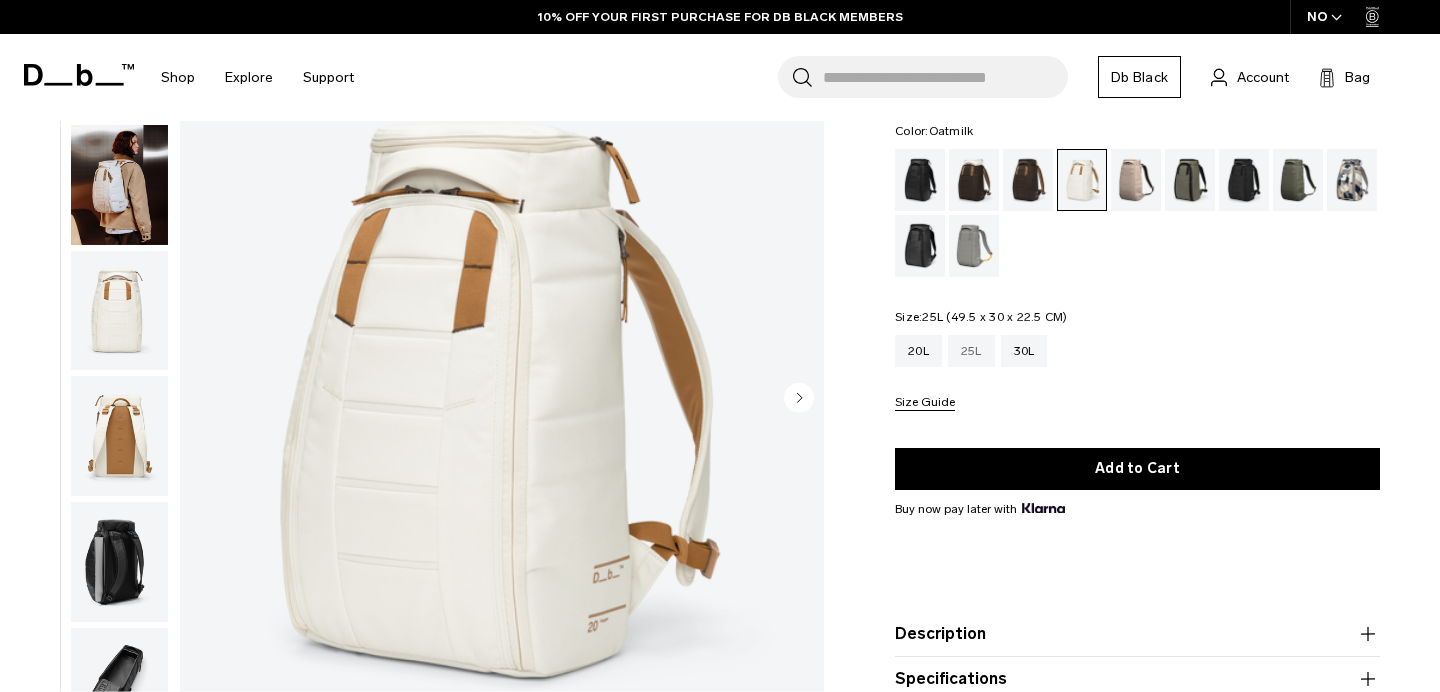 click on "25L" at bounding box center [971, 351] 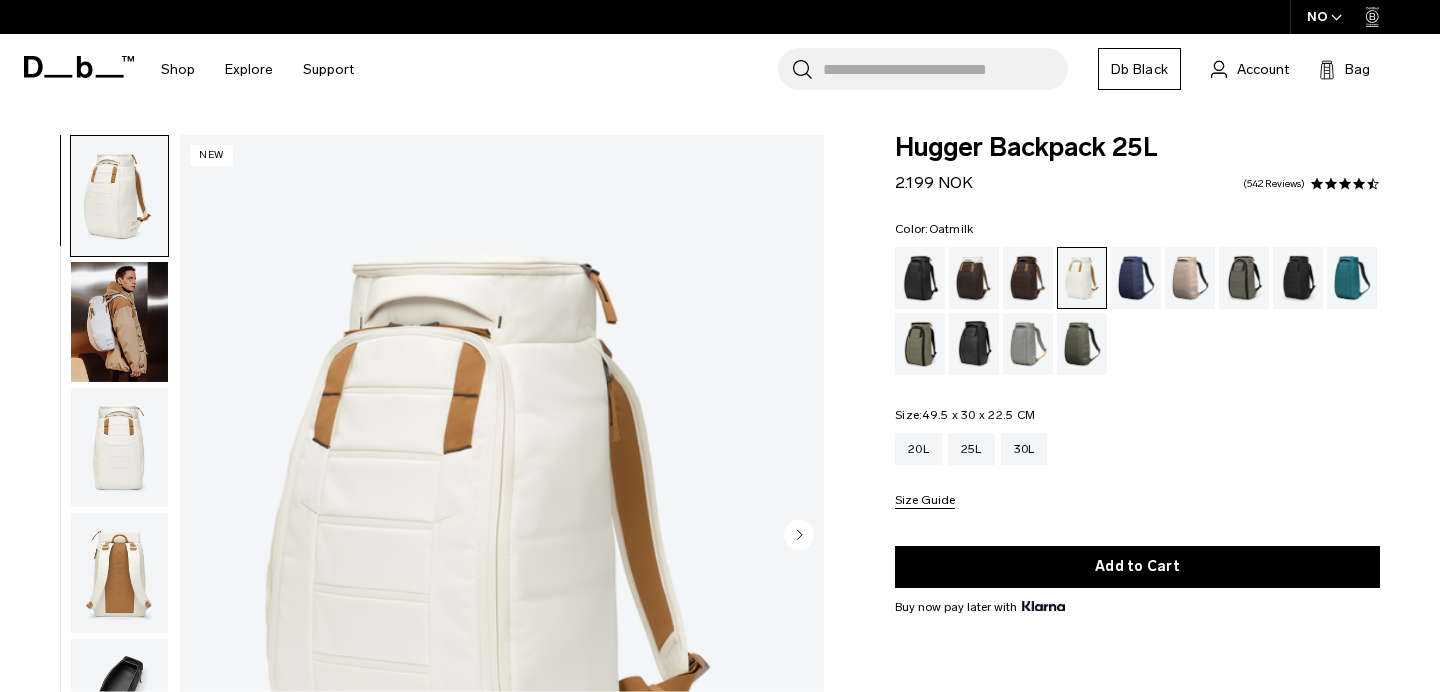 scroll, scrollTop: 0, scrollLeft: 0, axis: both 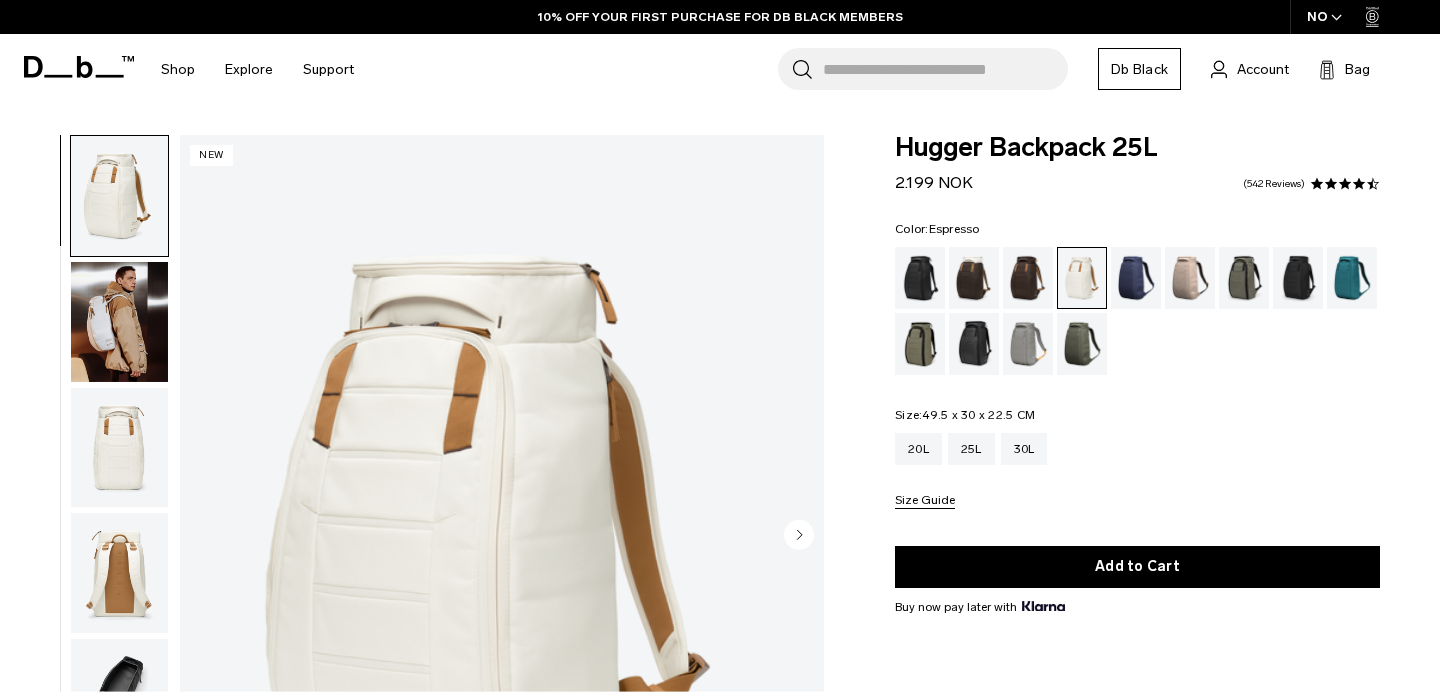 click at bounding box center [1028, 278] 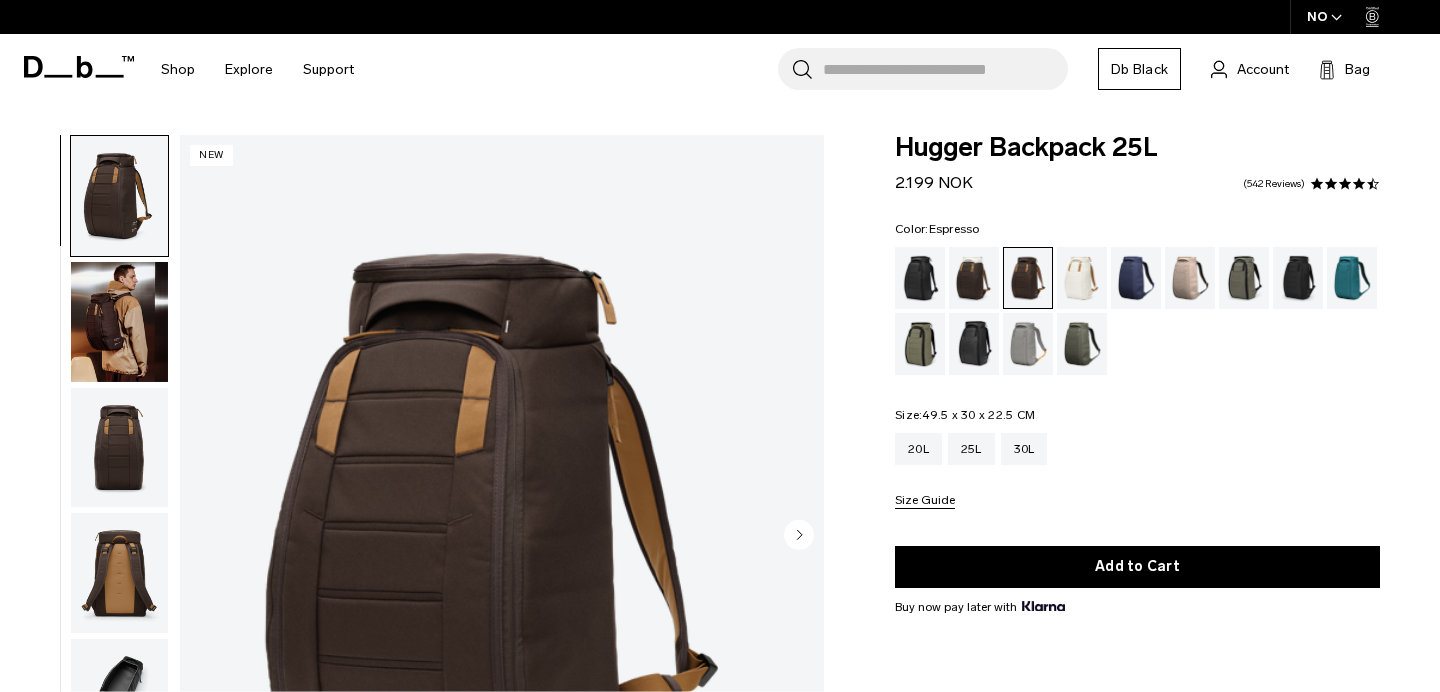 scroll, scrollTop: 0, scrollLeft: 0, axis: both 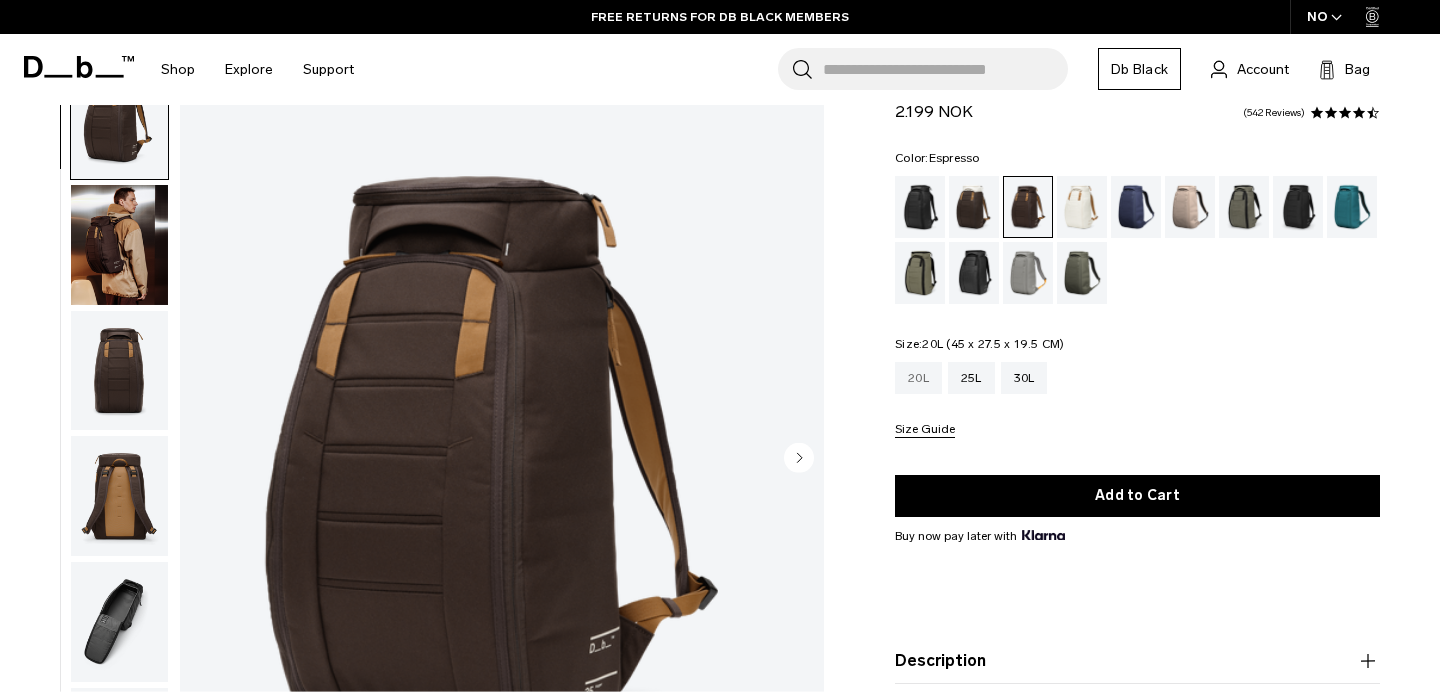 click on "20L" at bounding box center [918, 378] 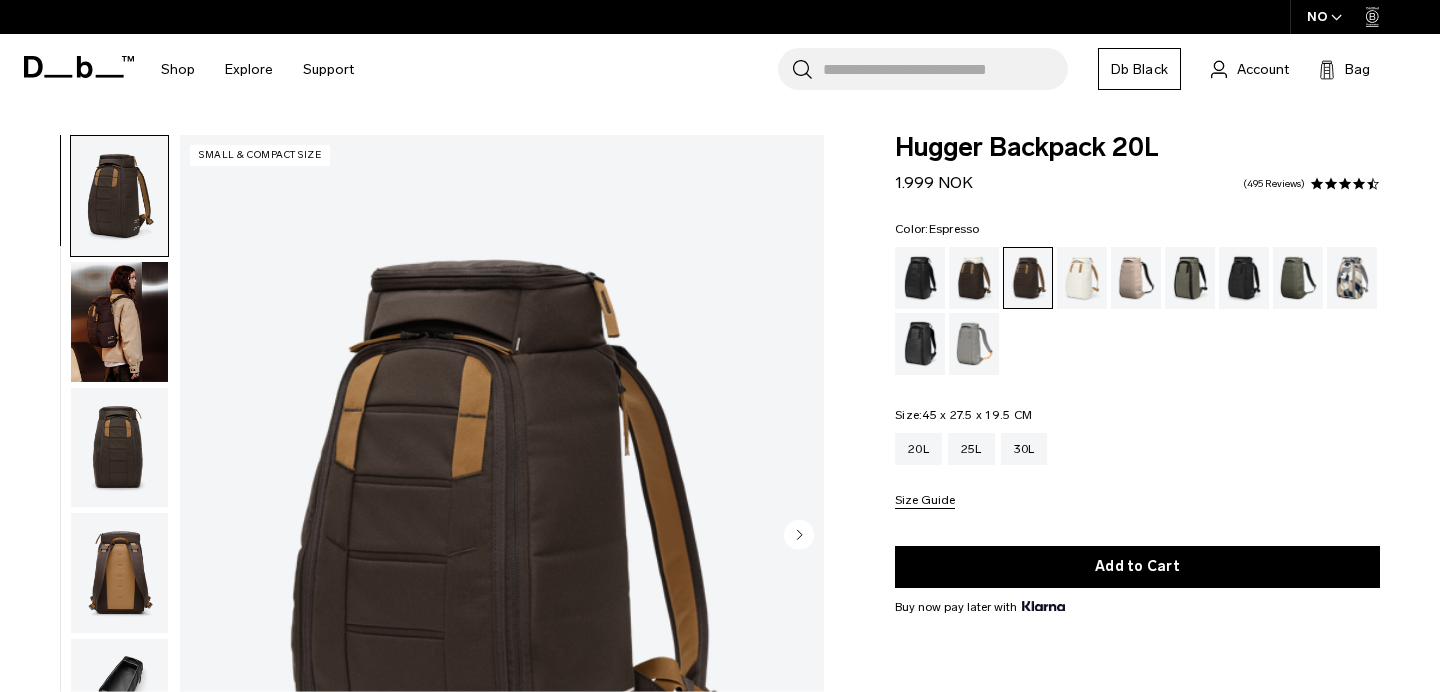 scroll, scrollTop: 0, scrollLeft: 0, axis: both 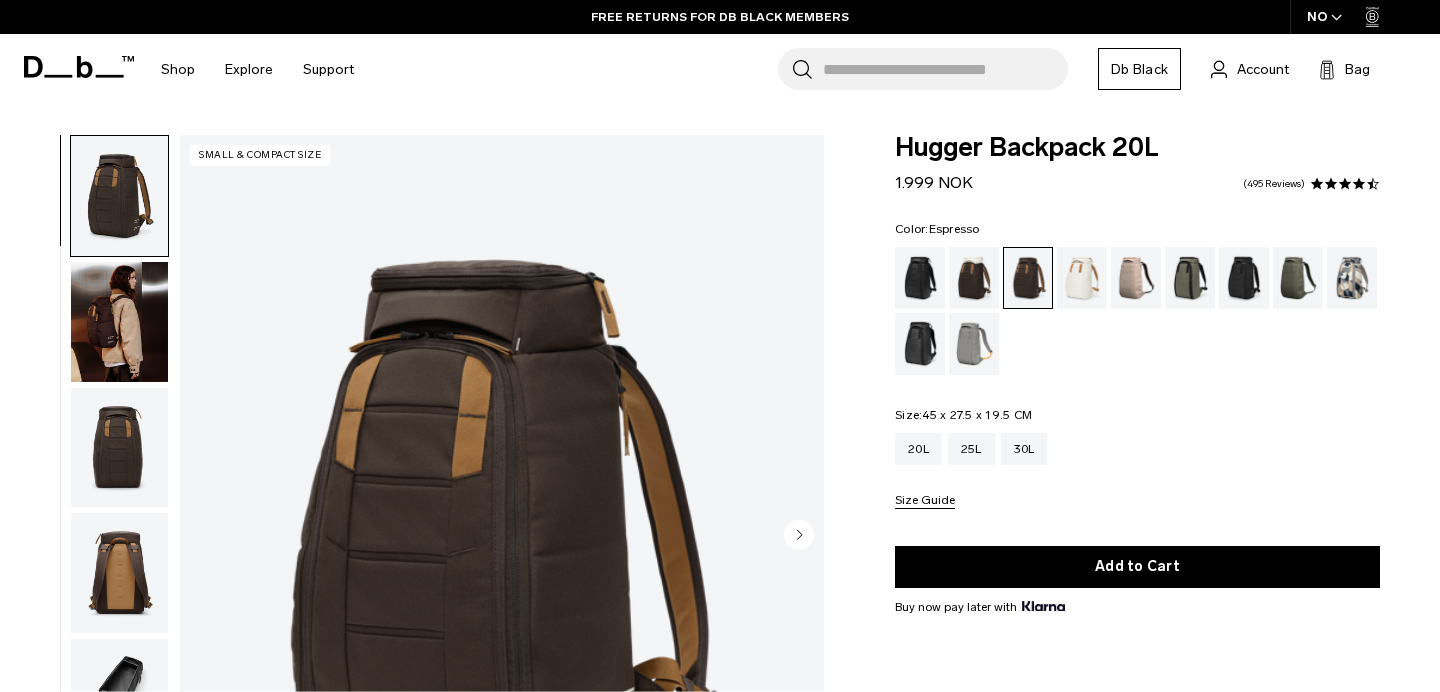 click at bounding box center (119, 322) 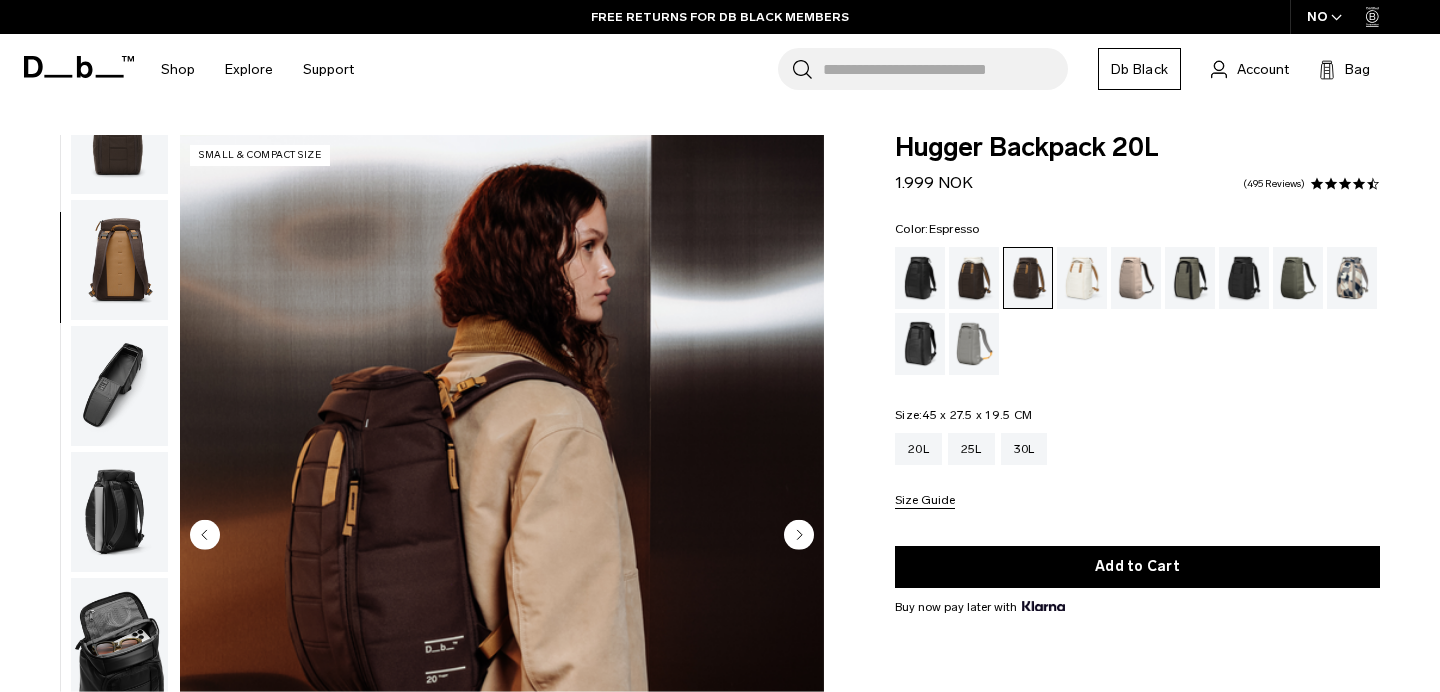scroll, scrollTop: 340, scrollLeft: 0, axis: vertical 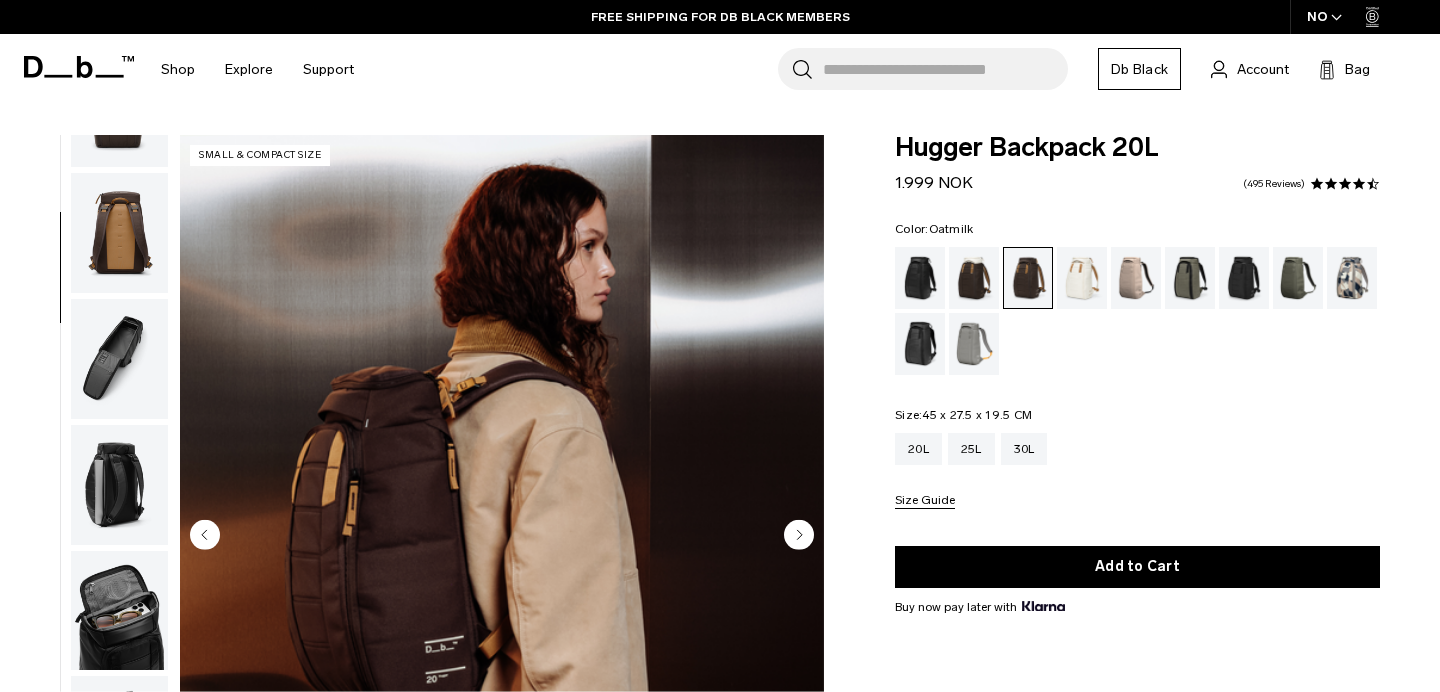 click at bounding box center (1082, 278) 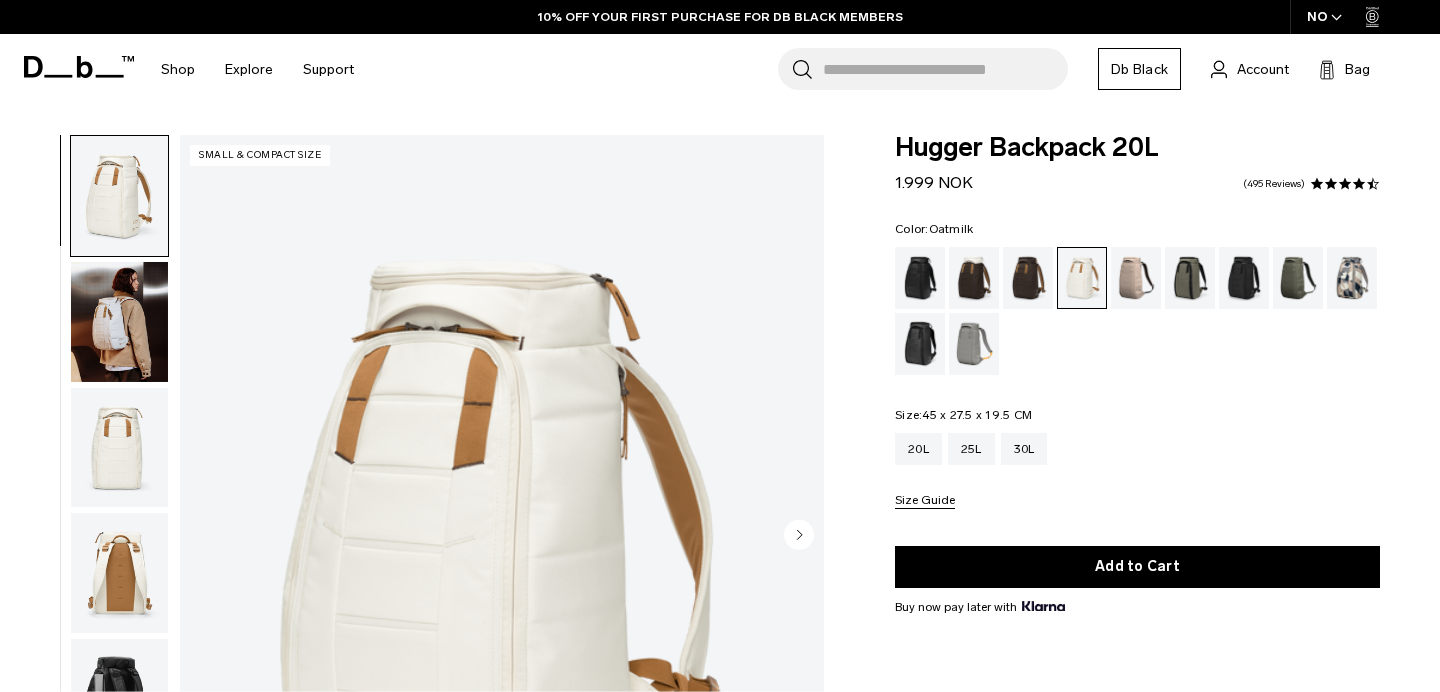 scroll, scrollTop: 0, scrollLeft: 0, axis: both 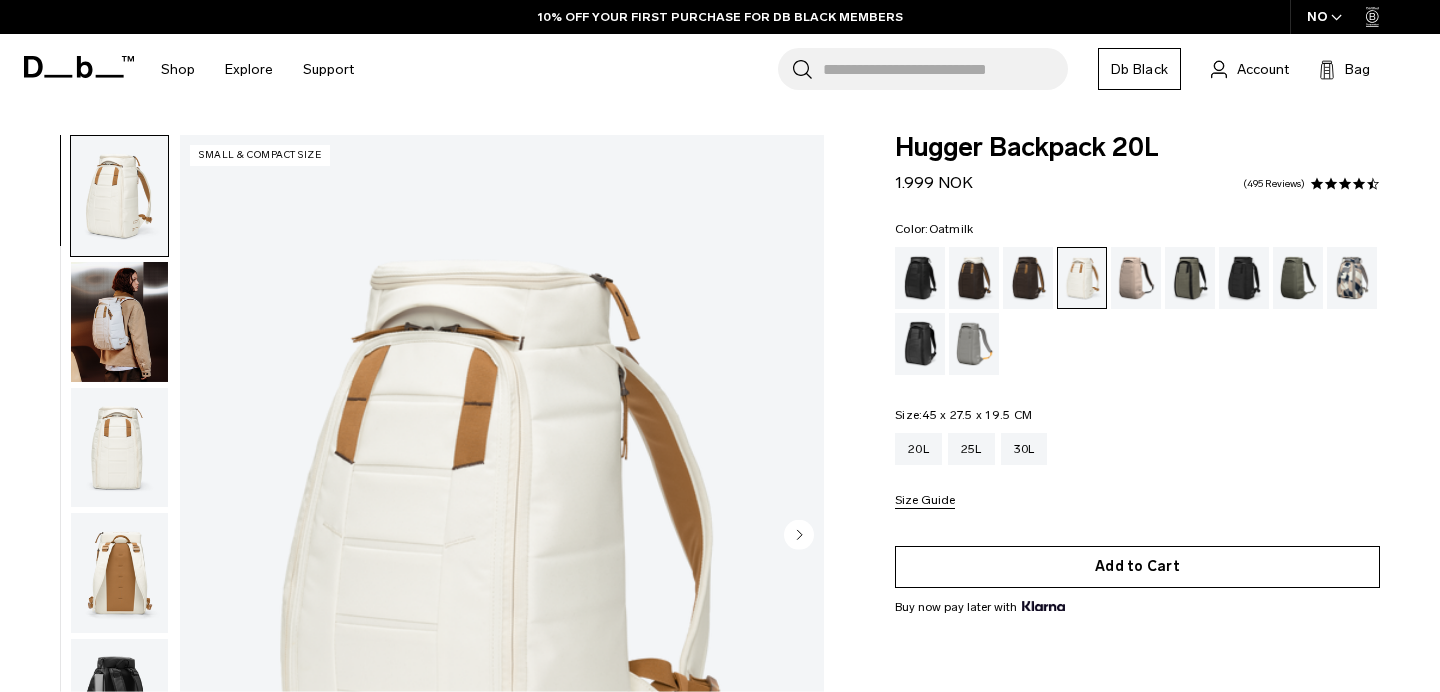 click on "Add to Cart" 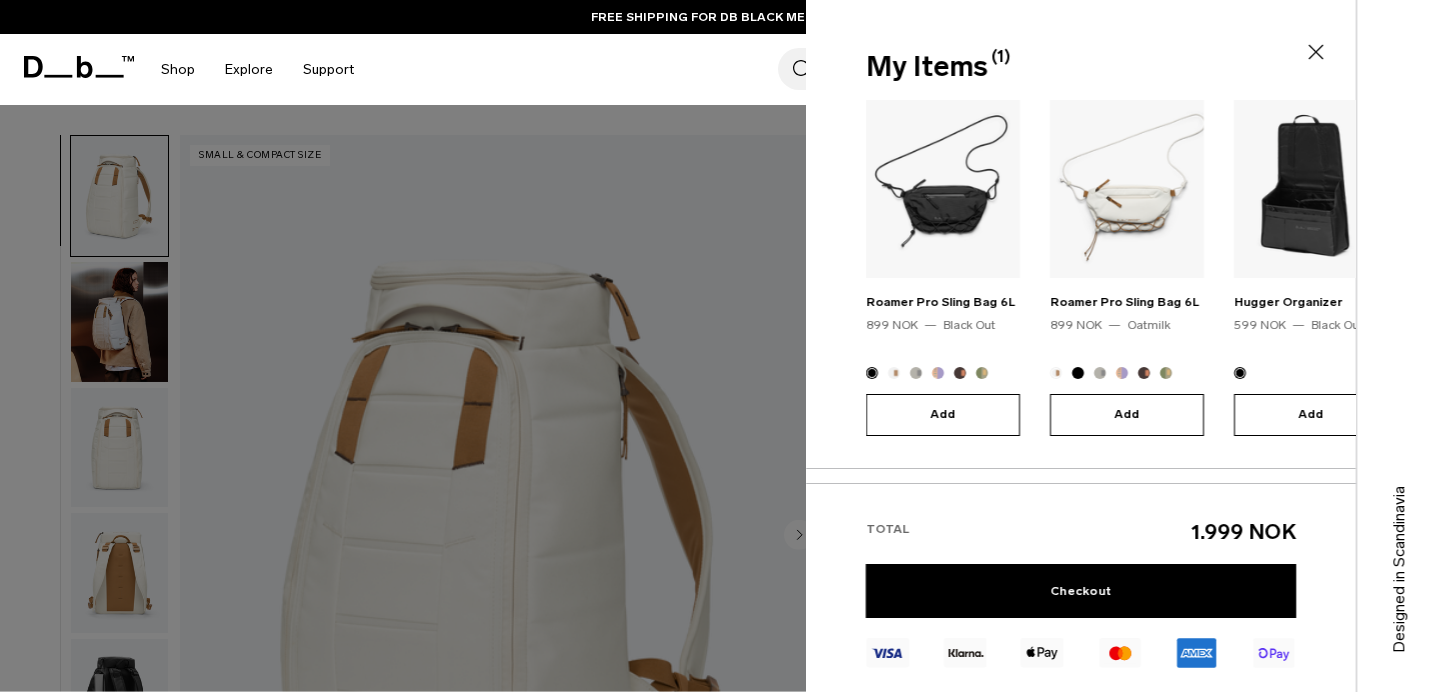 scroll, scrollTop: 282, scrollLeft: 0, axis: vertical 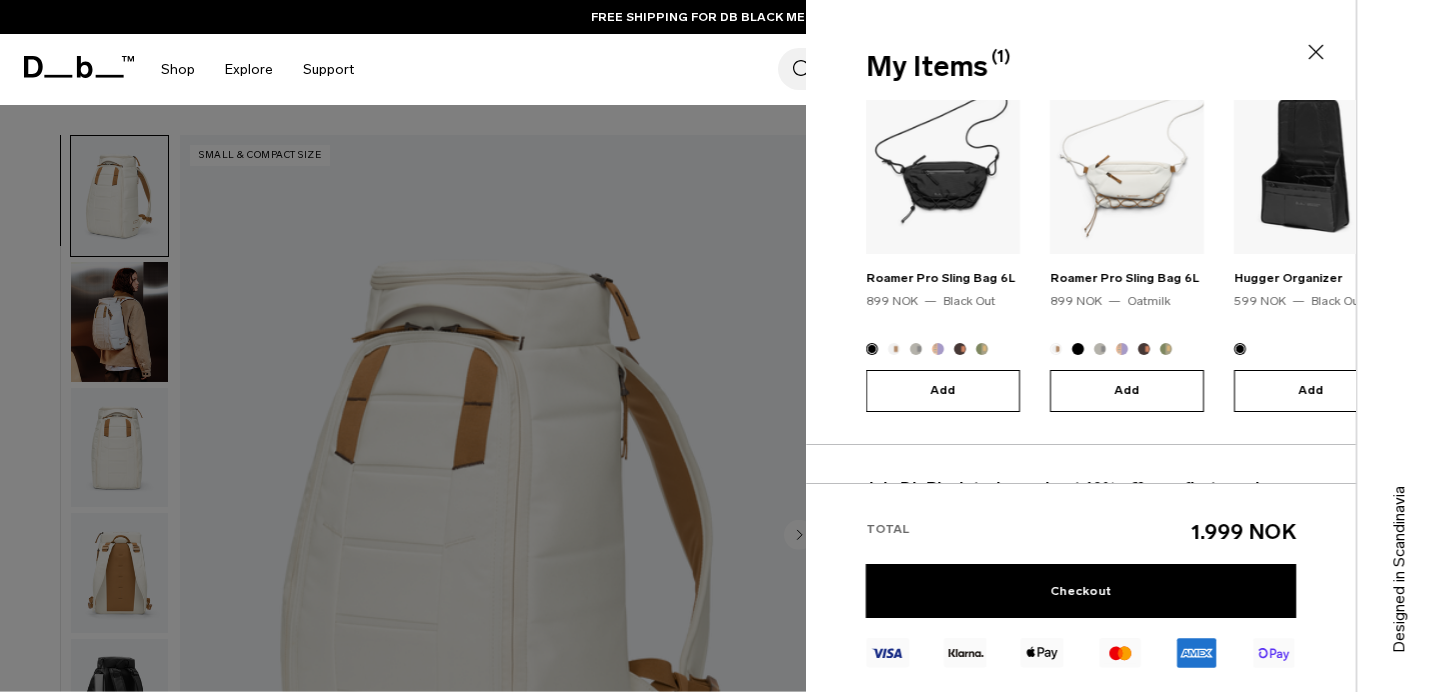 click 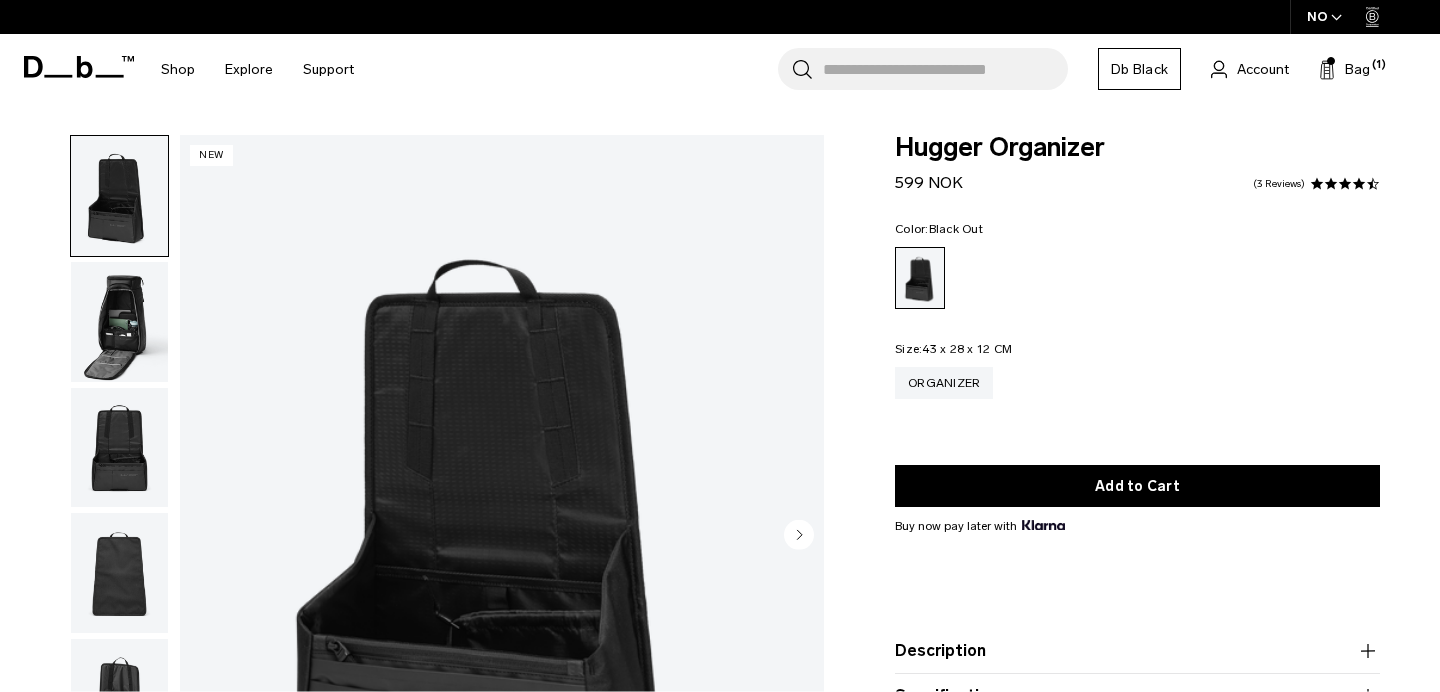 scroll, scrollTop: 0, scrollLeft: 0, axis: both 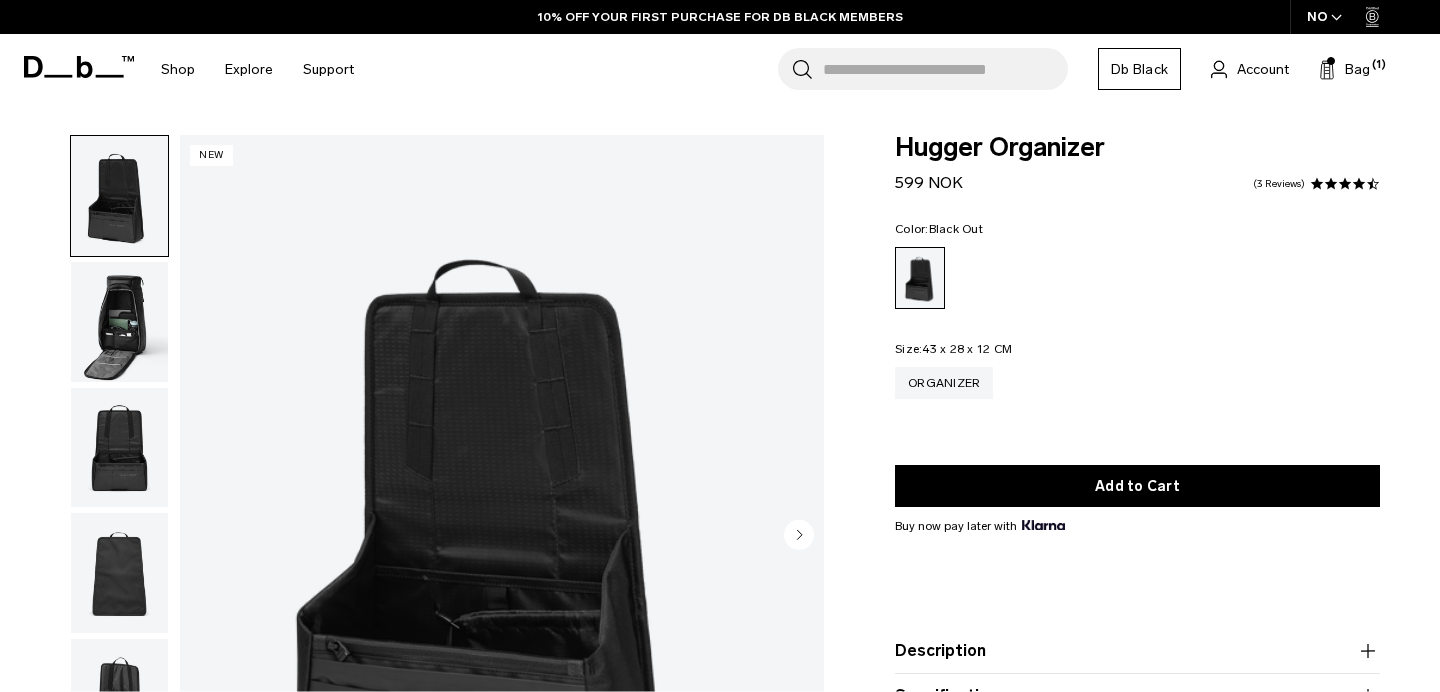 click at bounding box center [119, 322] 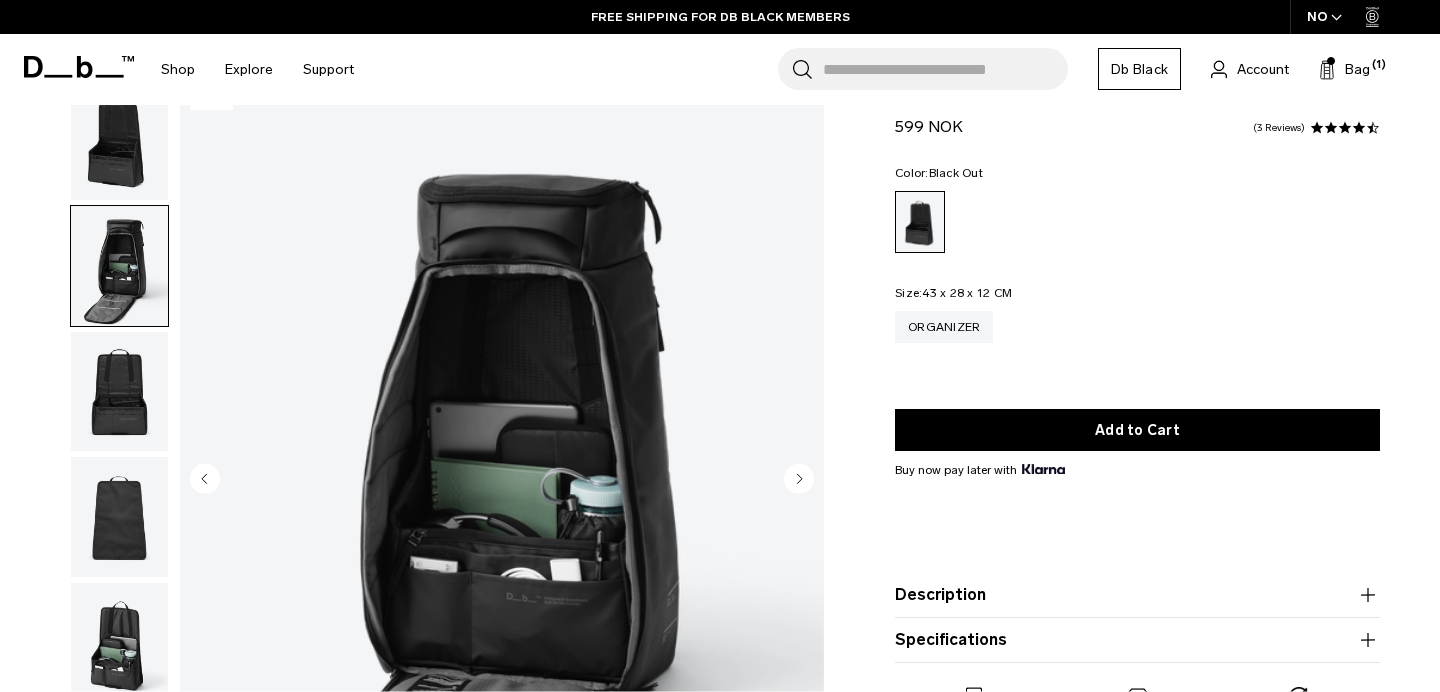 scroll, scrollTop: 94, scrollLeft: 0, axis: vertical 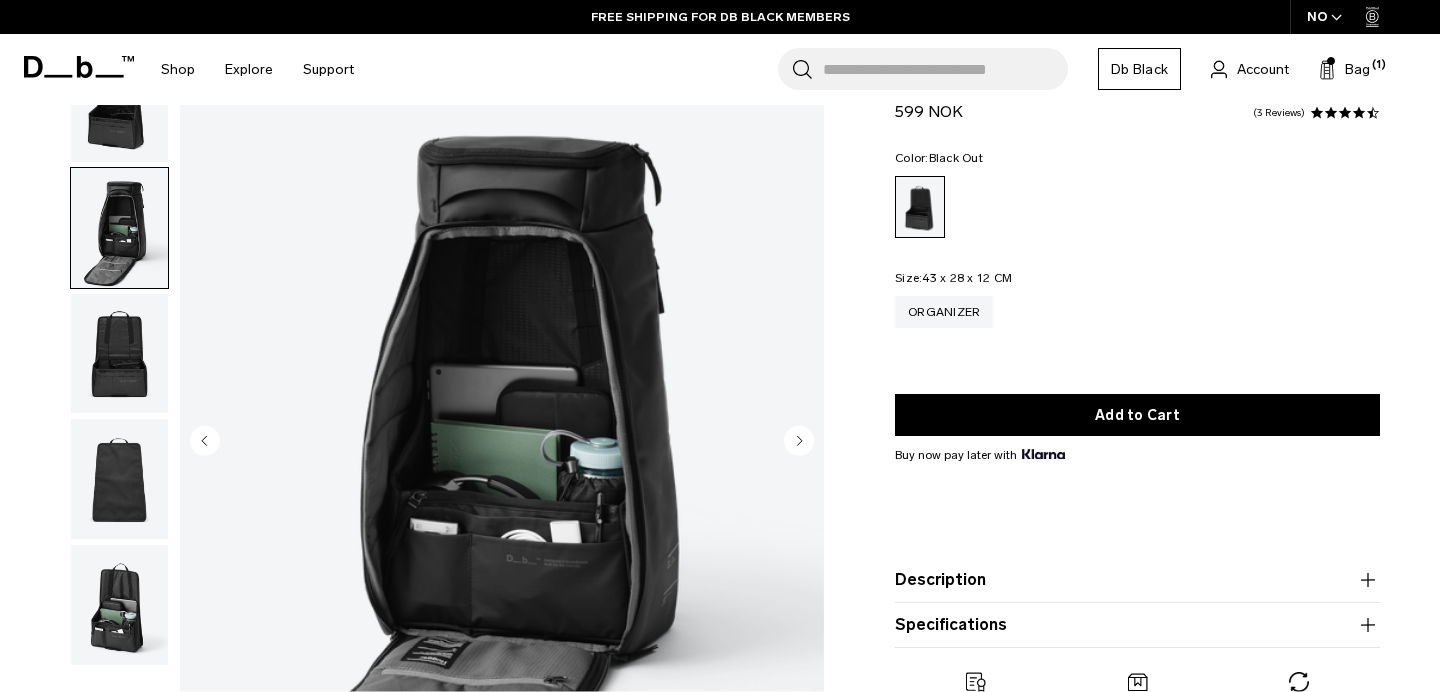 click at bounding box center [119, 605] 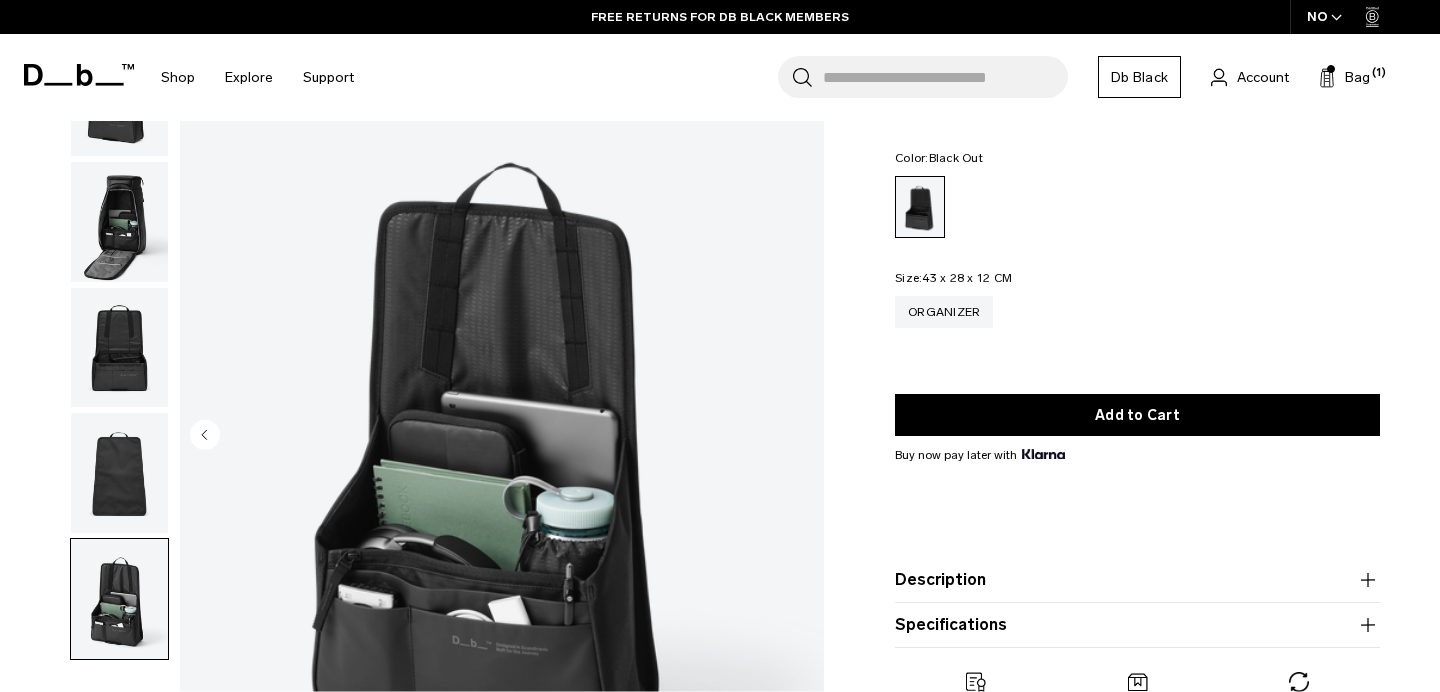 scroll, scrollTop: 99, scrollLeft: 0, axis: vertical 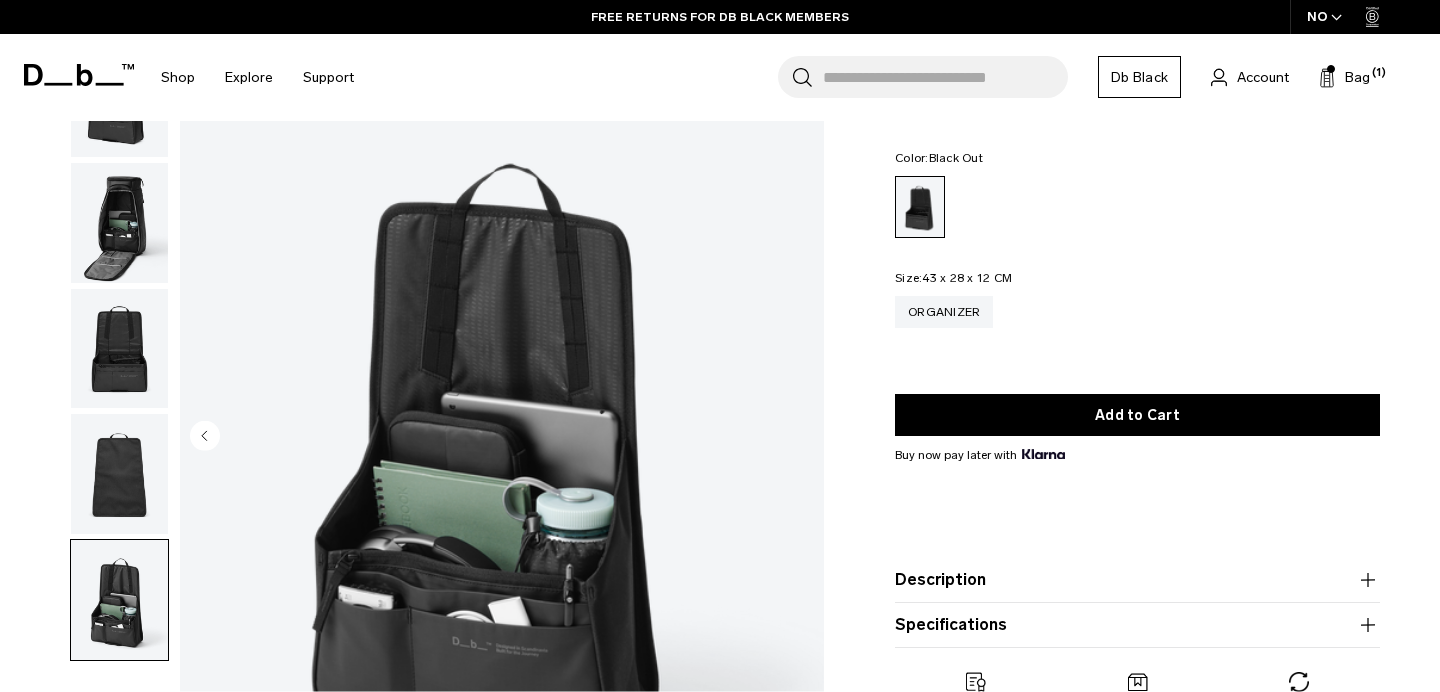 click at bounding box center (119, 349) 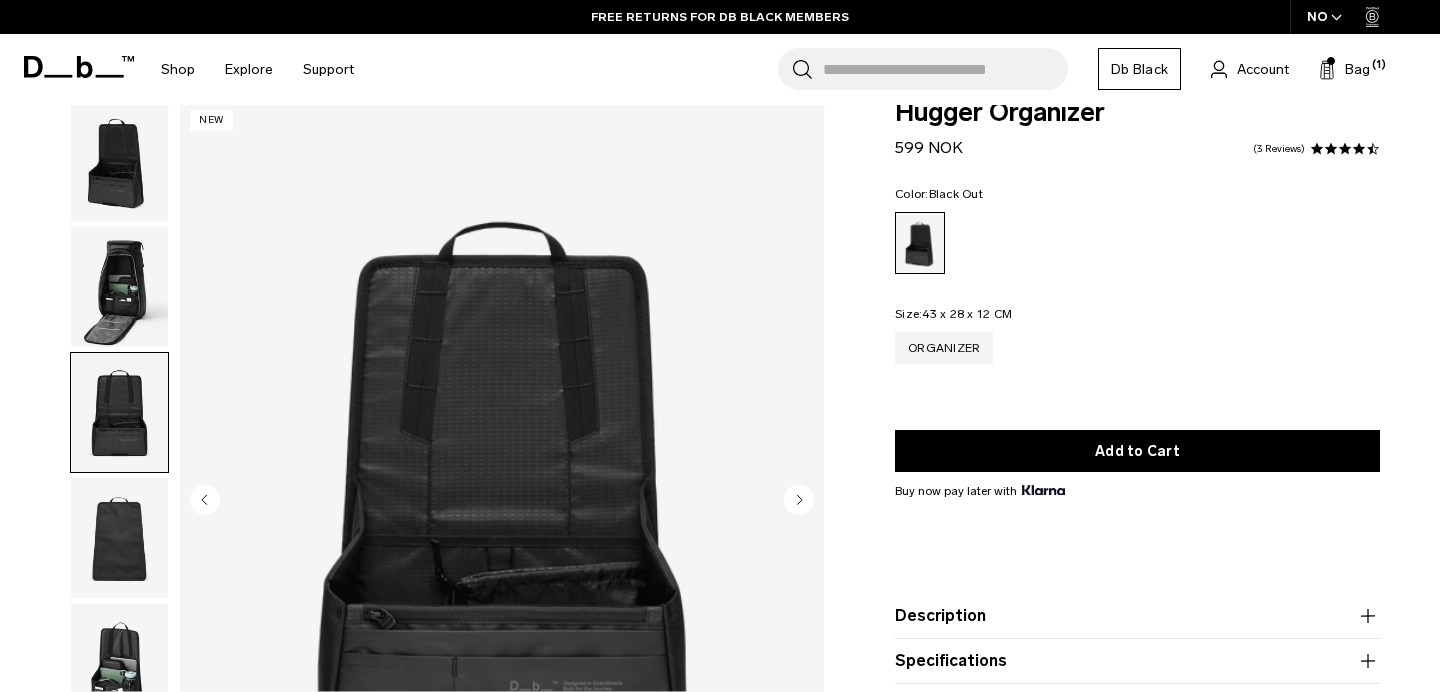 scroll, scrollTop: 0, scrollLeft: 0, axis: both 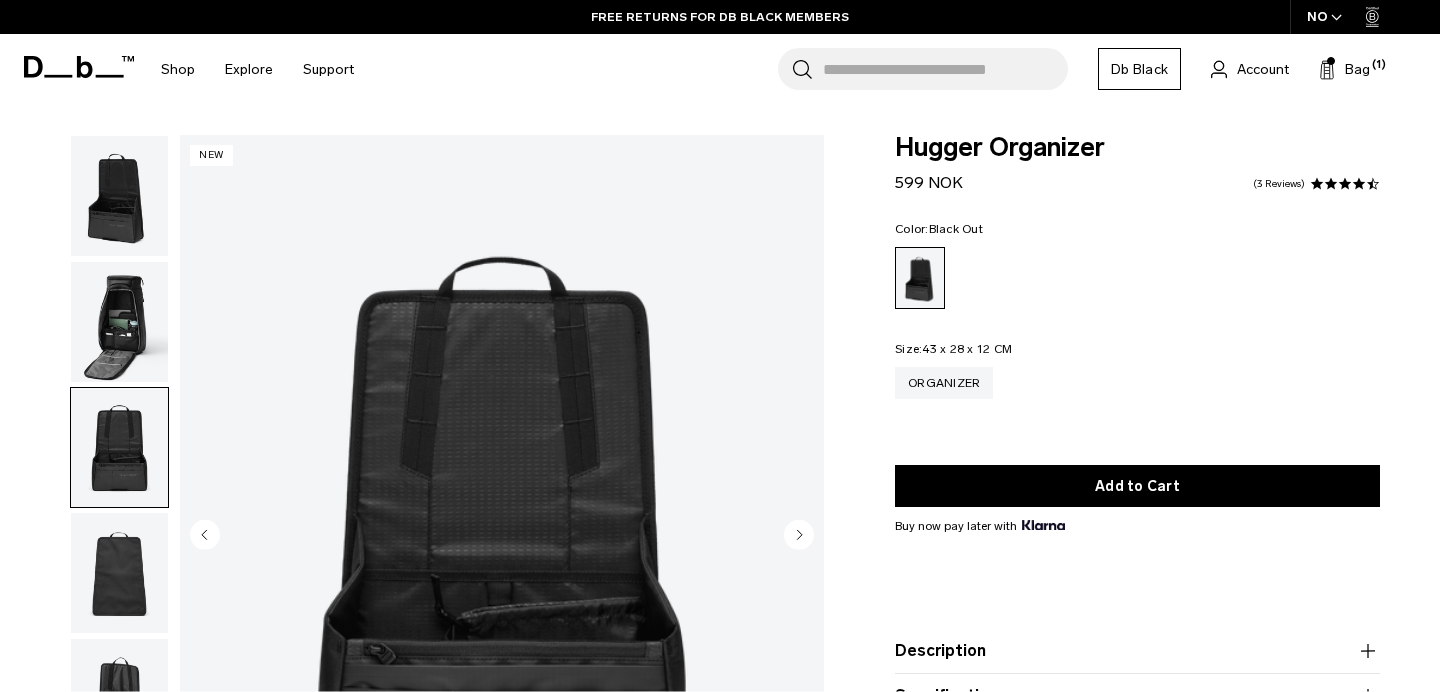 click at bounding box center (119, 322) 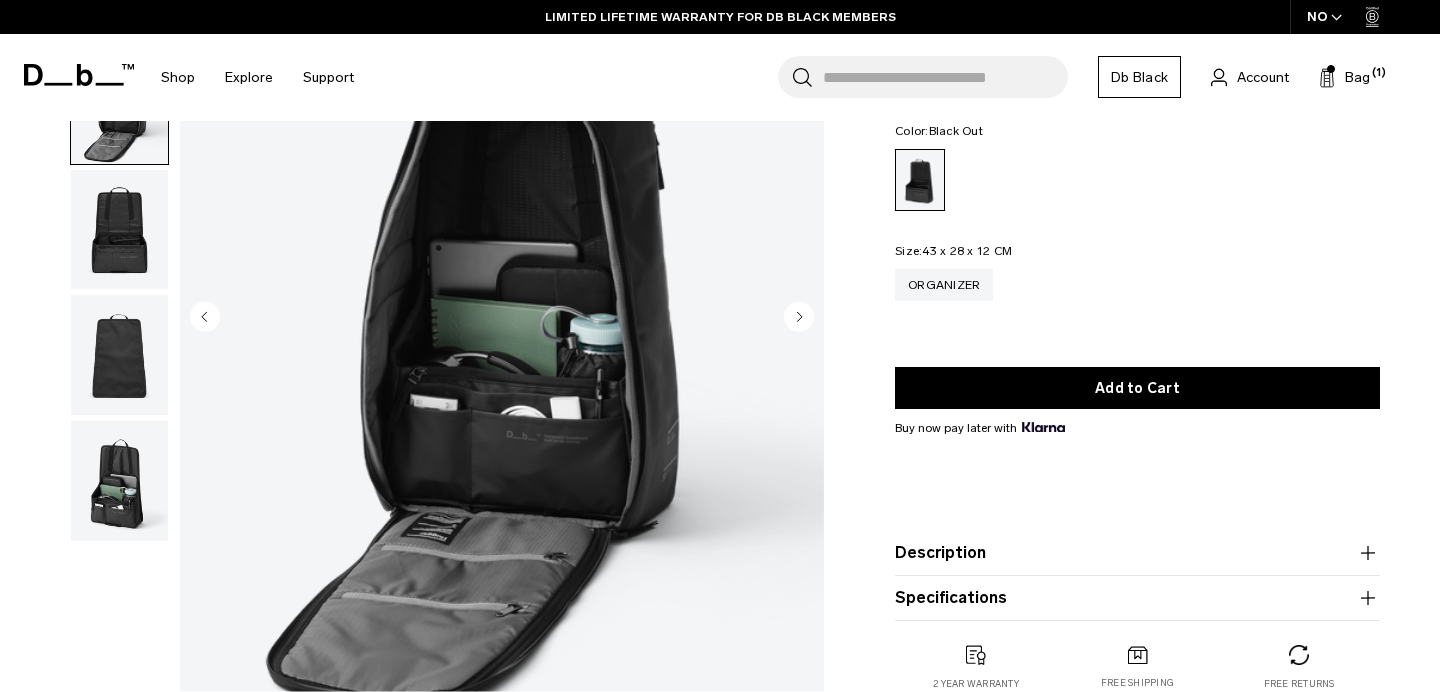 scroll, scrollTop: 256, scrollLeft: 0, axis: vertical 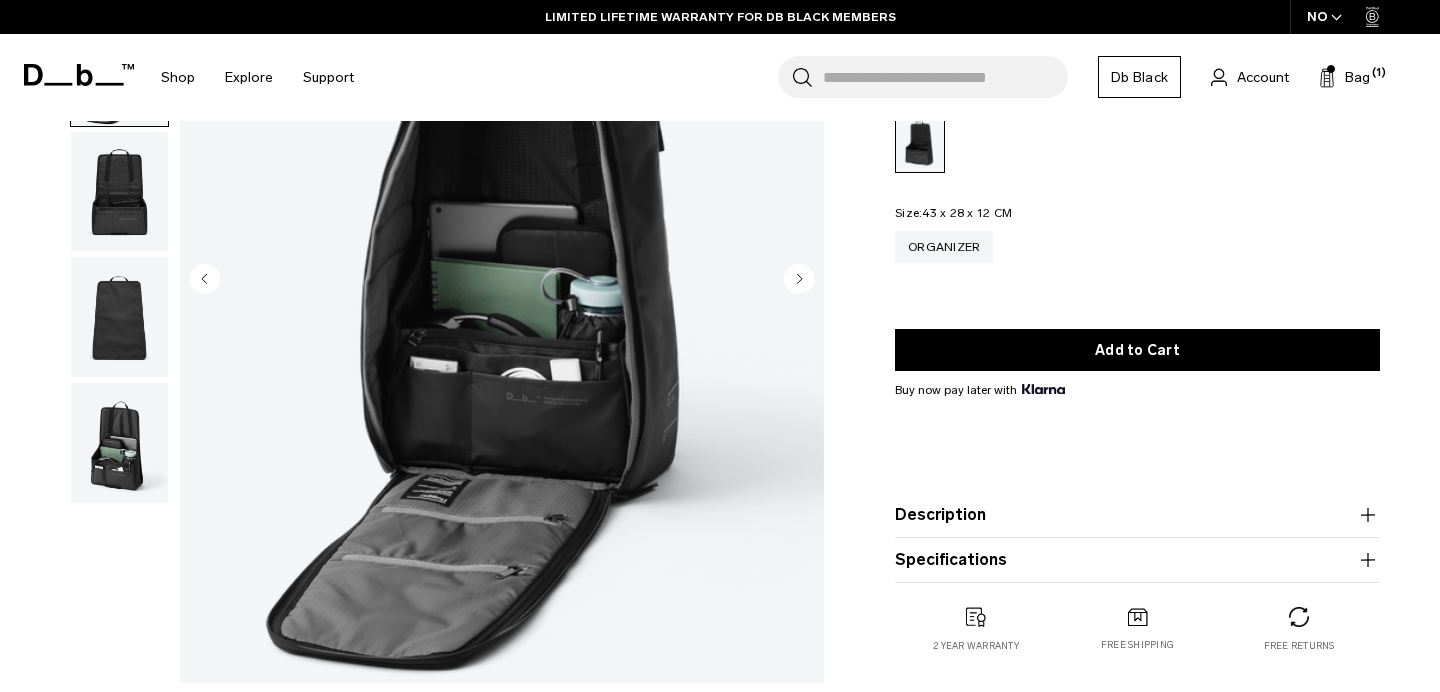 click at bounding box center [119, 443] 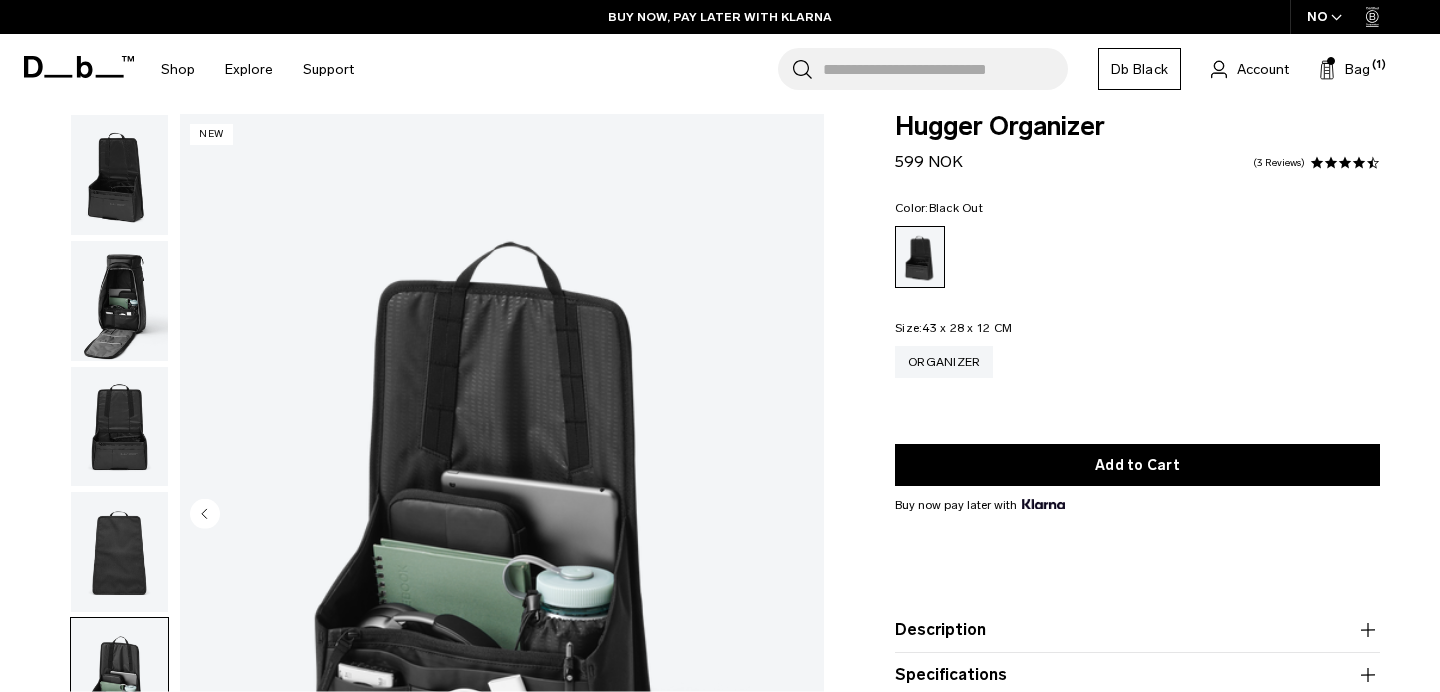 scroll, scrollTop: 0, scrollLeft: 0, axis: both 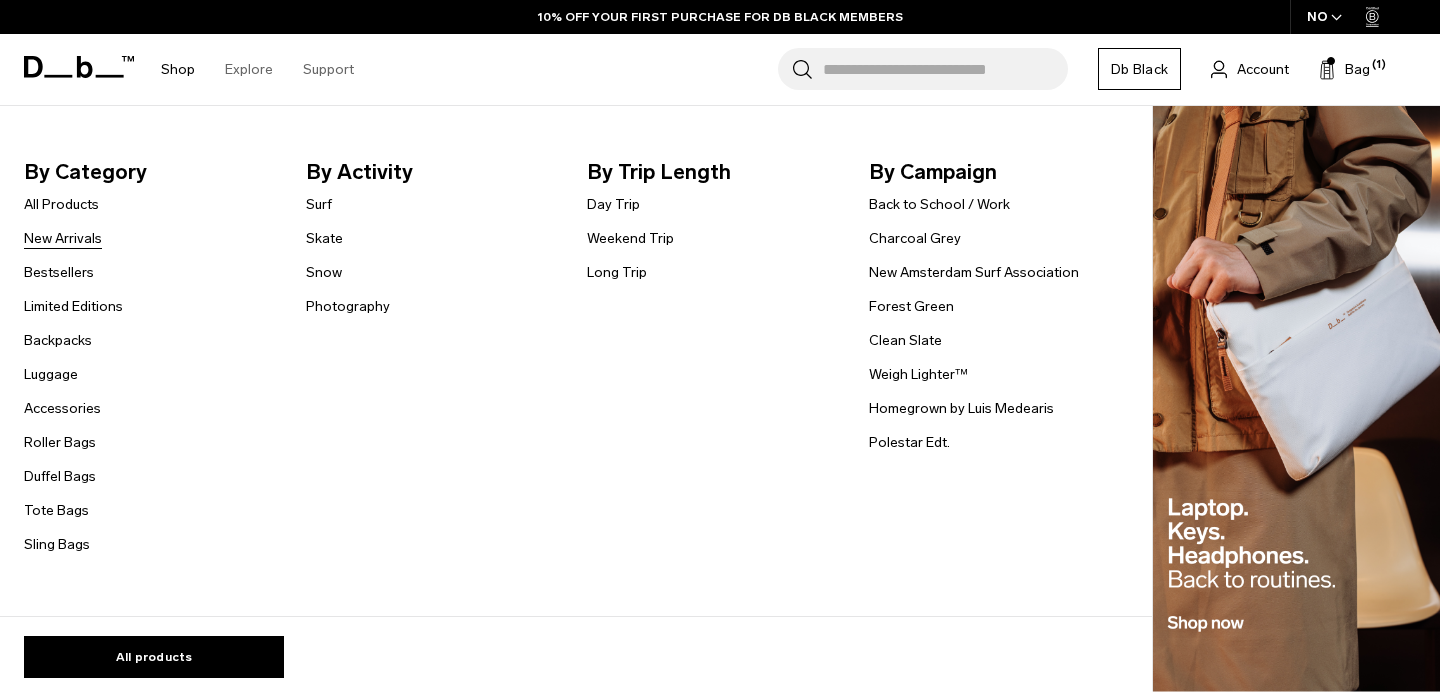 click on "New Arrivals" at bounding box center (63, 238) 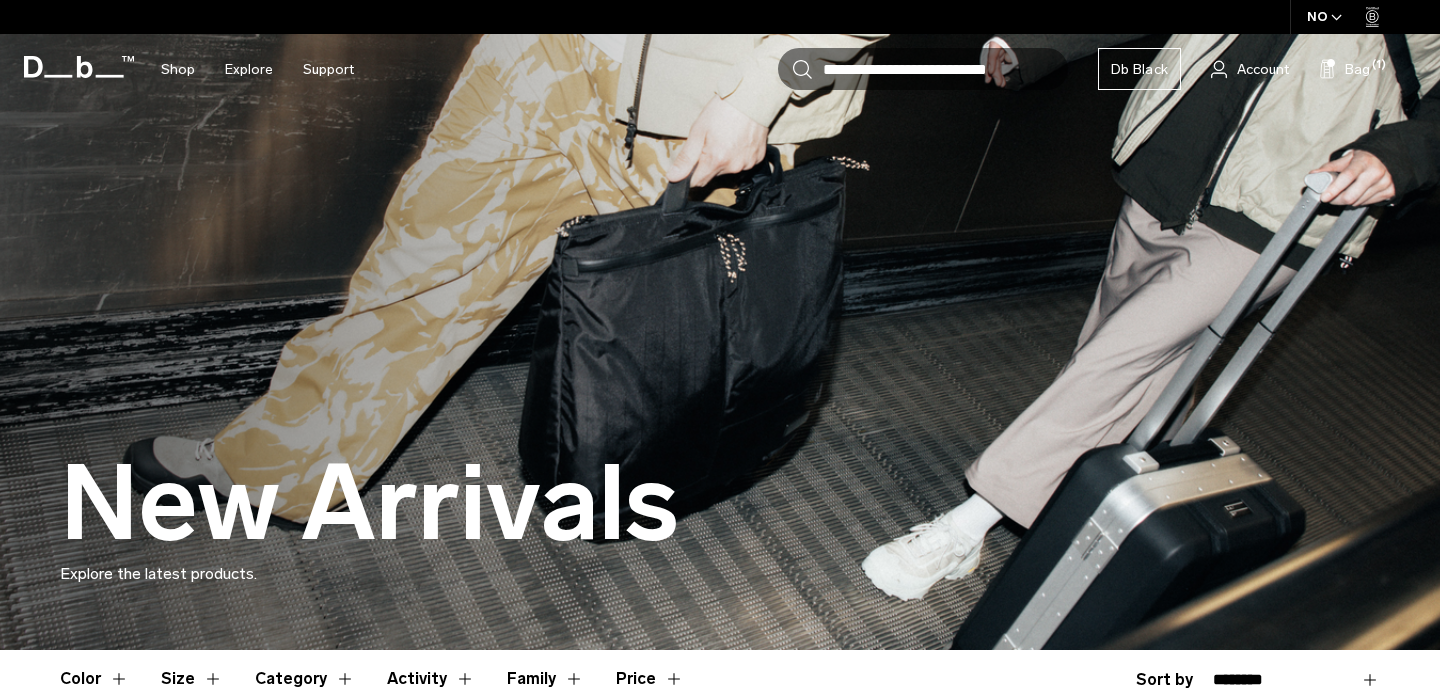 scroll, scrollTop: 359, scrollLeft: 0, axis: vertical 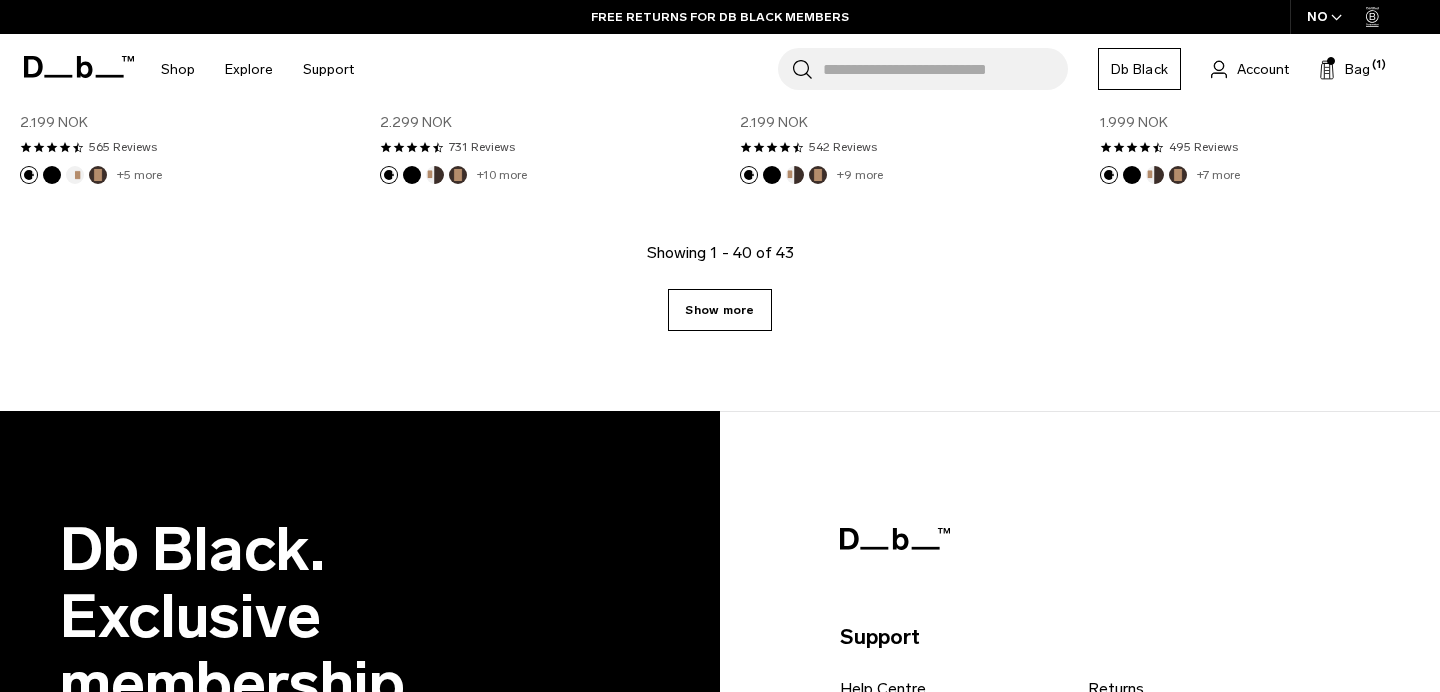 click on "Show more" at bounding box center [719, 310] 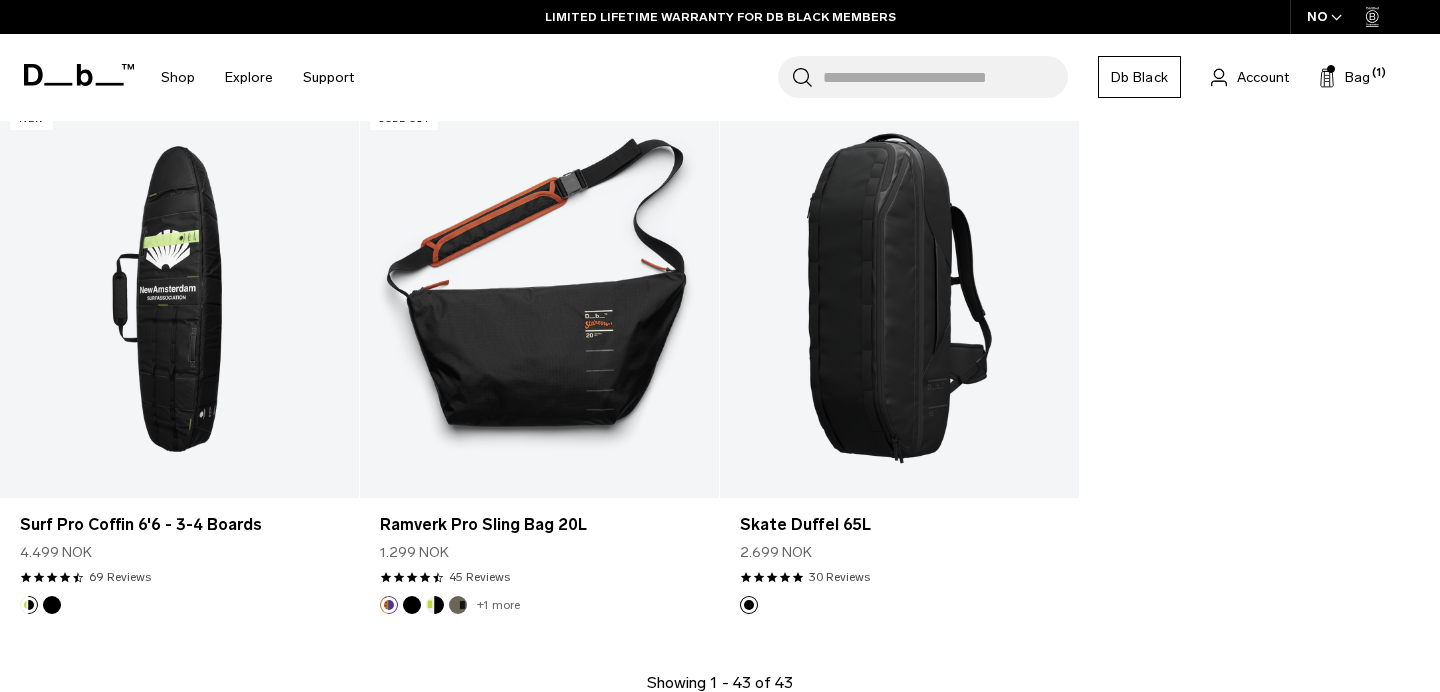 scroll, scrollTop: 6144, scrollLeft: 0, axis: vertical 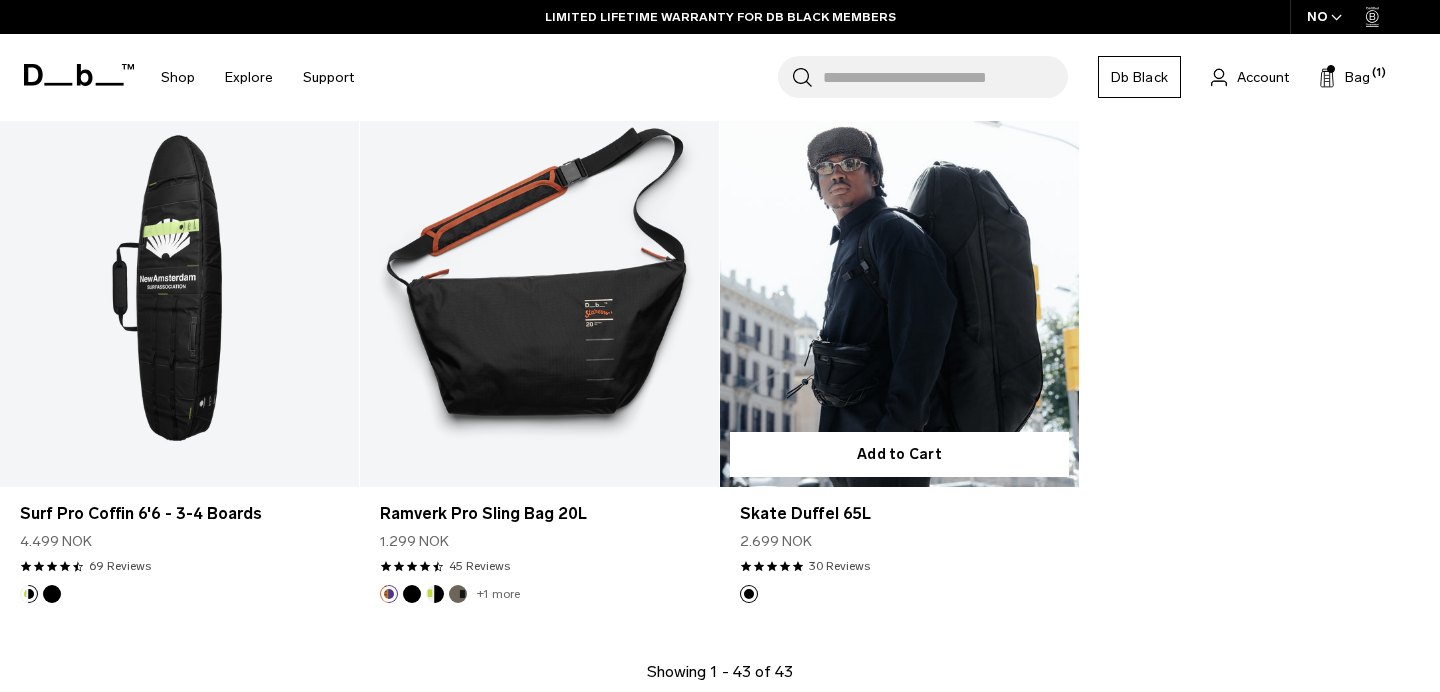 click at bounding box center [899, 287] 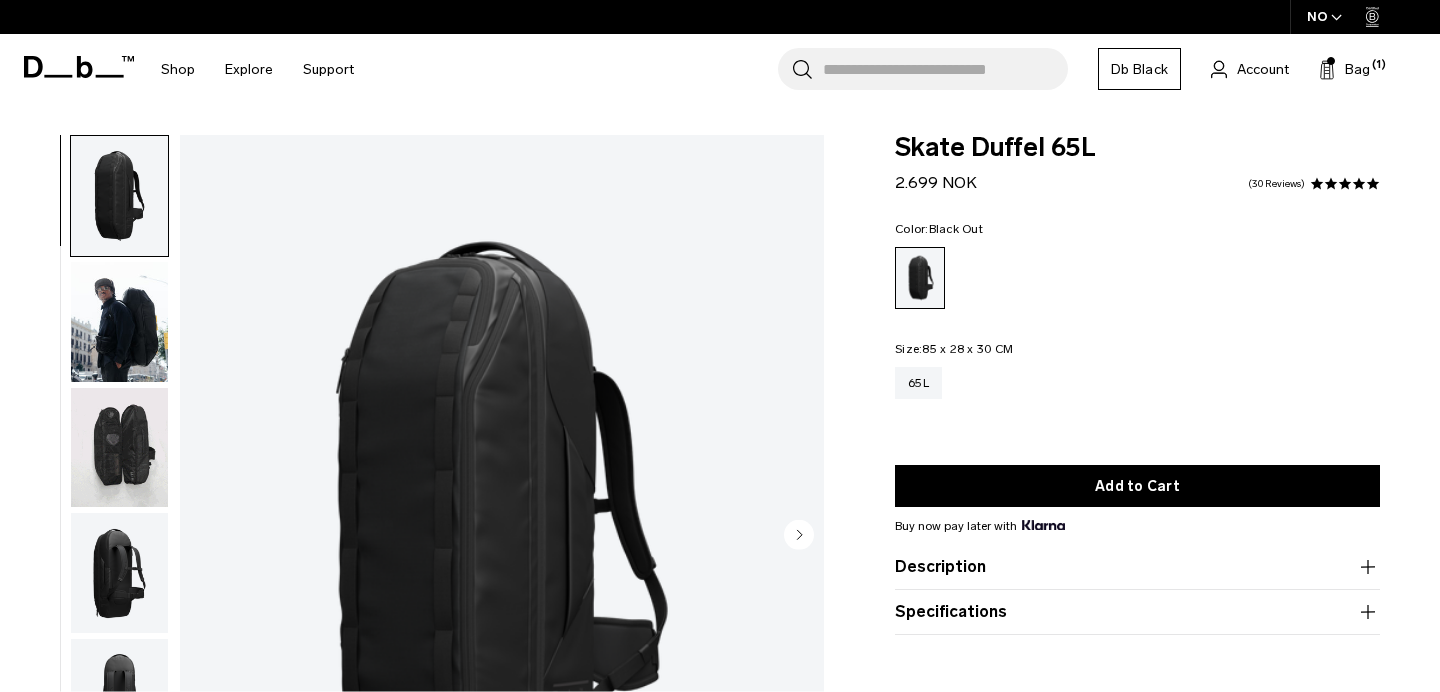scroll, scrollTop: 0, scrollLeft: 0, axis: both 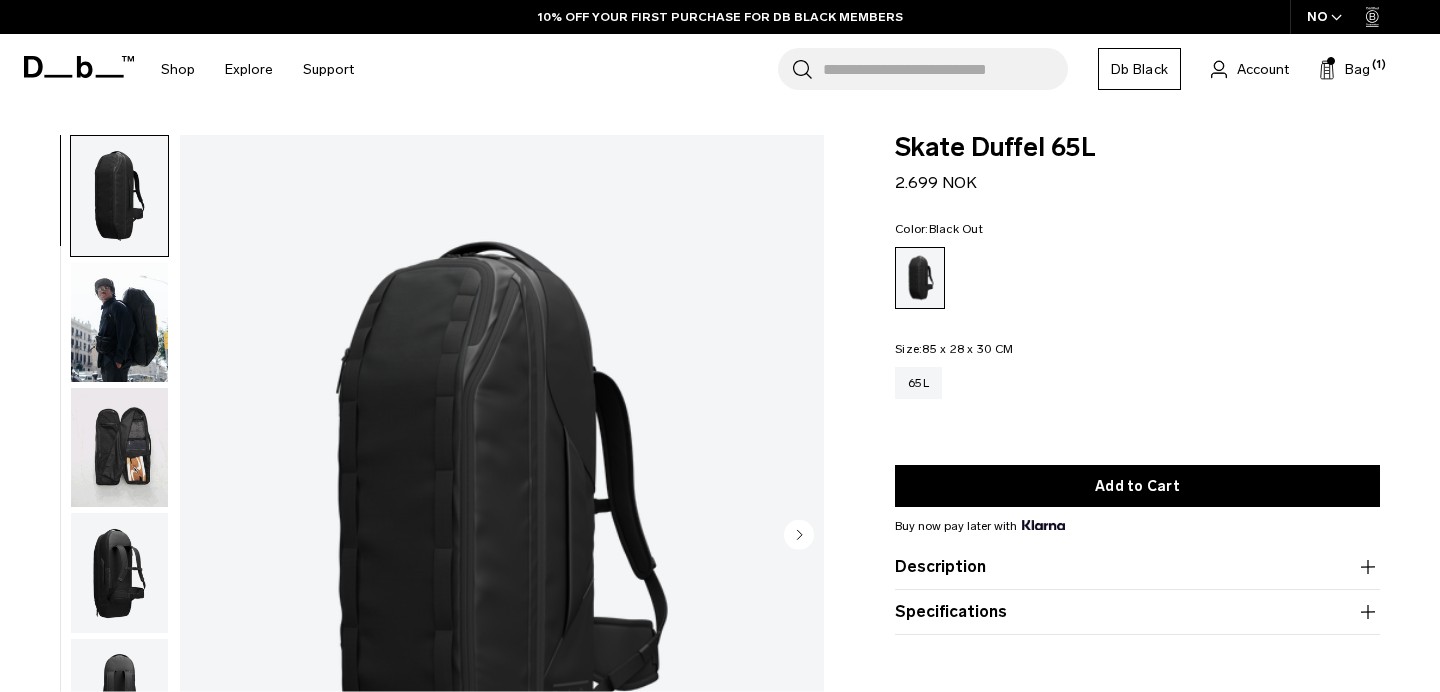 click at bounding box center (119, 322) 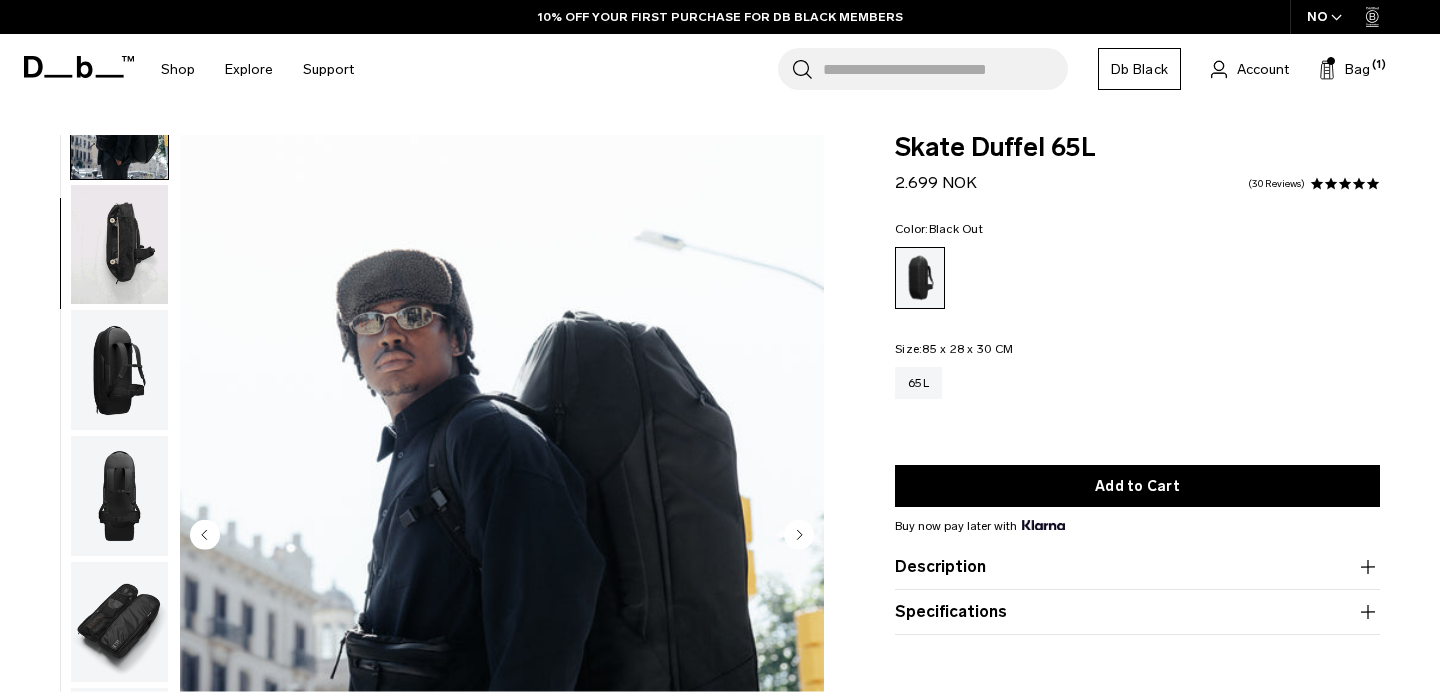 scroll, scrollTop: 250, scrollLeft: 0, axis: vertical 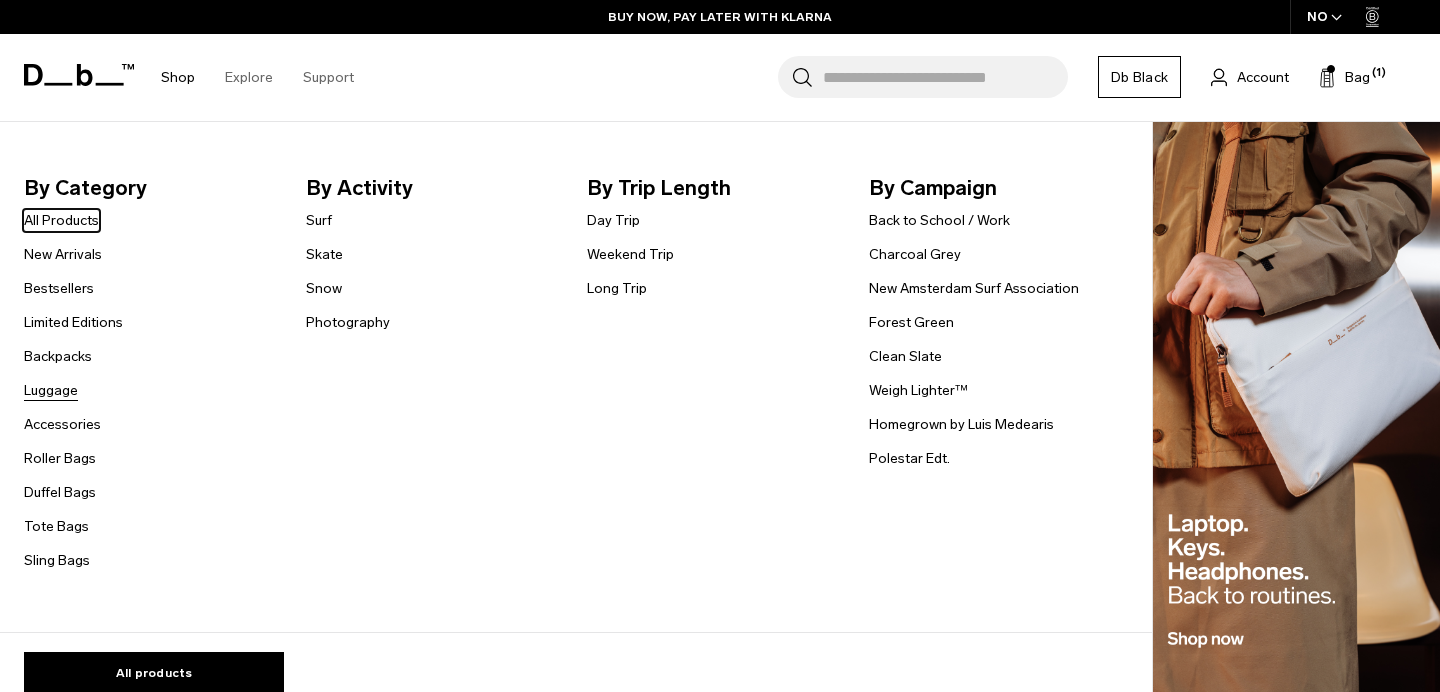 click on "Luggage" at bounding box center [51, 390] 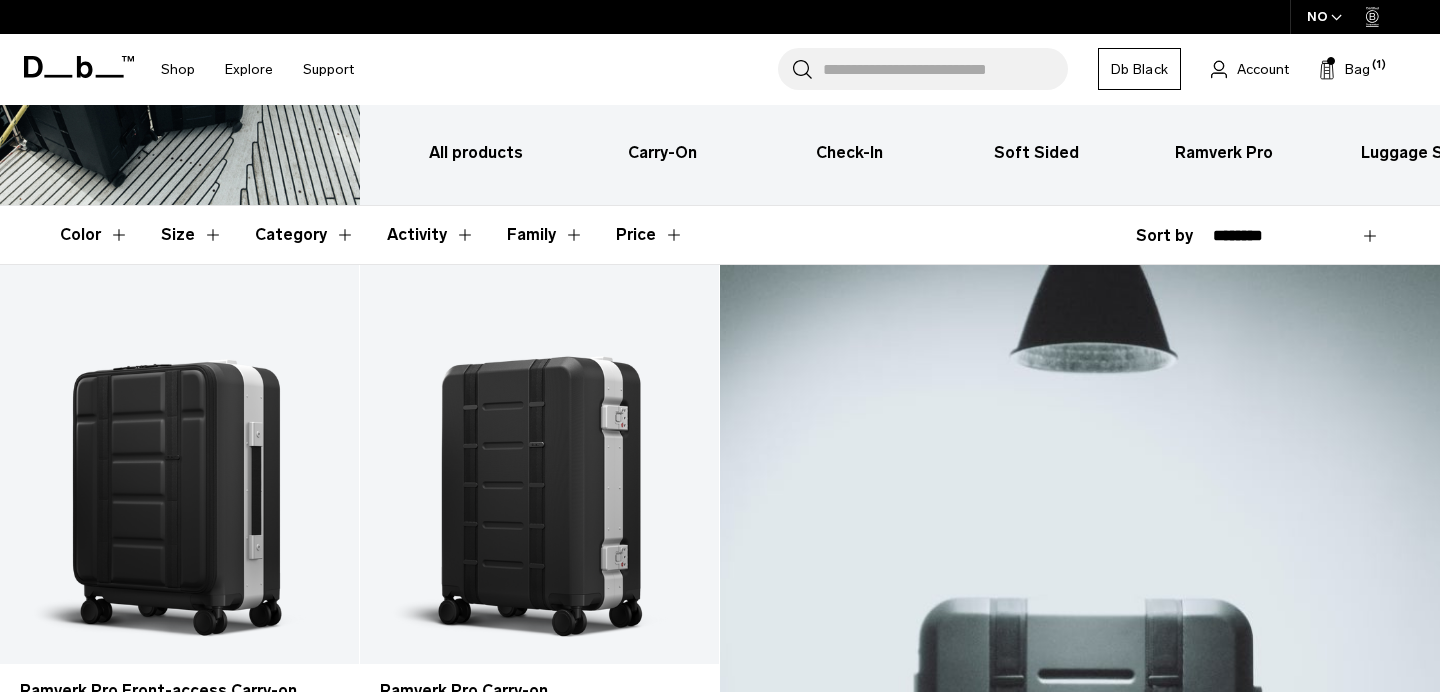 scroll, scrollTop: 0, scrollLeft: 0, axis: both 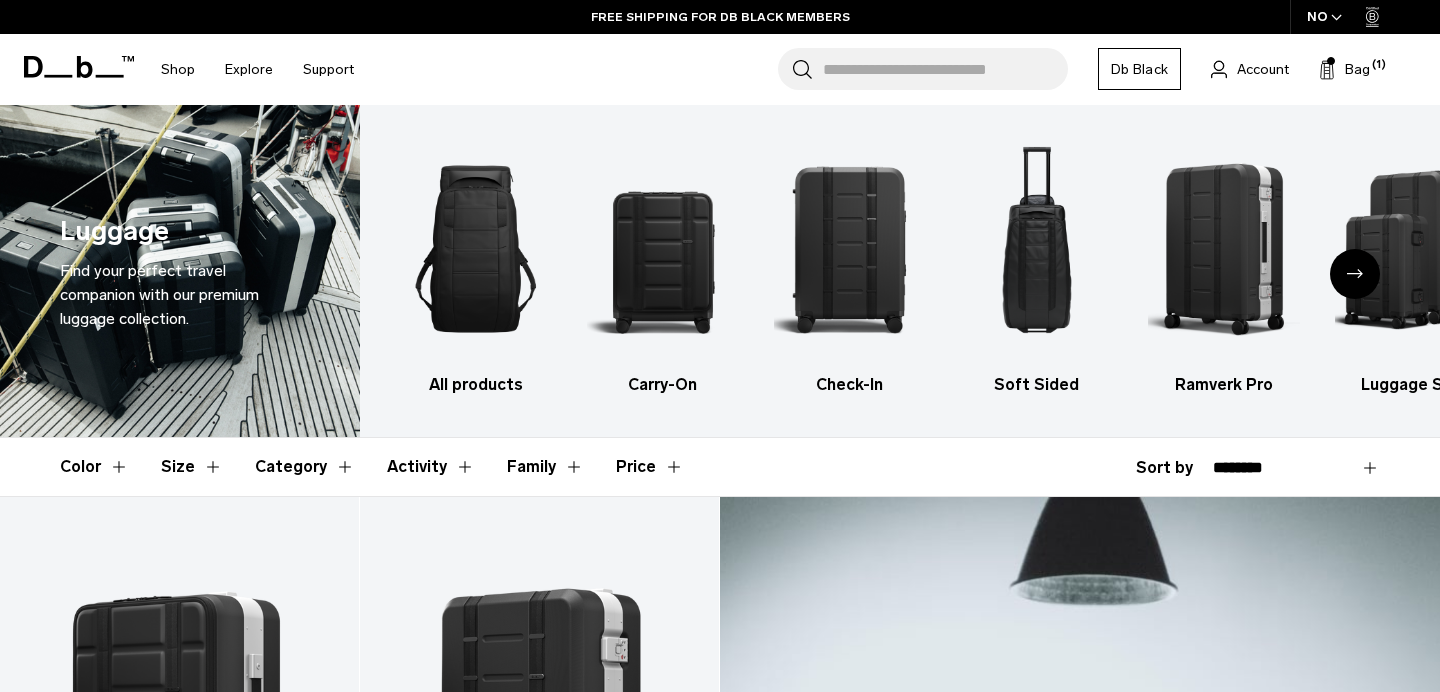 click 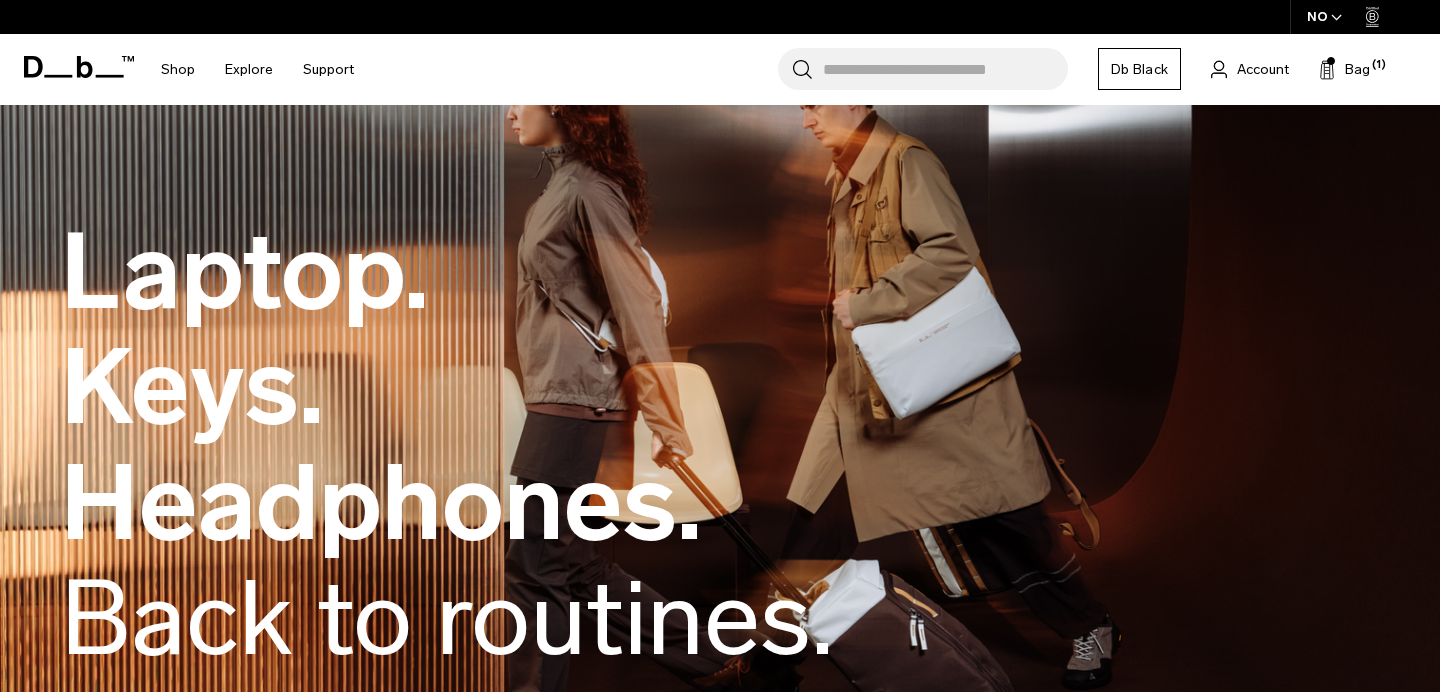 scroll, scrollTop: 0, scrollLeft: 0, axis: both 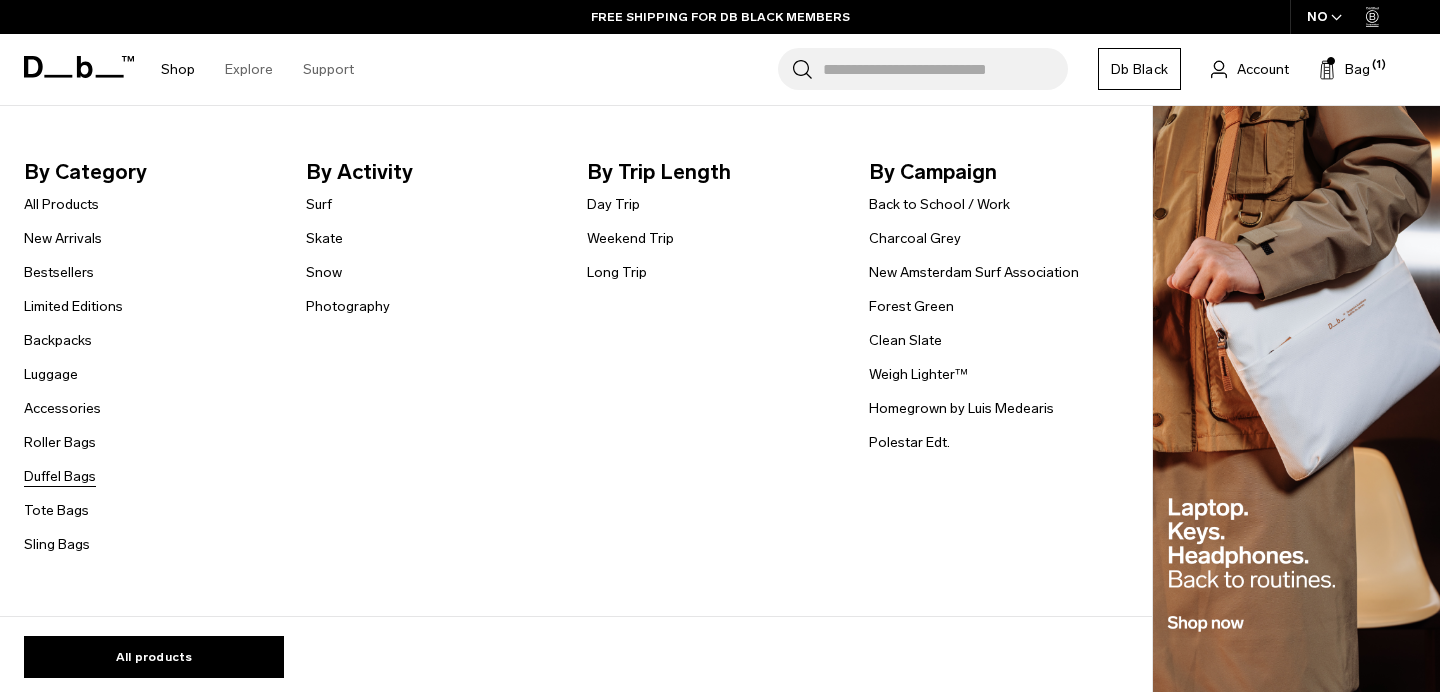 click on "Duffel Bags" at bounding box center (60, 476) 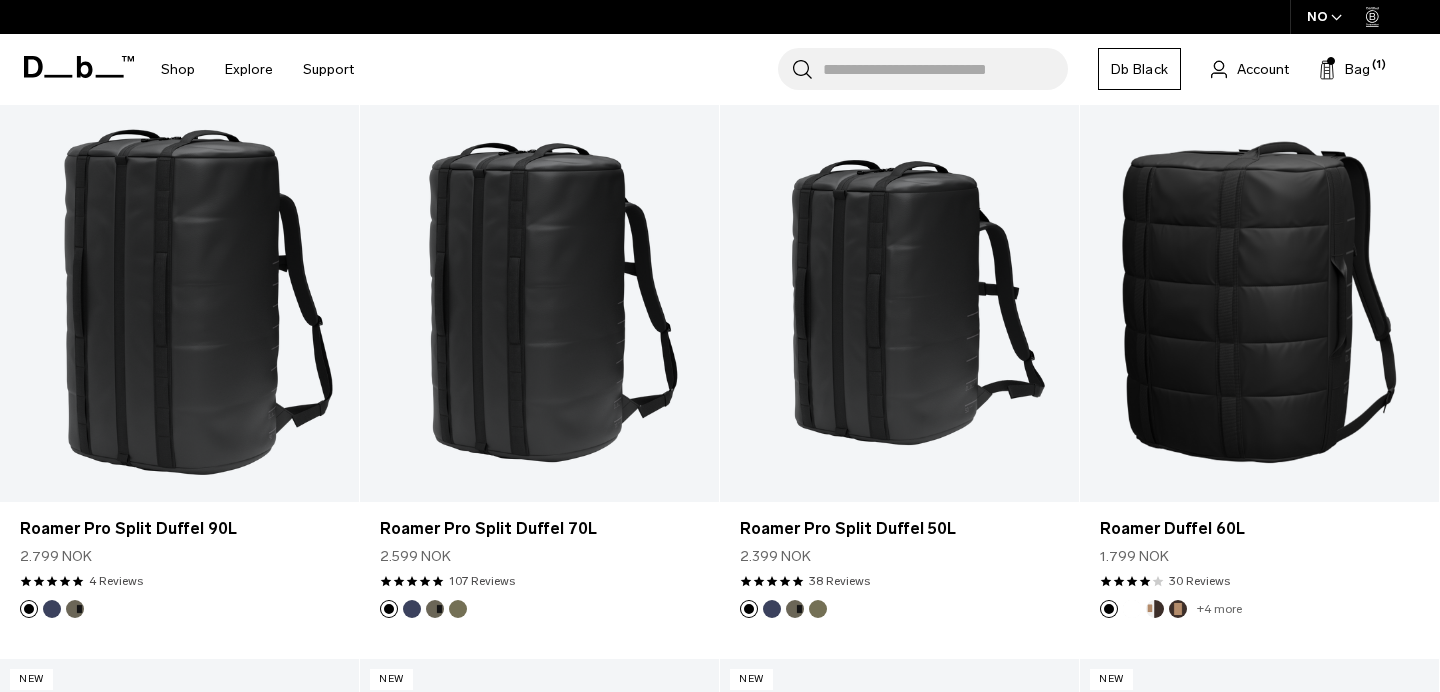 scroll, scrollTop: 0, scrollLeft: 0, axis: both 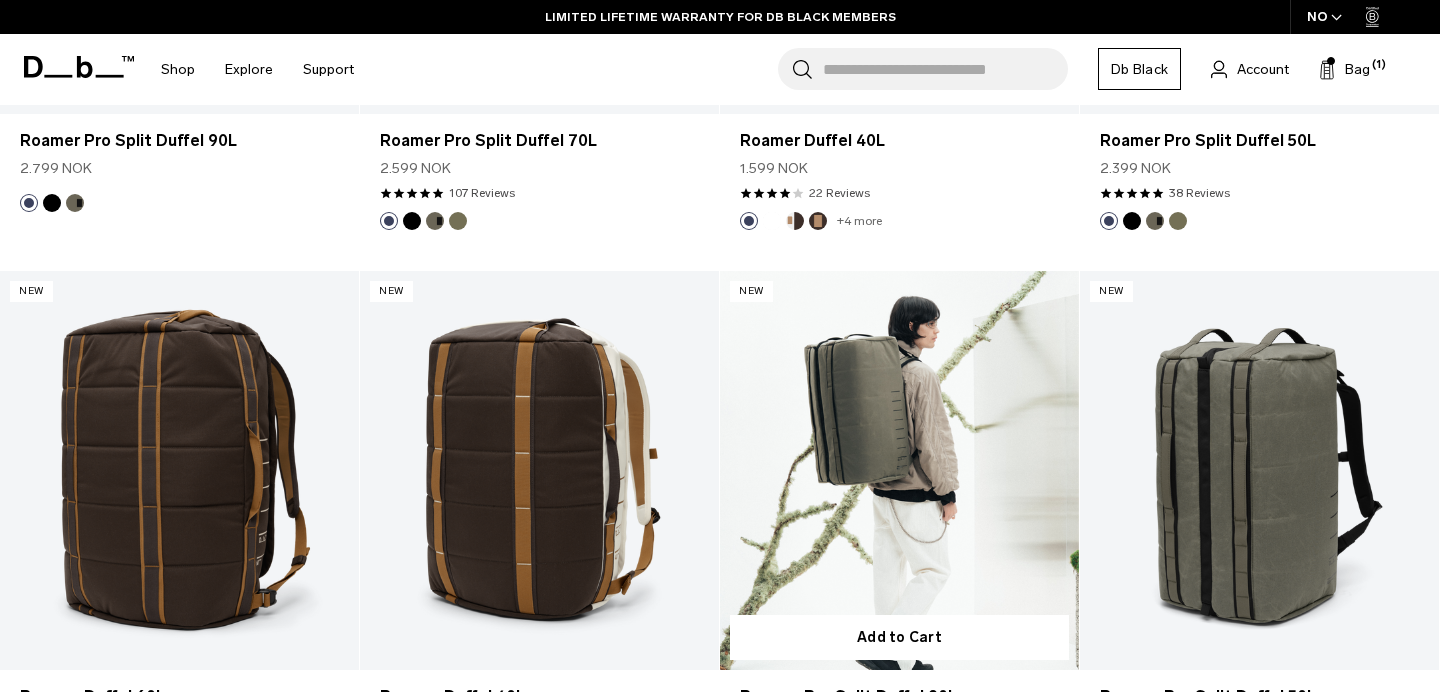 click at bounding box center (899, 470) 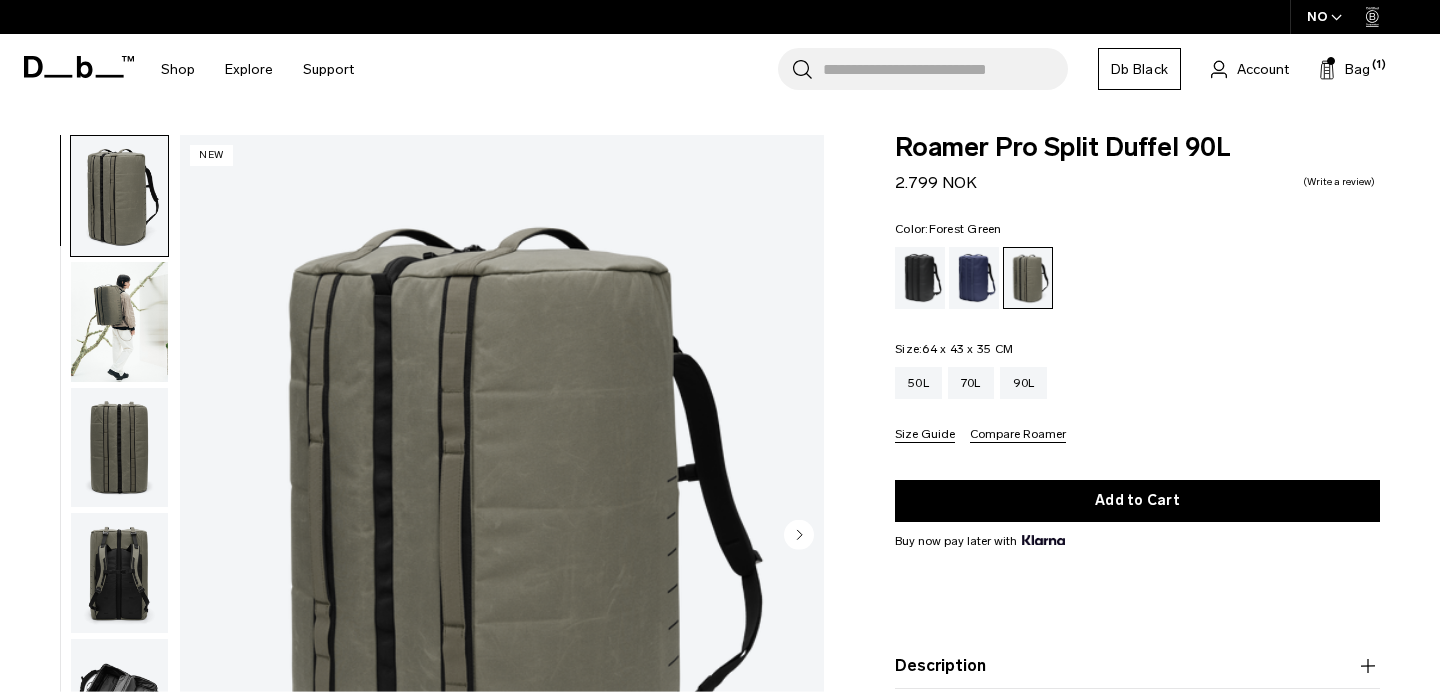 scroll, scrollTop: 0, scrollLeft: 0, axis: both 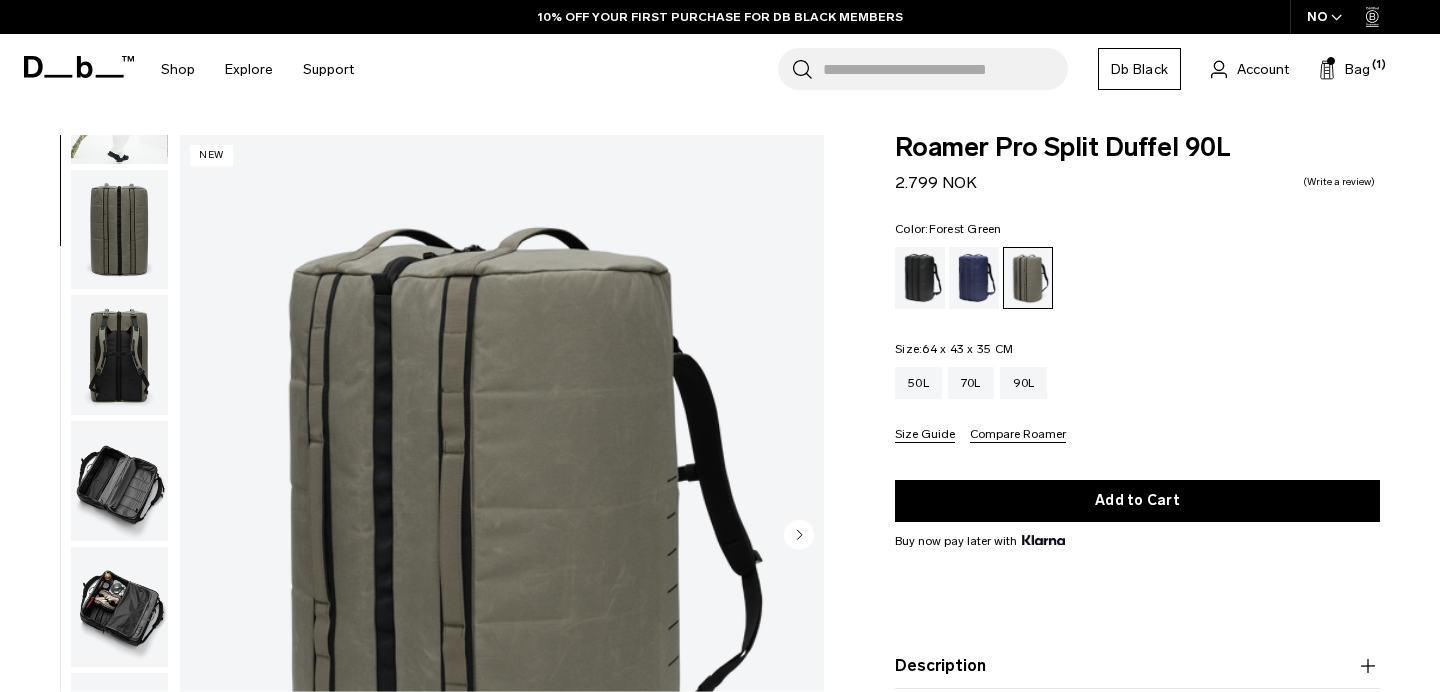 click at bounding box center [119, 481] 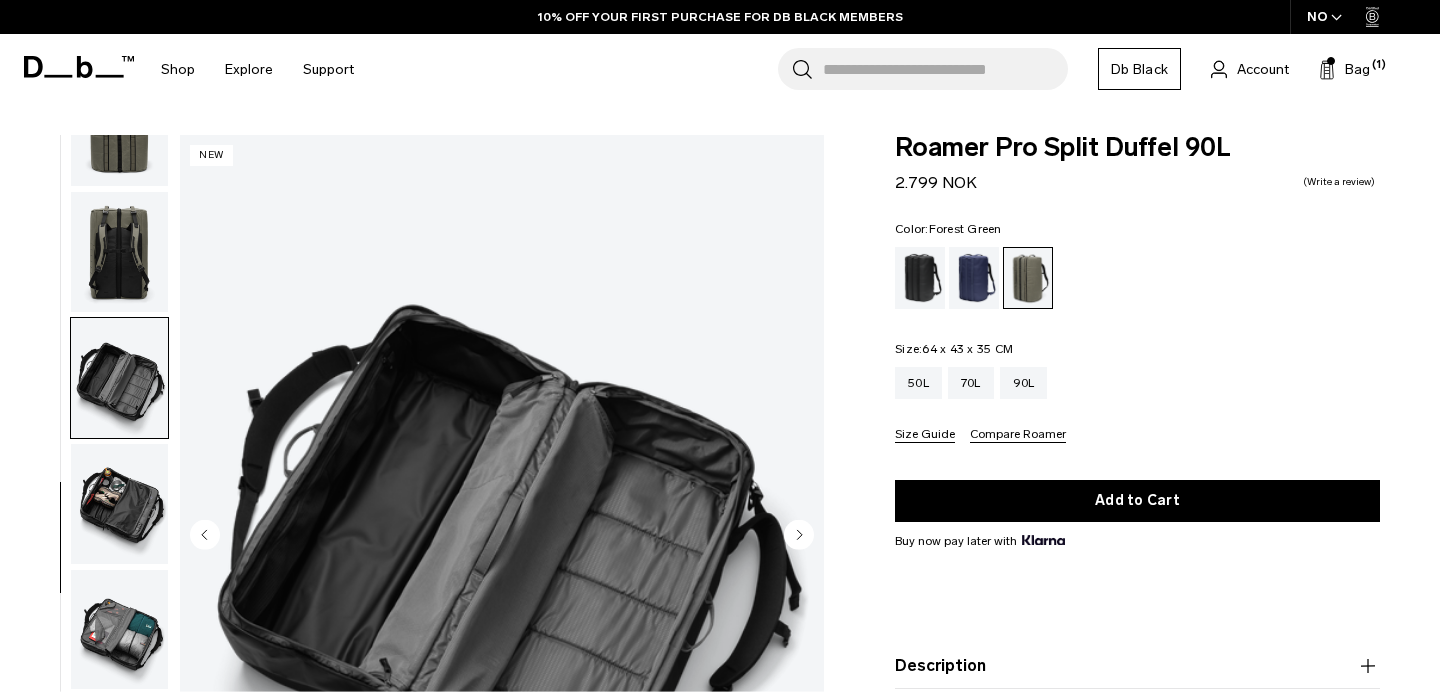 scroll, scrollTop: 324, scrollLeft: 0, axis: vertical 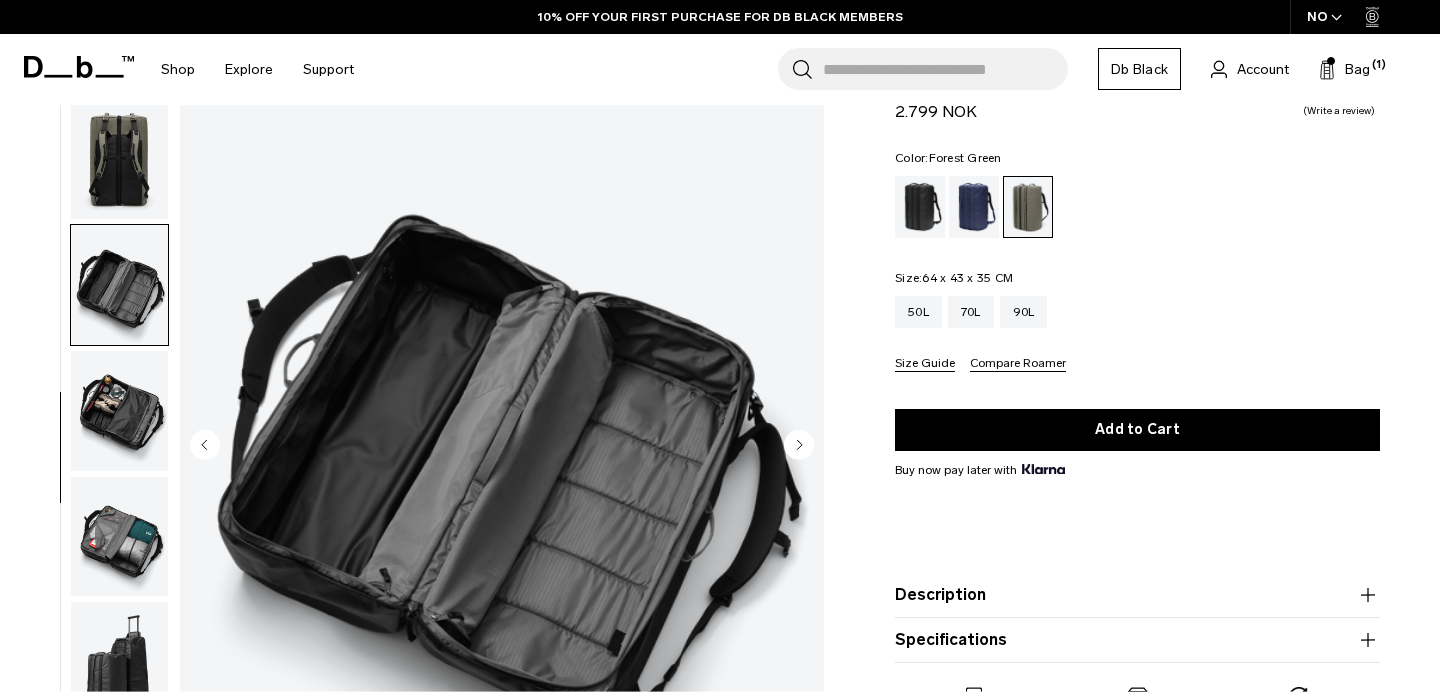 click at bounding box center [119, 537] 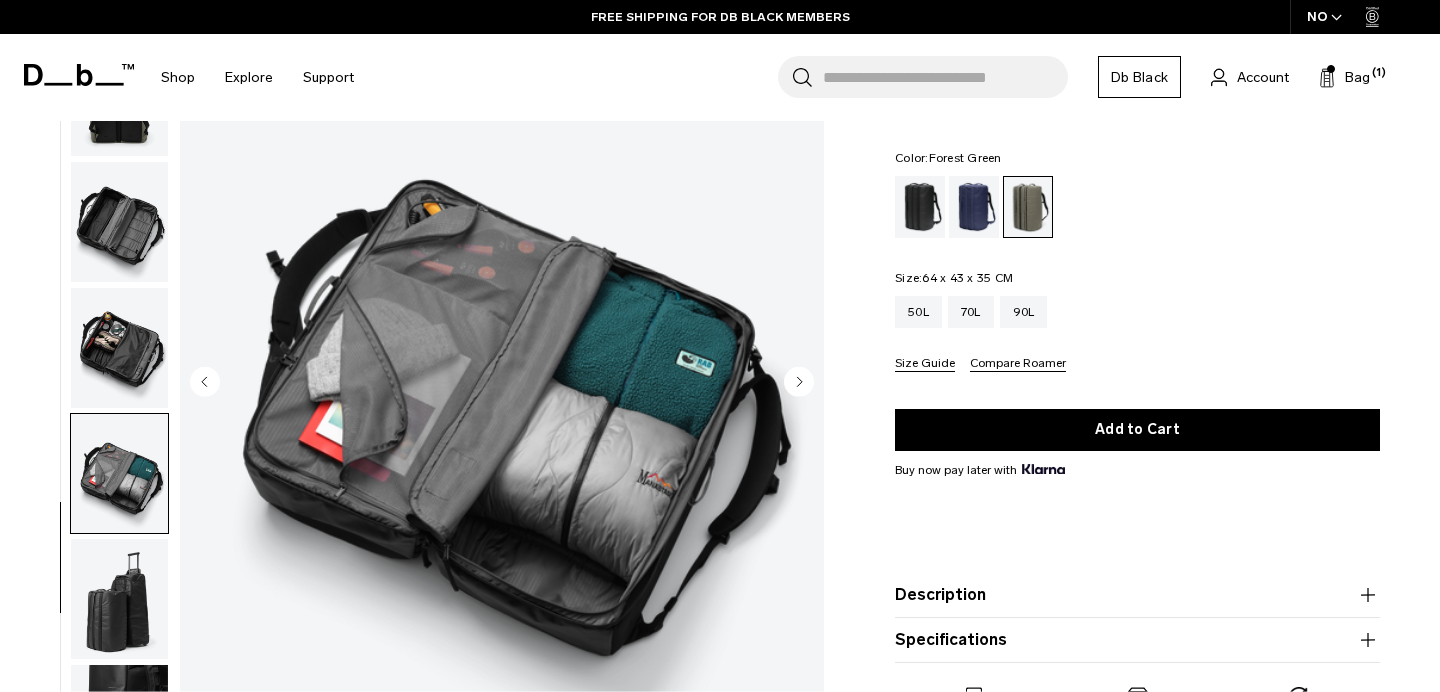 scroll, scrollTop: 168, scrollLeft: 0, axis: vertical 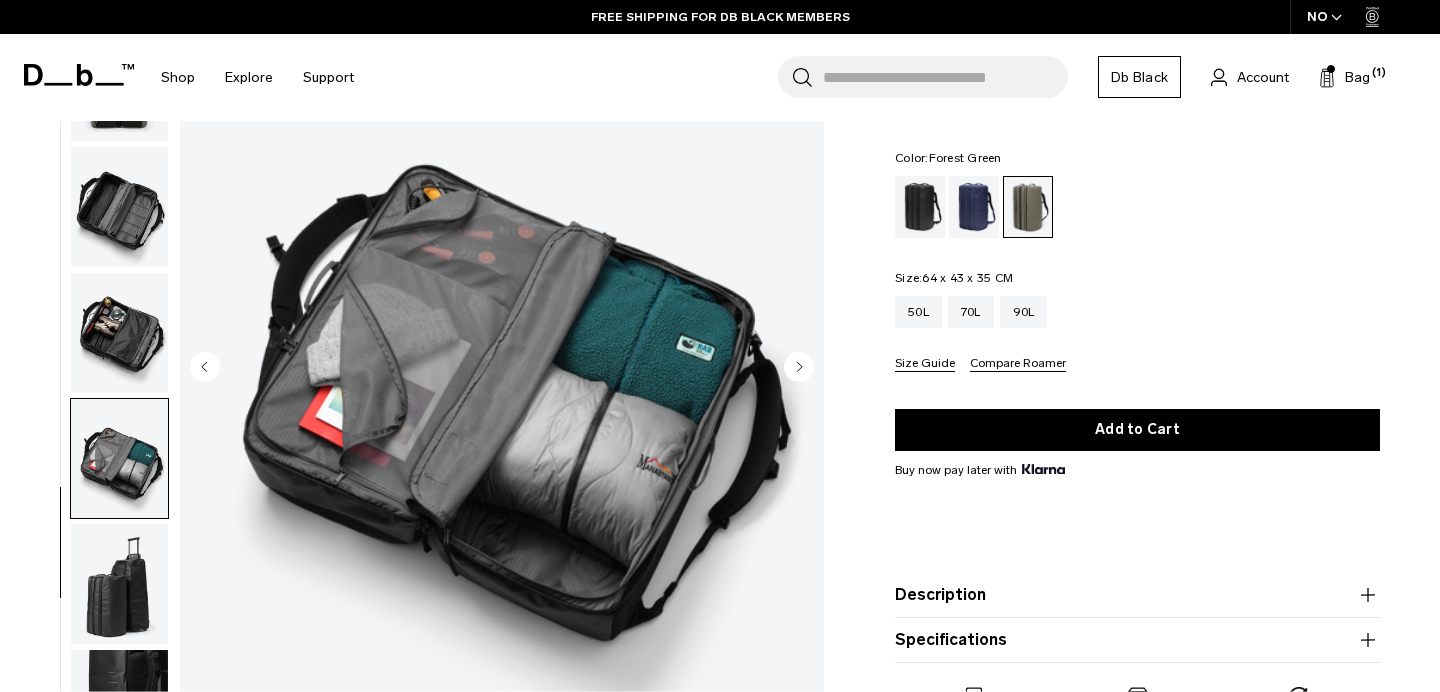 click at bounding box center [119, 333] 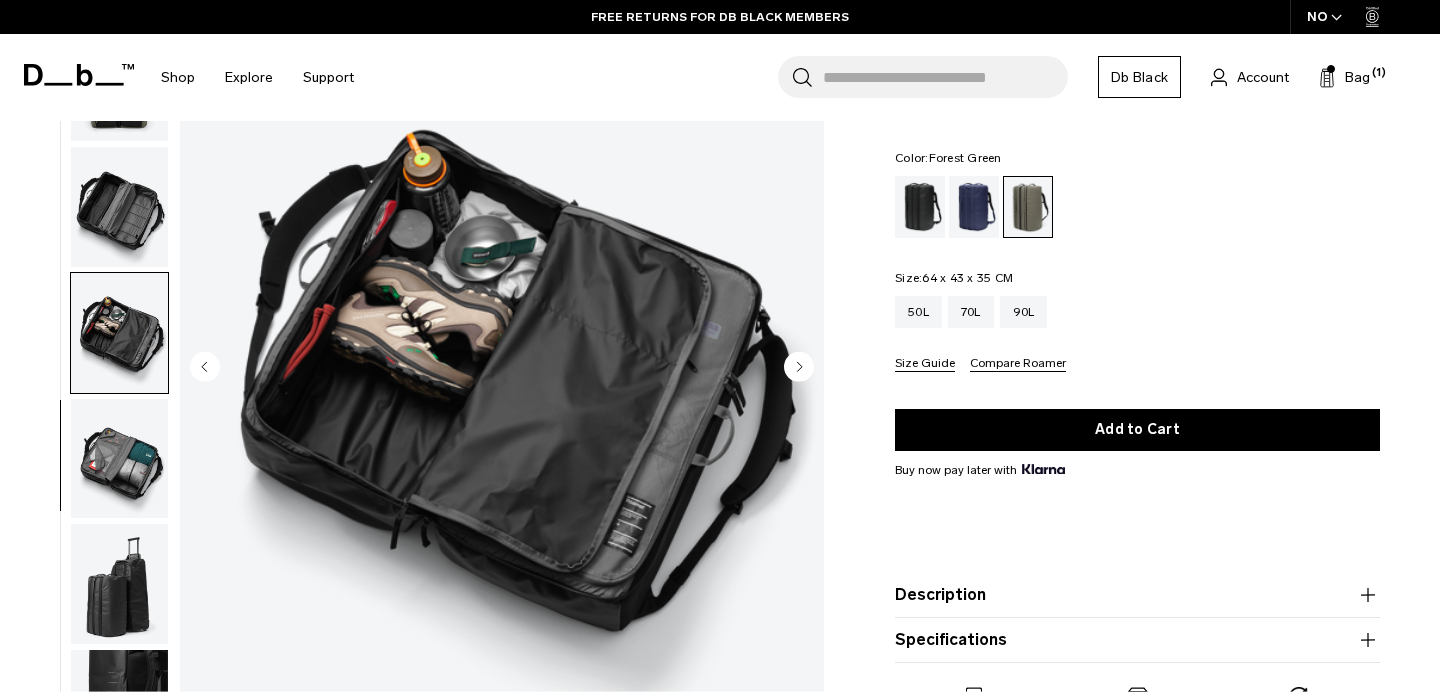click at bounding box center (119, 459) 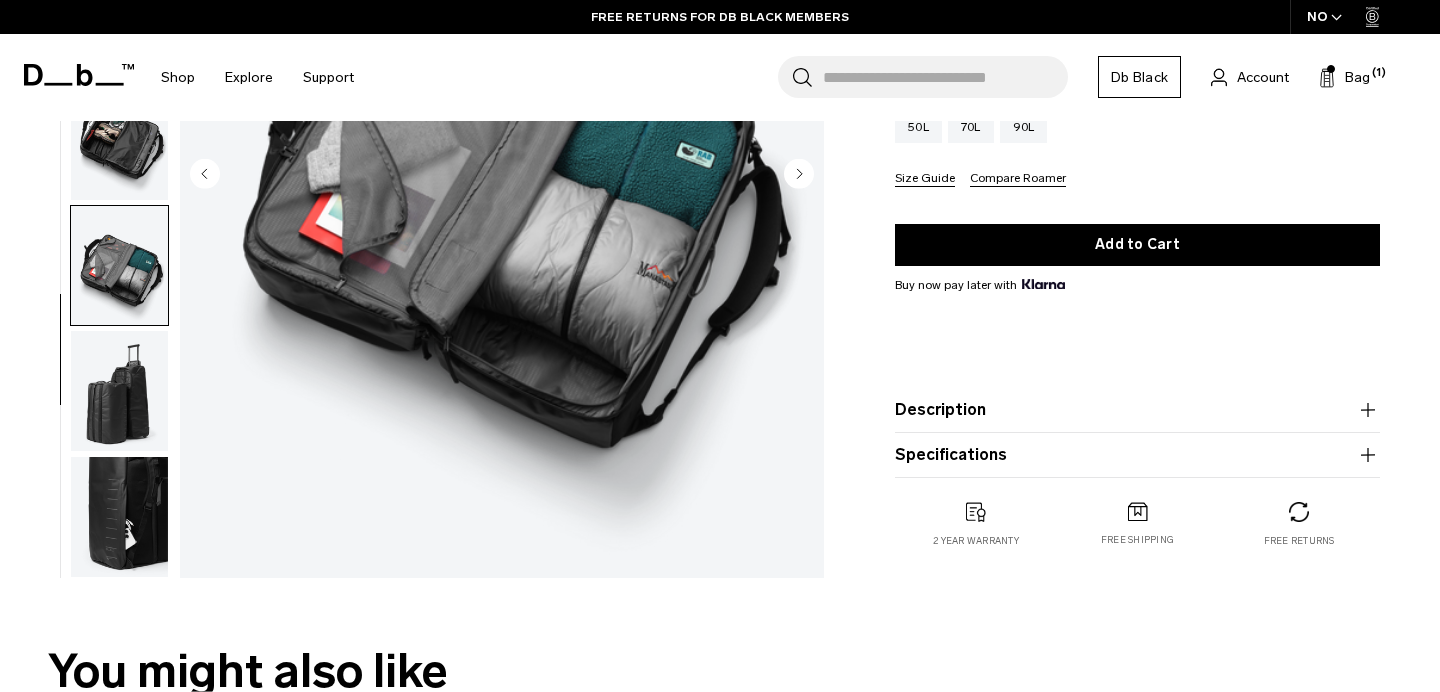 scroll, scrollTop: 380, scrollLeft: 0, axis: vertical 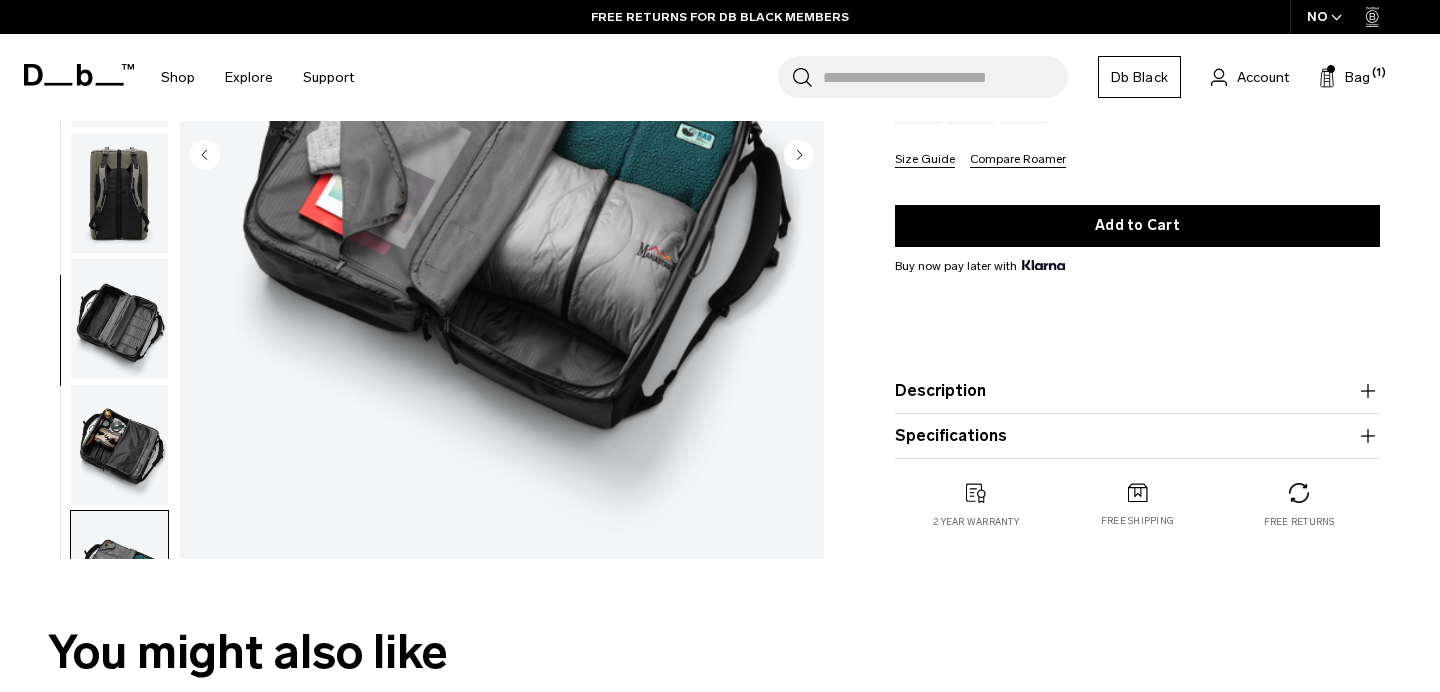 click at bounding box center [119, 319] 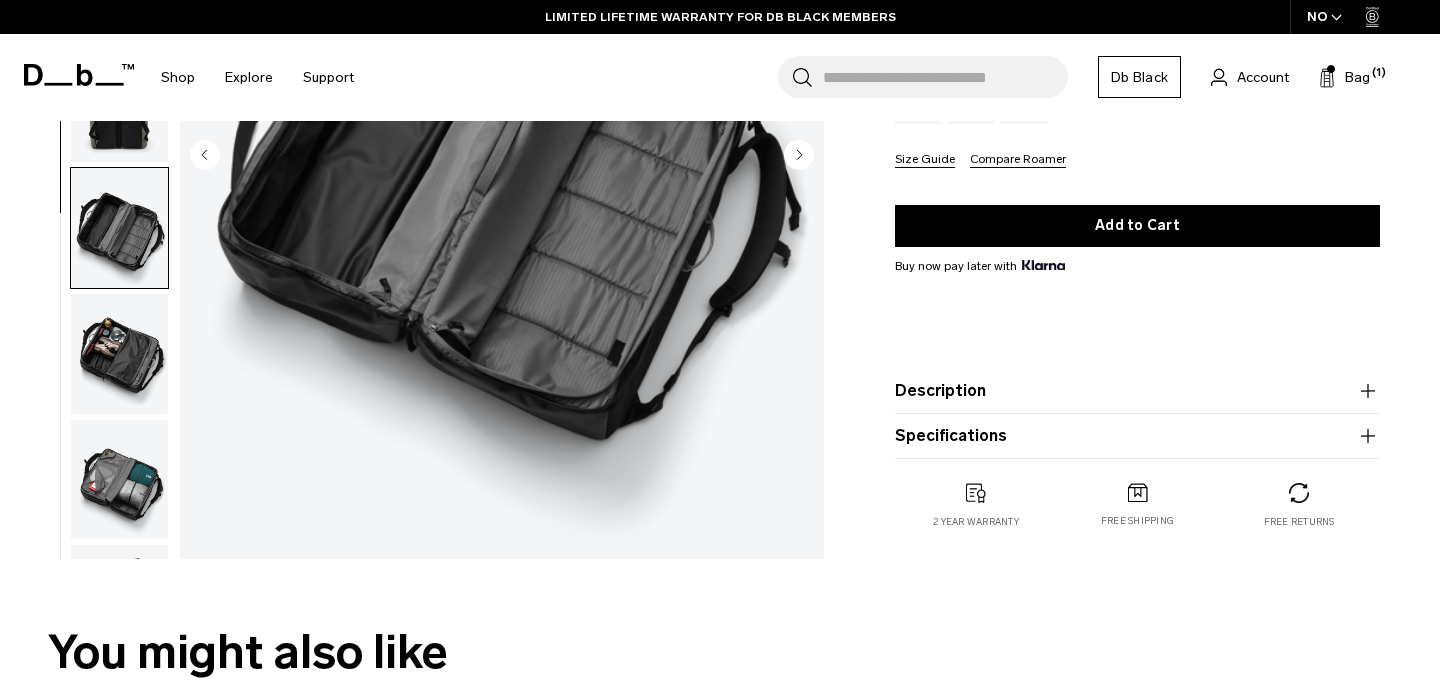scroll, scrollTop: 102, scrollLeft: 0, axis: vertical 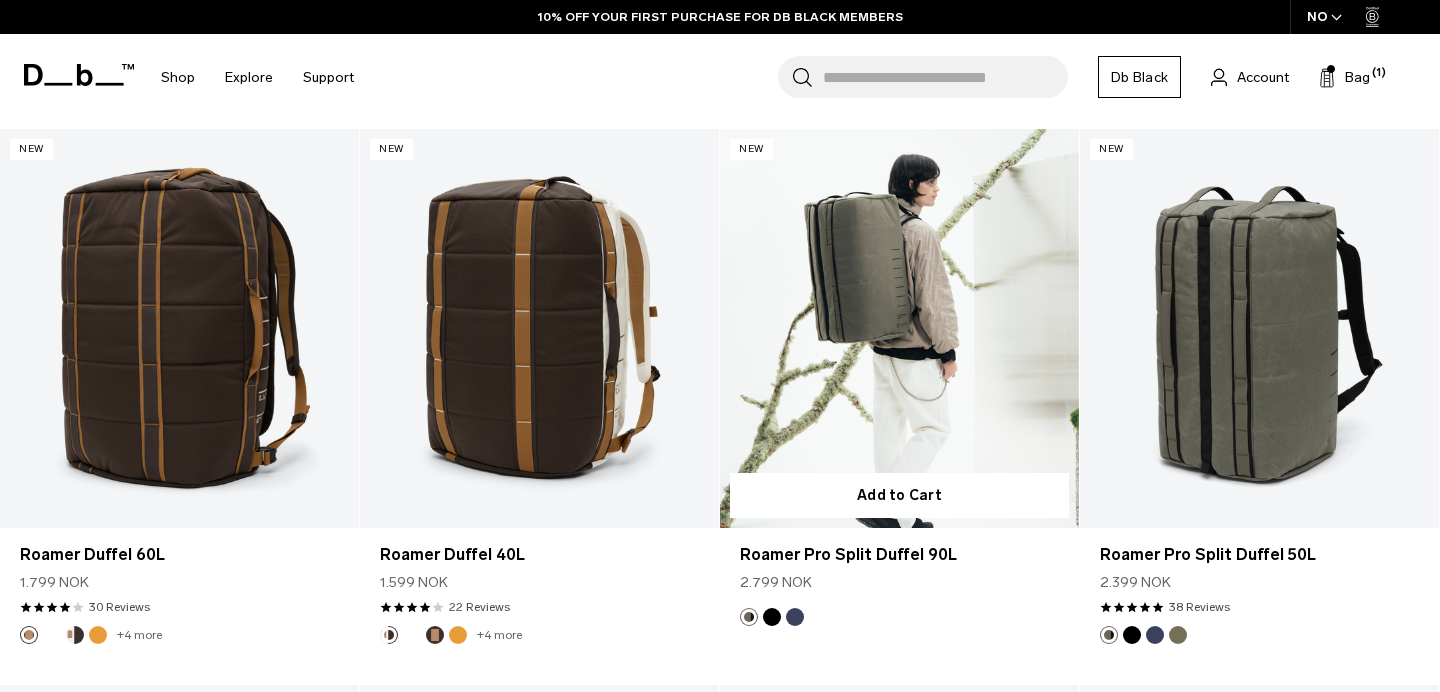 click at bounding box center [899, 328] 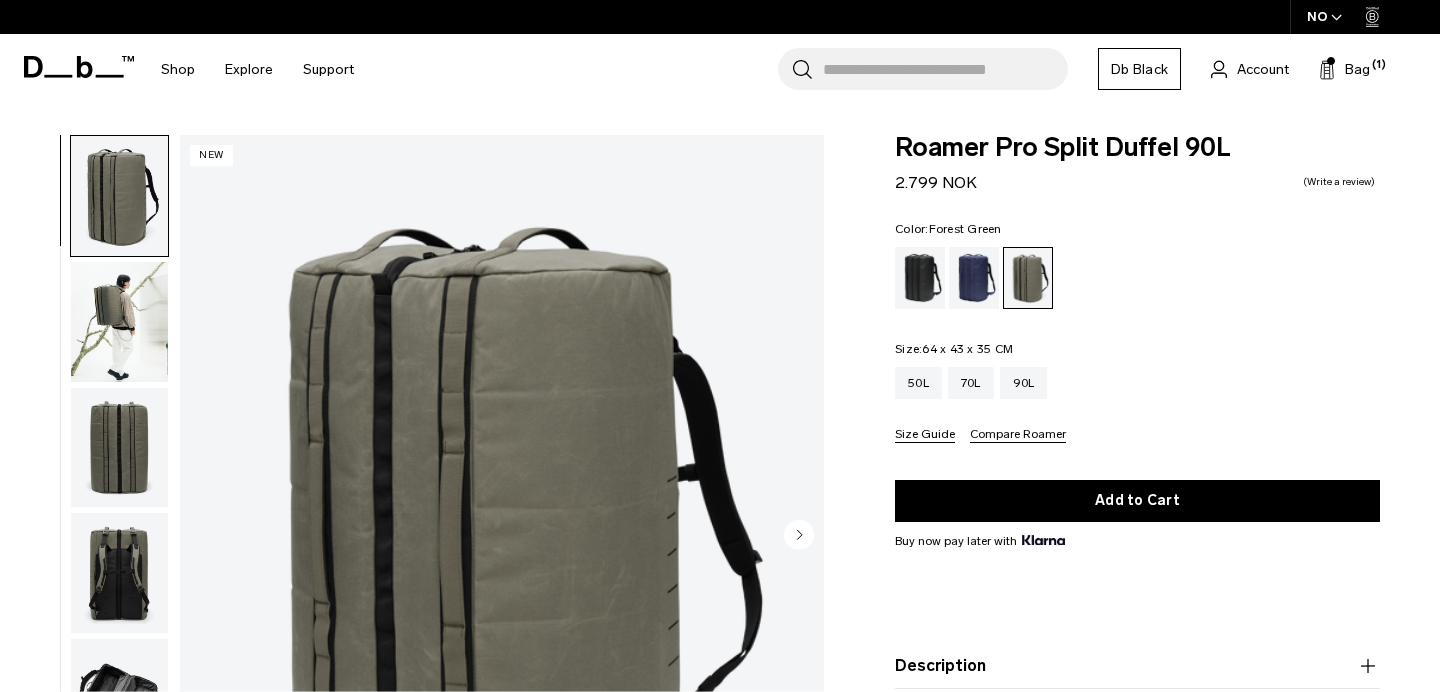 scroll, scrollTop: 0, scrollLeft: 0, axis: both 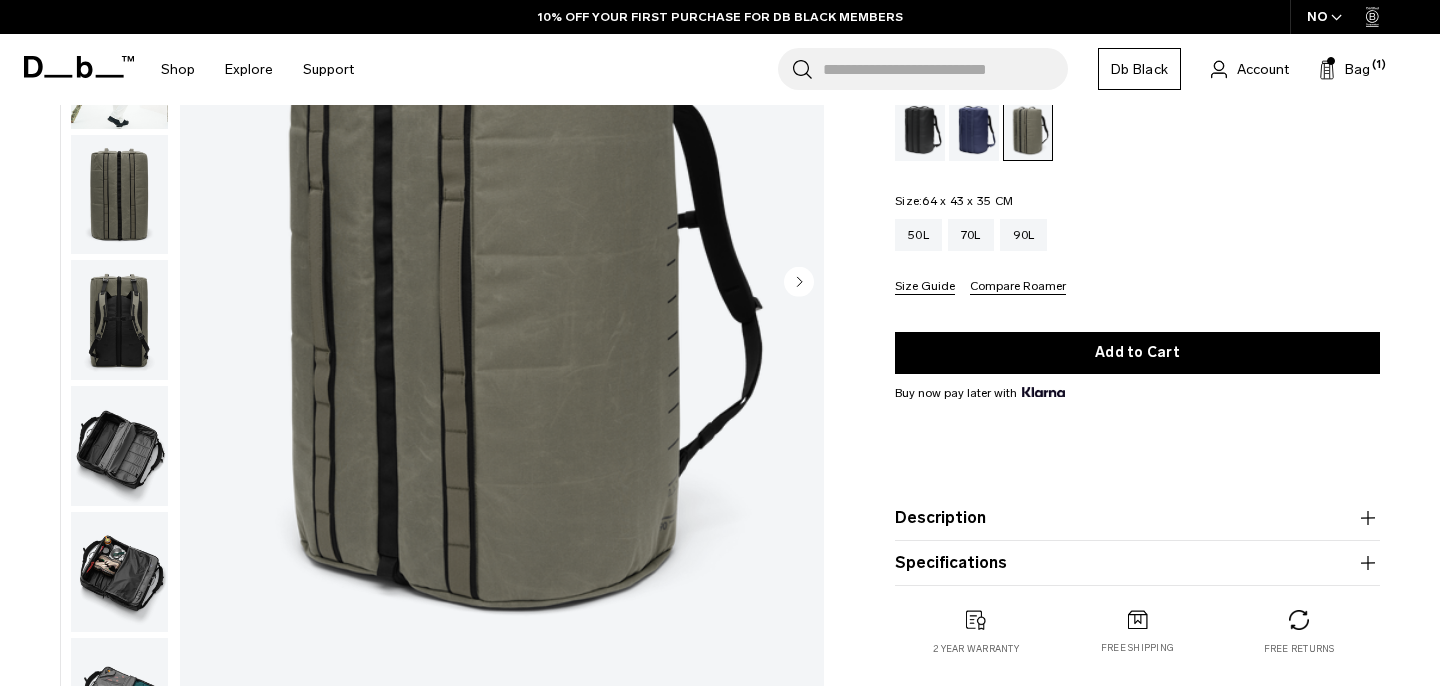 click at bounding box center (119, 446) 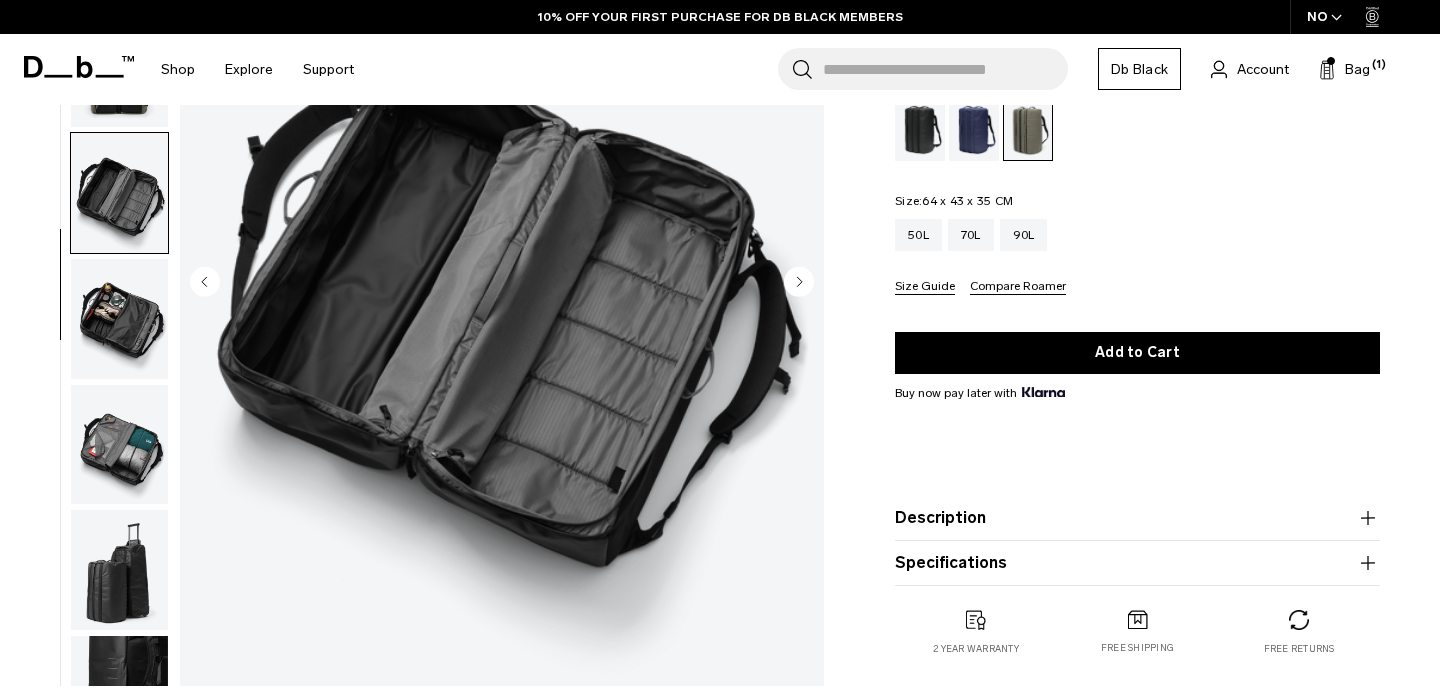 scroll, scrollTop: 176, scrollLeft: 0, axis: vertical 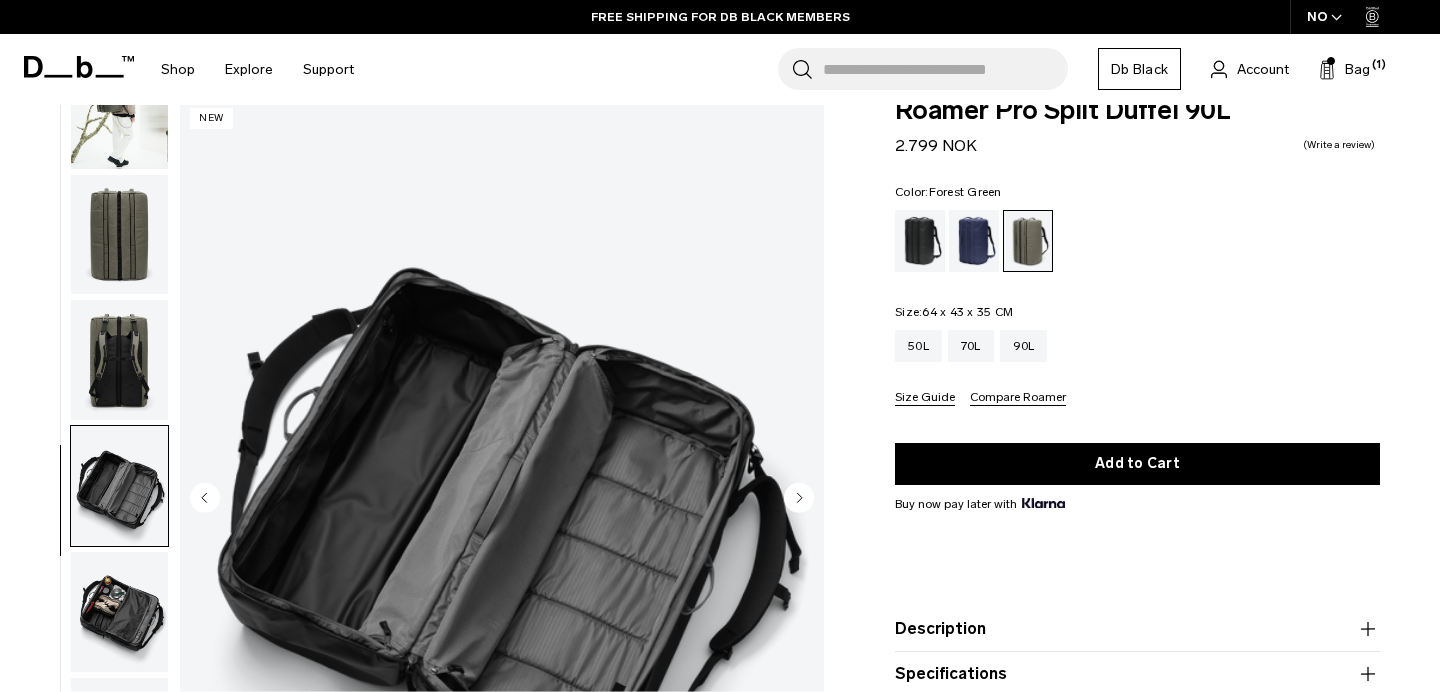 click at bounding box center (119, 486) 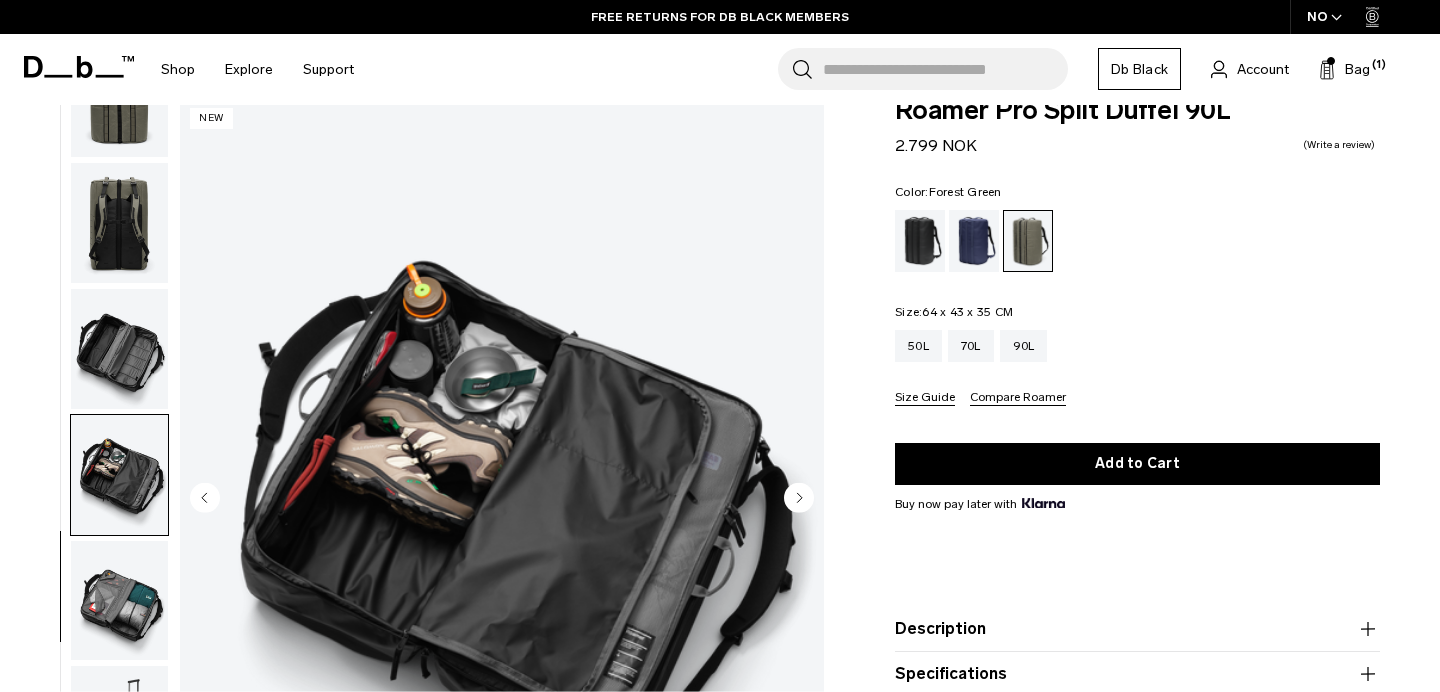 scroll, scrollTop: 324, scrollLeft: 0, axis: vertical 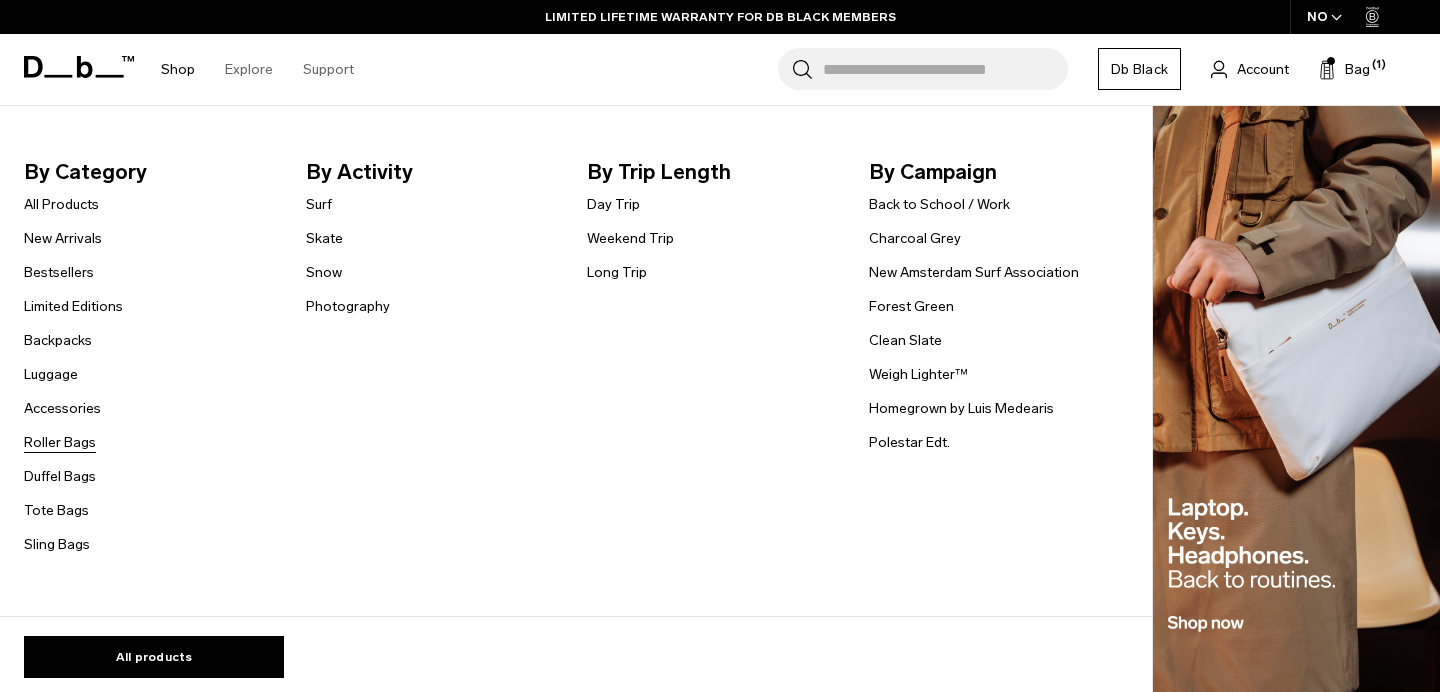 click on "Roller Bags" at bounding box center (60, 442) 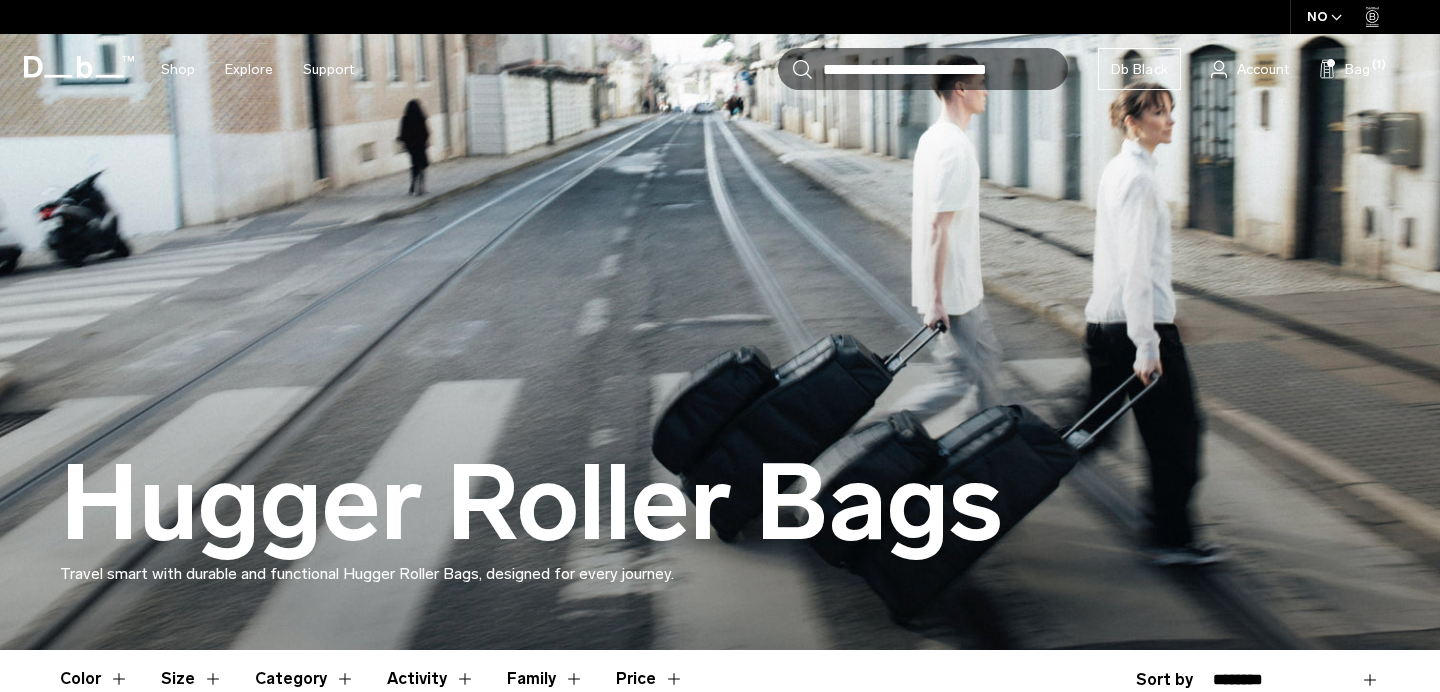 scroll, scrollTop: 0, scrollLeft: 0, axis: both 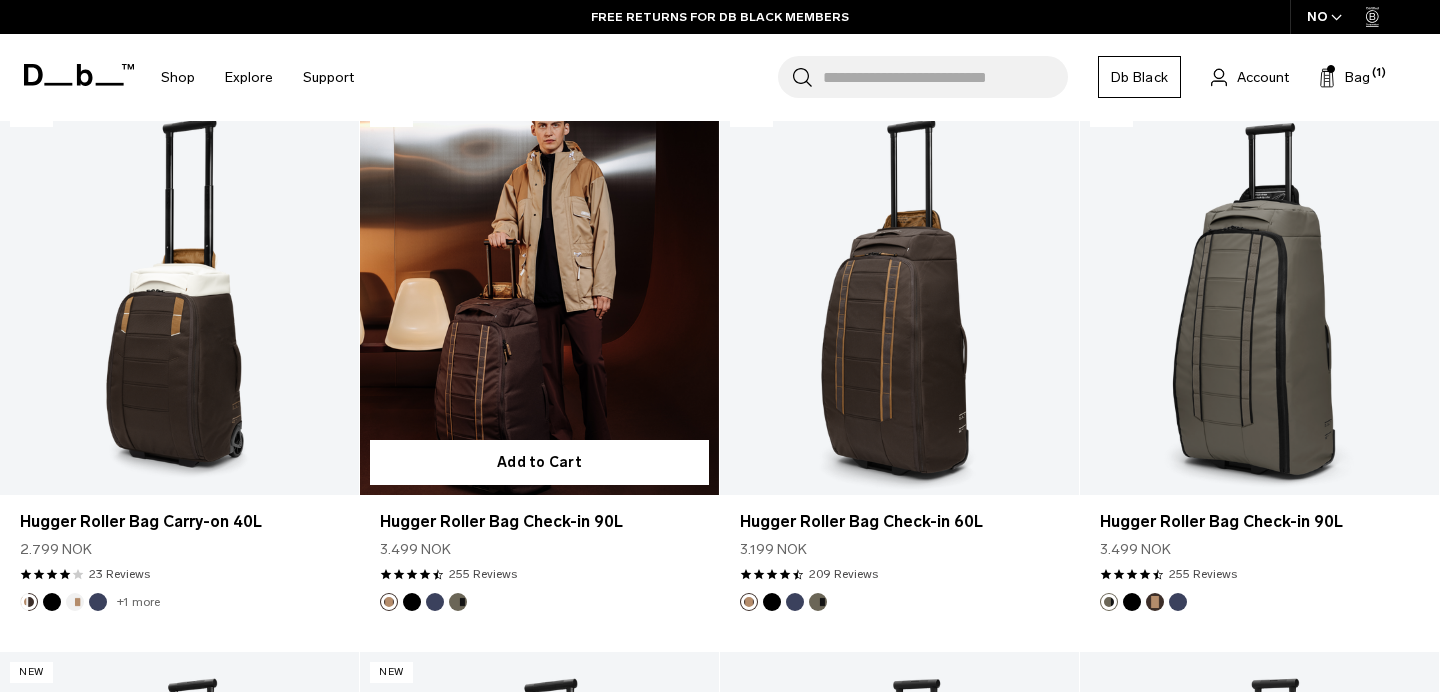 click at bounding box center [539, 295] 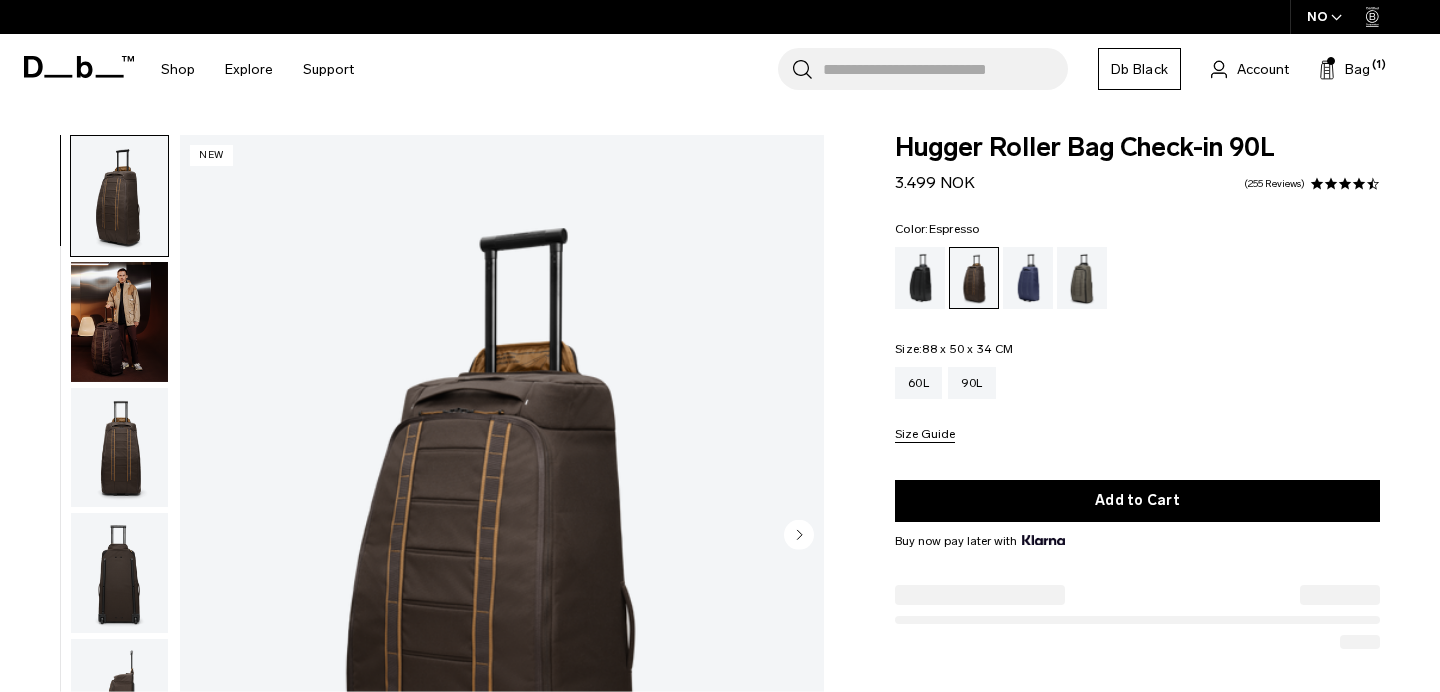 scroll, scrollTop: 0, scrollLeft: 0, axis: both 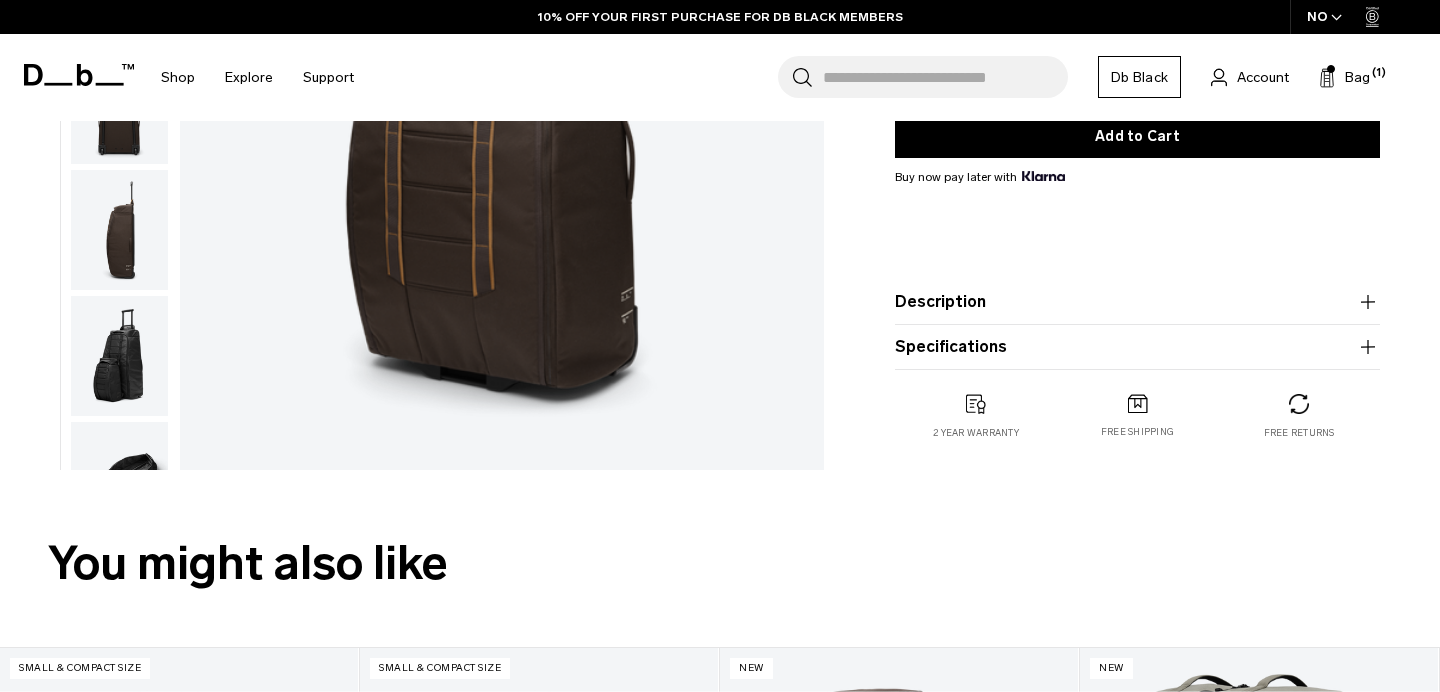click on "Specifications" at bounding box center [1137, 347] 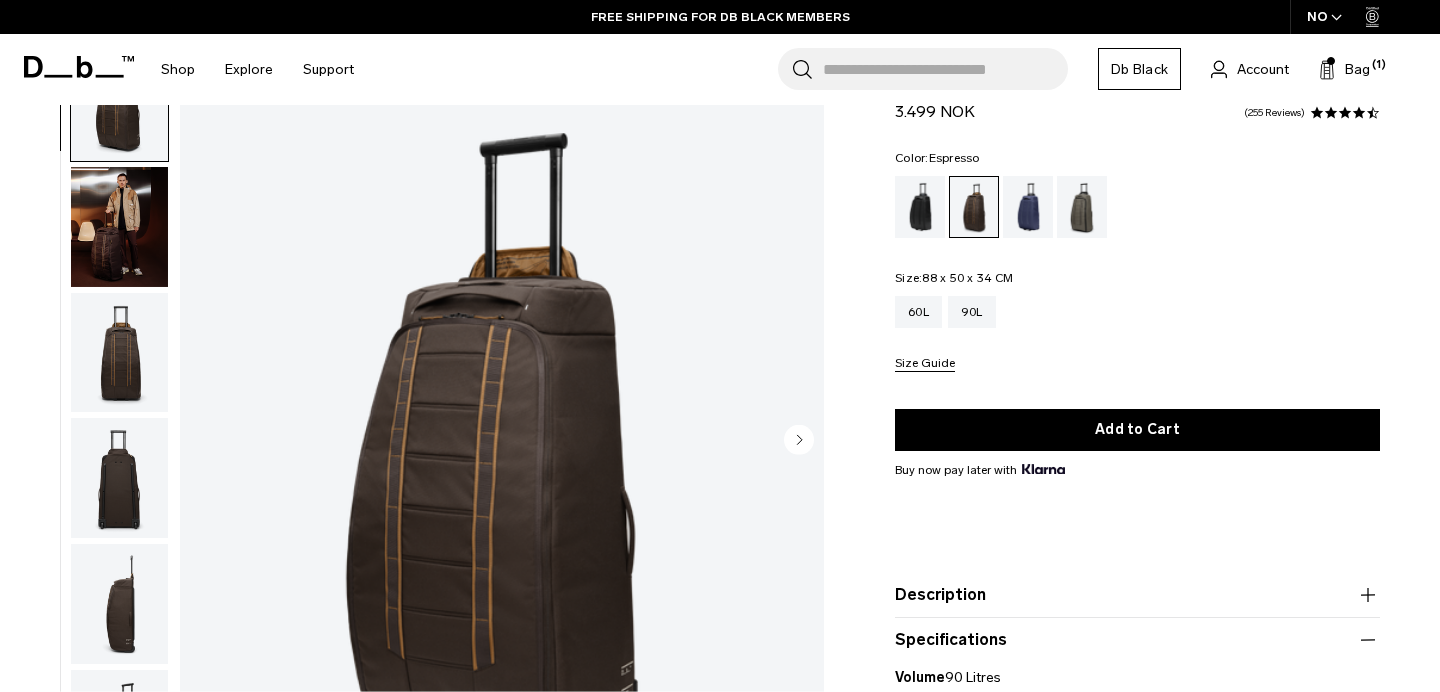 scroll, scrollTop: 94, scrollLeft: 0, axis: vertical 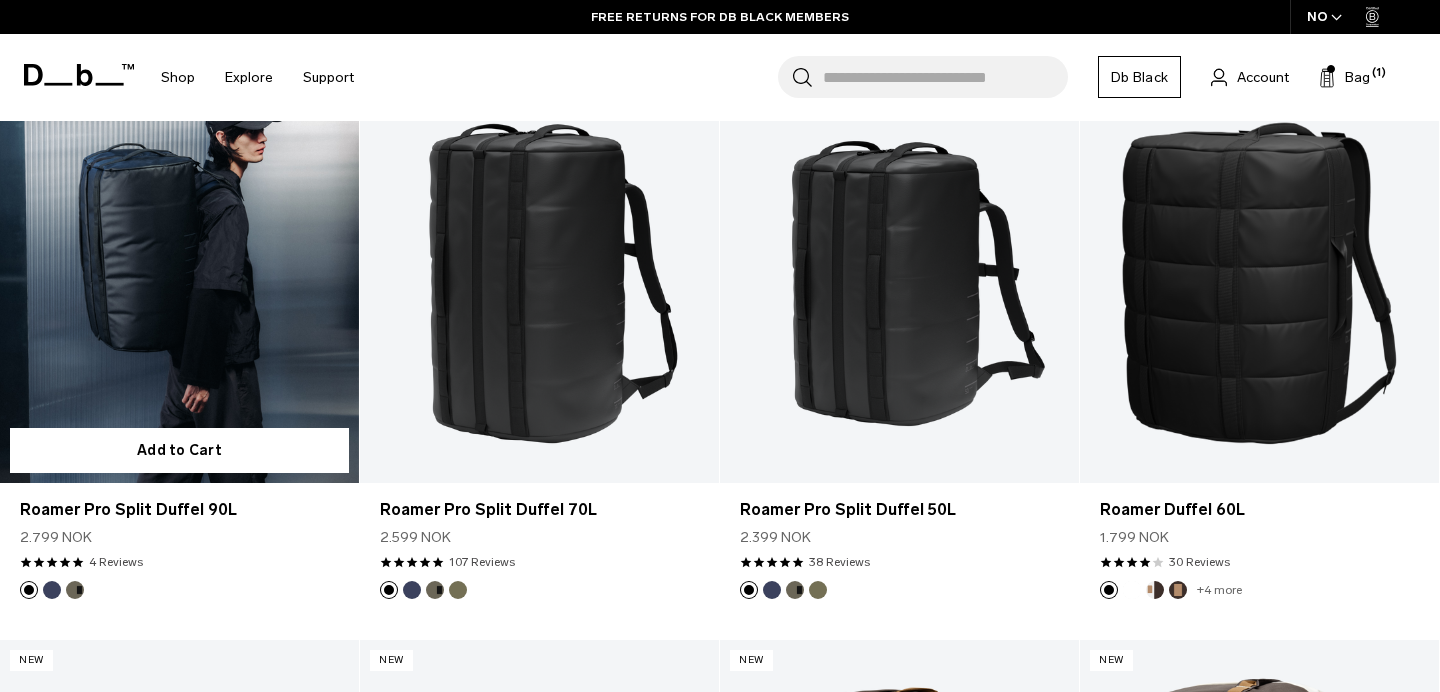 click at bounding box center (179, 283) 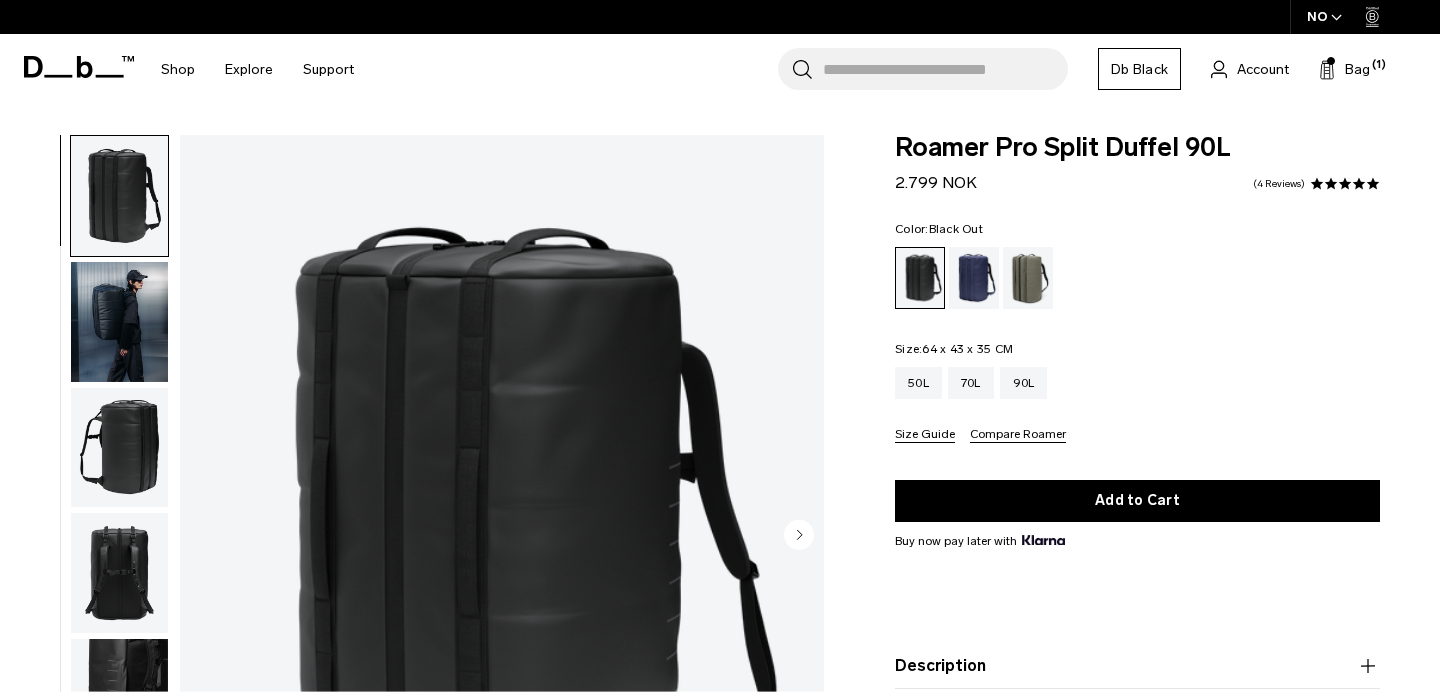 scroll, scrollTop: 61, scrollLeft: 0, axis: vertical 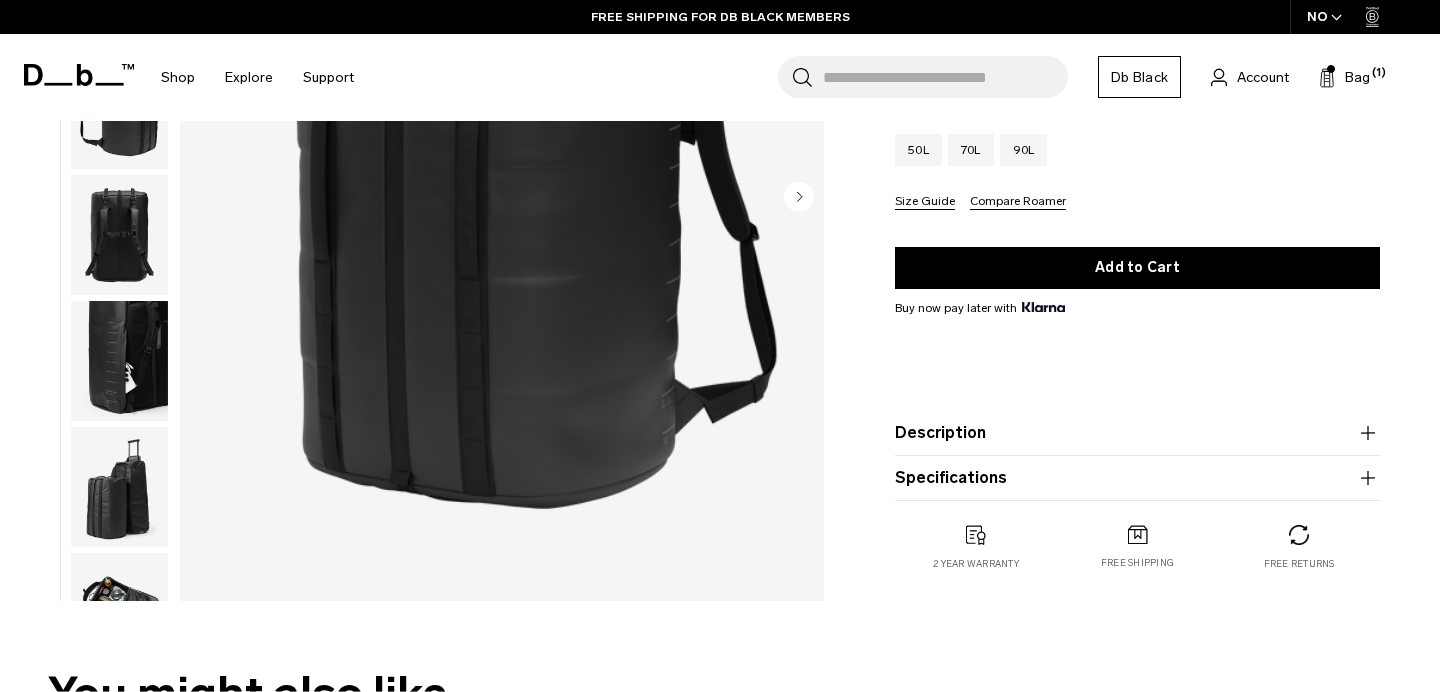 click on "Specifications
Volume  90 Litres
Dimensions   64 x 43 x 35 CM (H x W x D)
Weight  2.4 KG" at bounding box center (1137, 478) 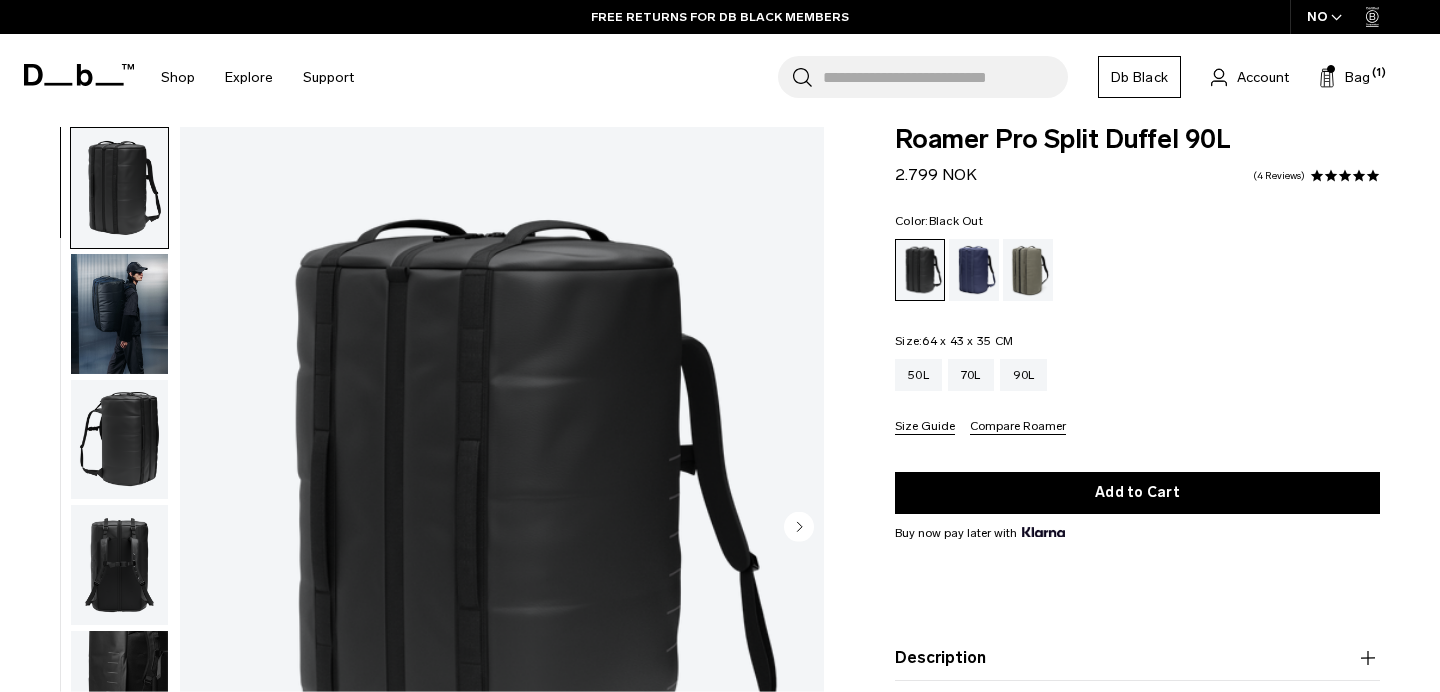 scroll, scrollTop: 0, scrollLeft: 0, axis: both 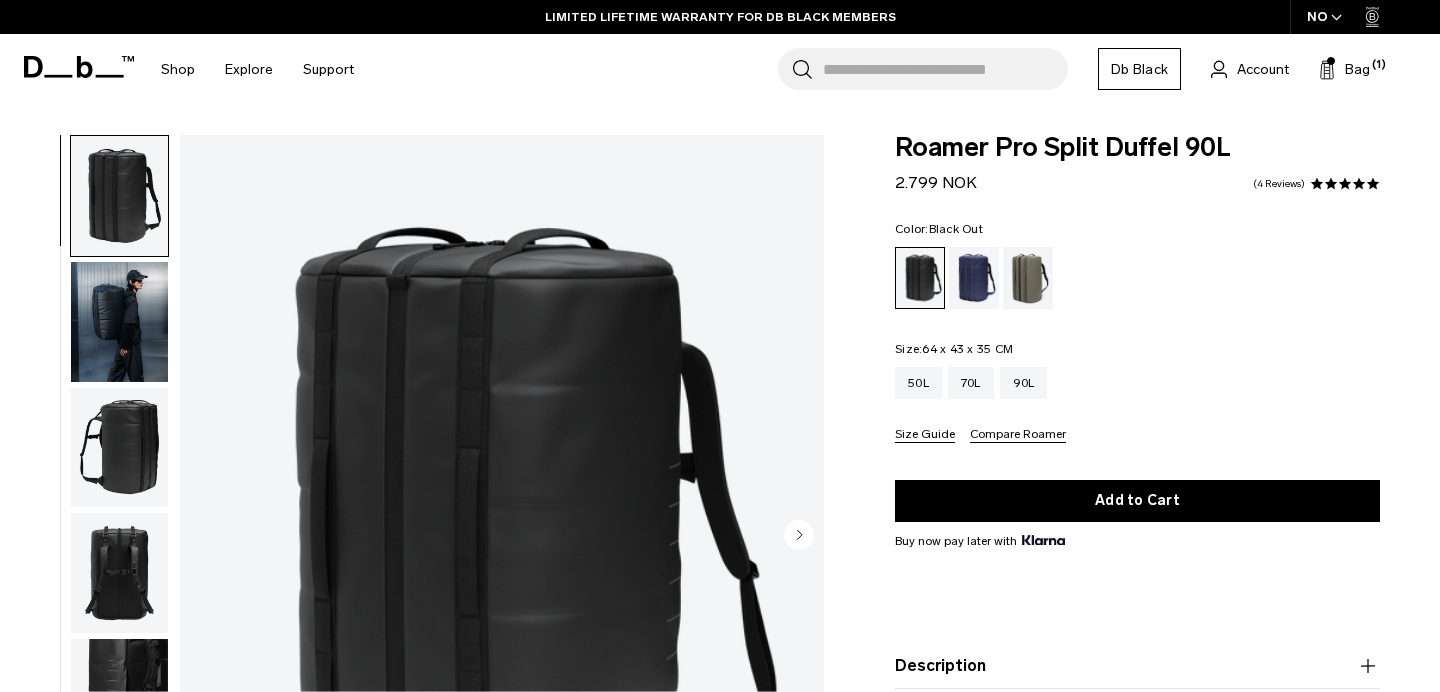 click at bounding box center (119, 322) 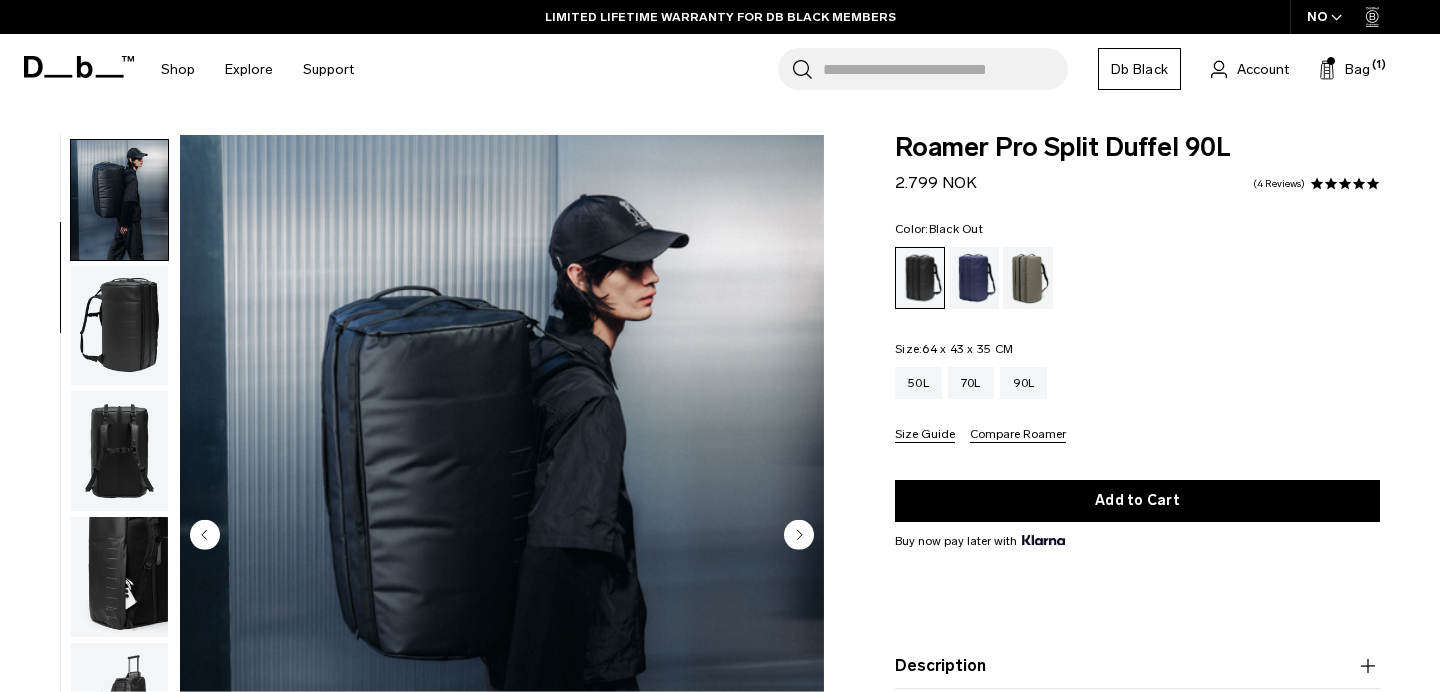 scroll, scrollTop: 126, scrollLeft: 0, axis: vertical 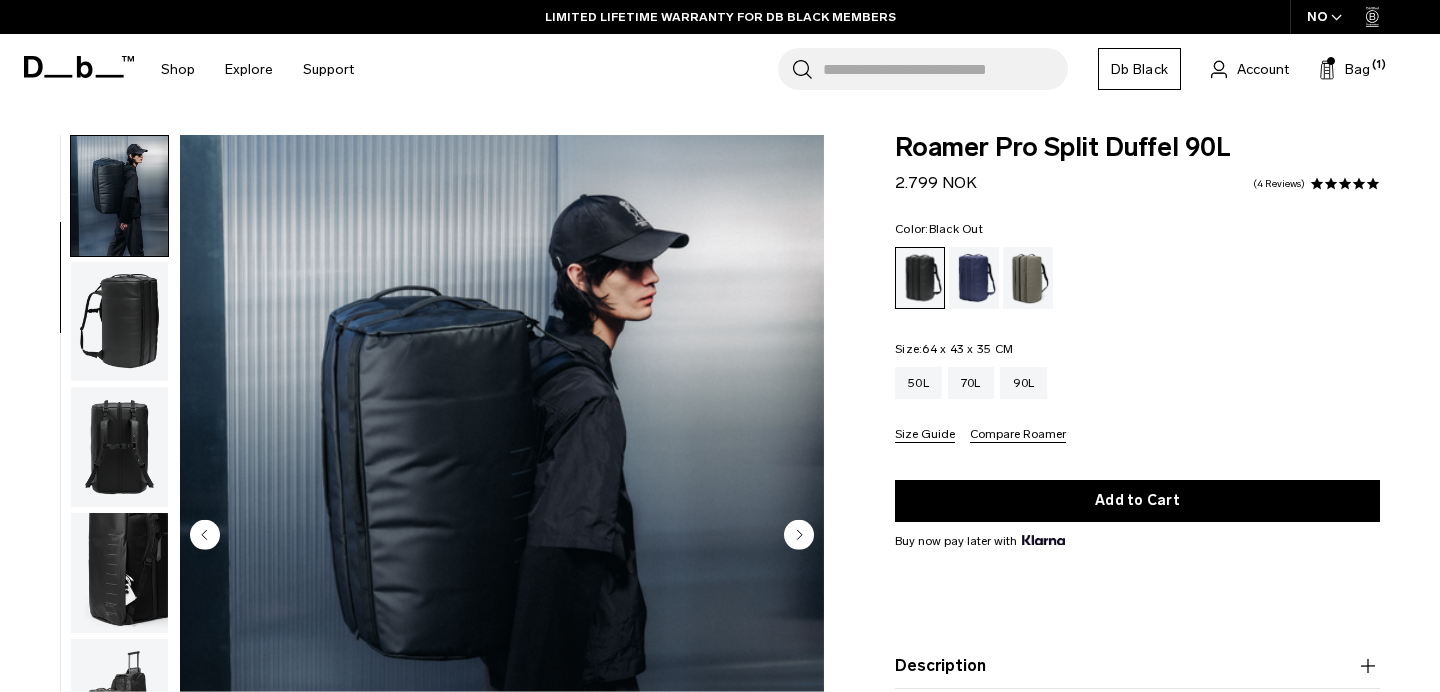 click at bounding box center (119, 573) 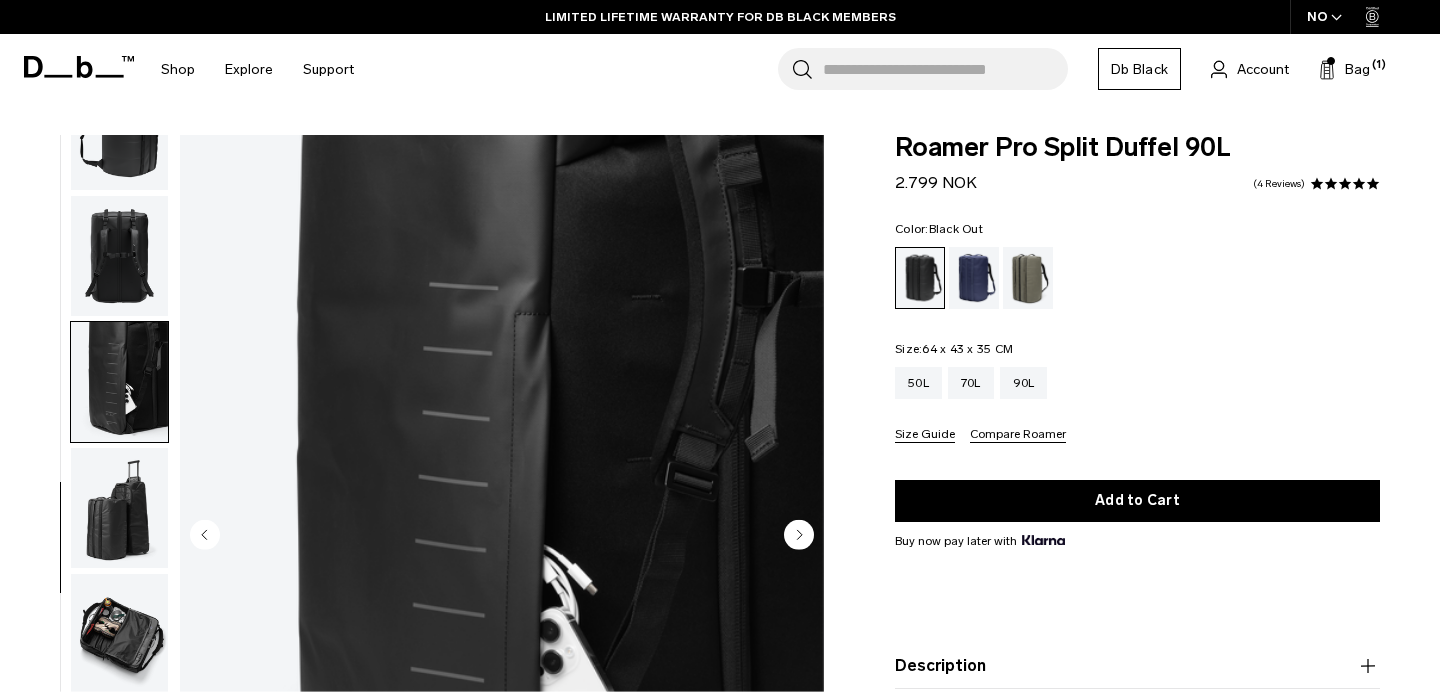 scroll, scrollTop: 324, scrollLeft: 0, axis: vertical 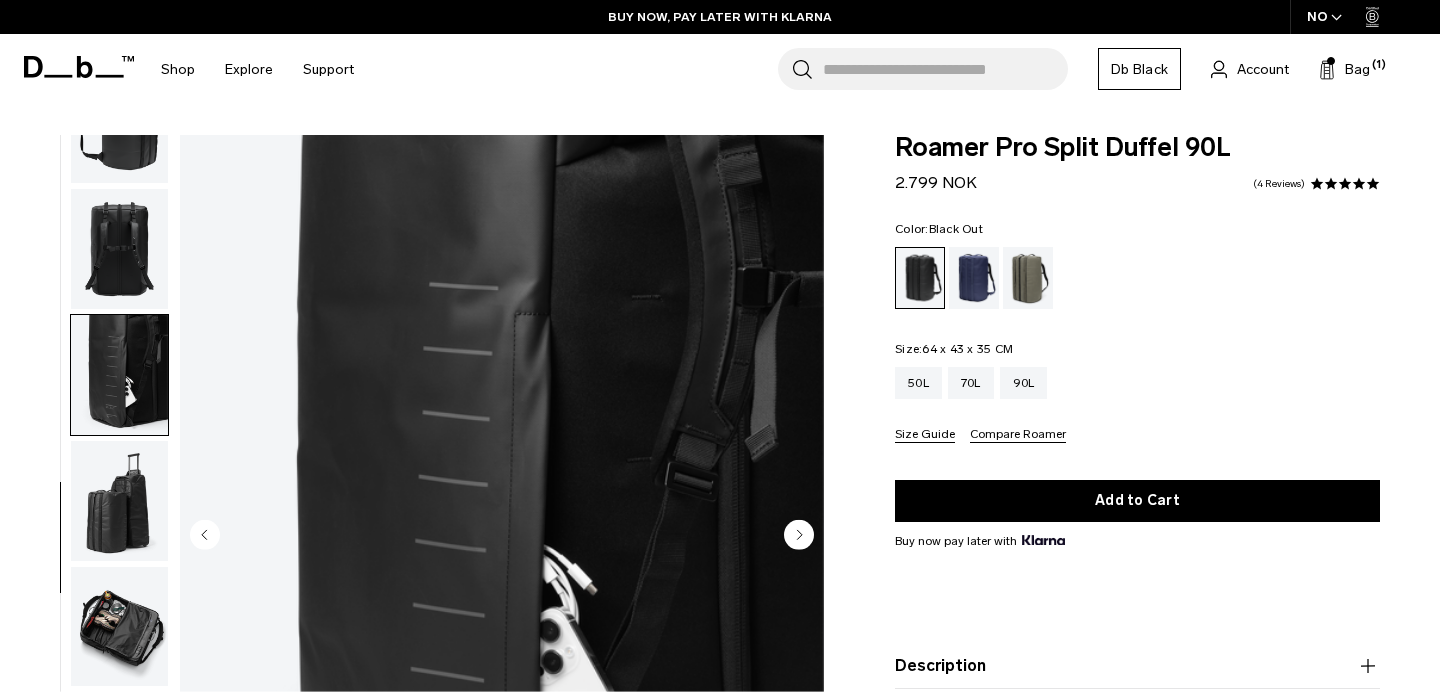 click at bounding box center (119, 375) 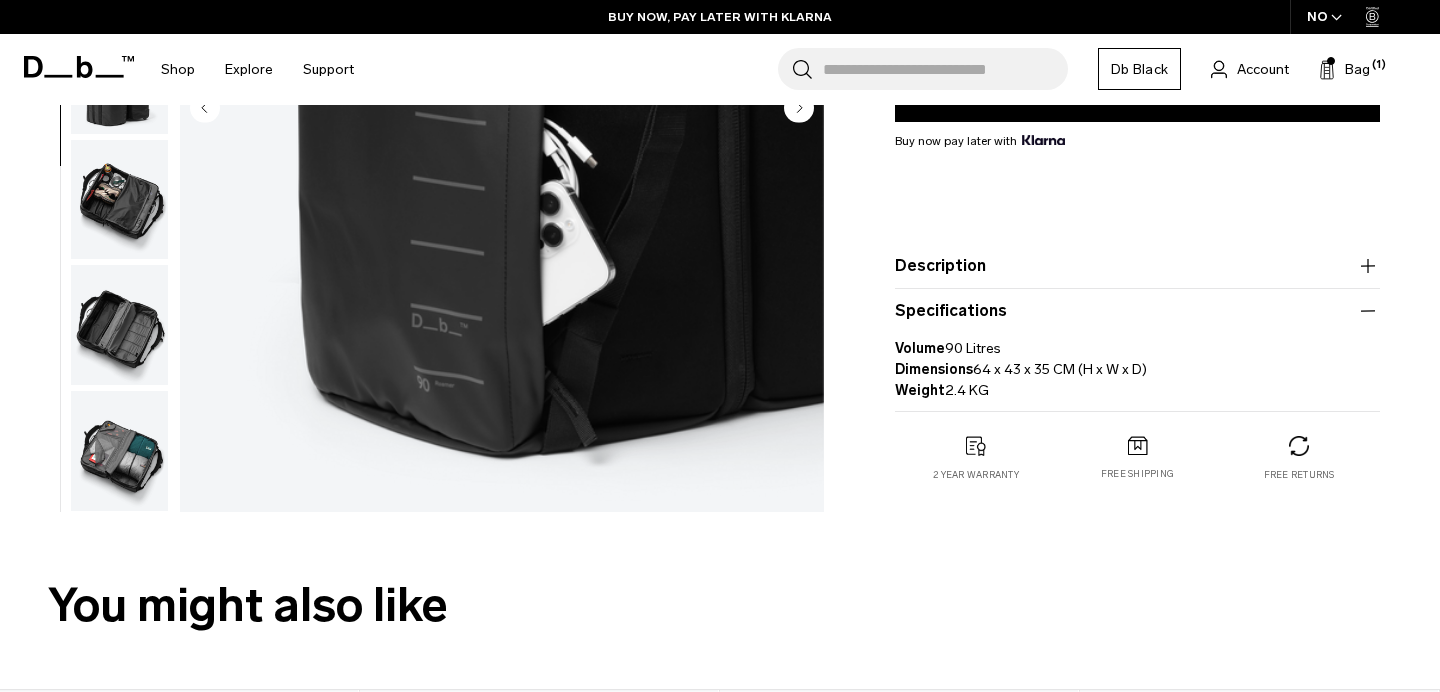 scroll, scrollTop: 419, scrollLeft: 0, axis: vertical 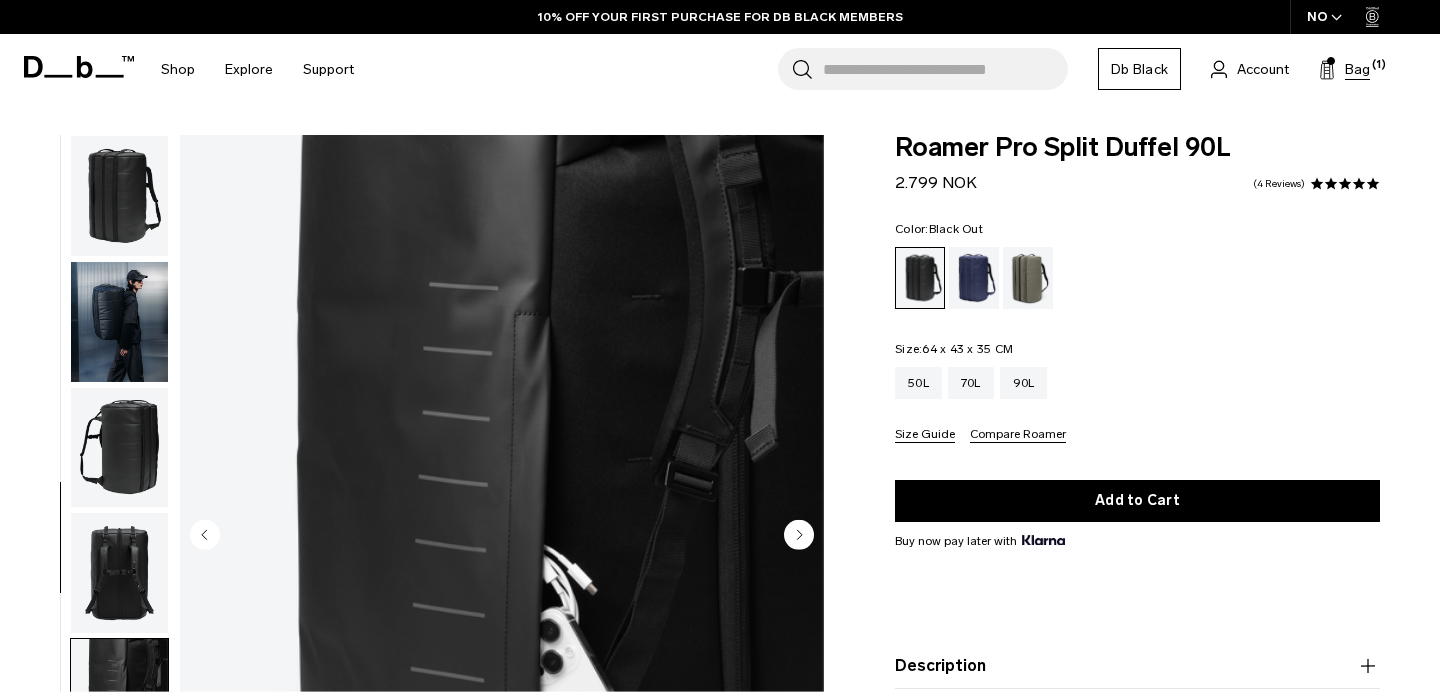 click on "Bag" at bounding box center (1357, 69) 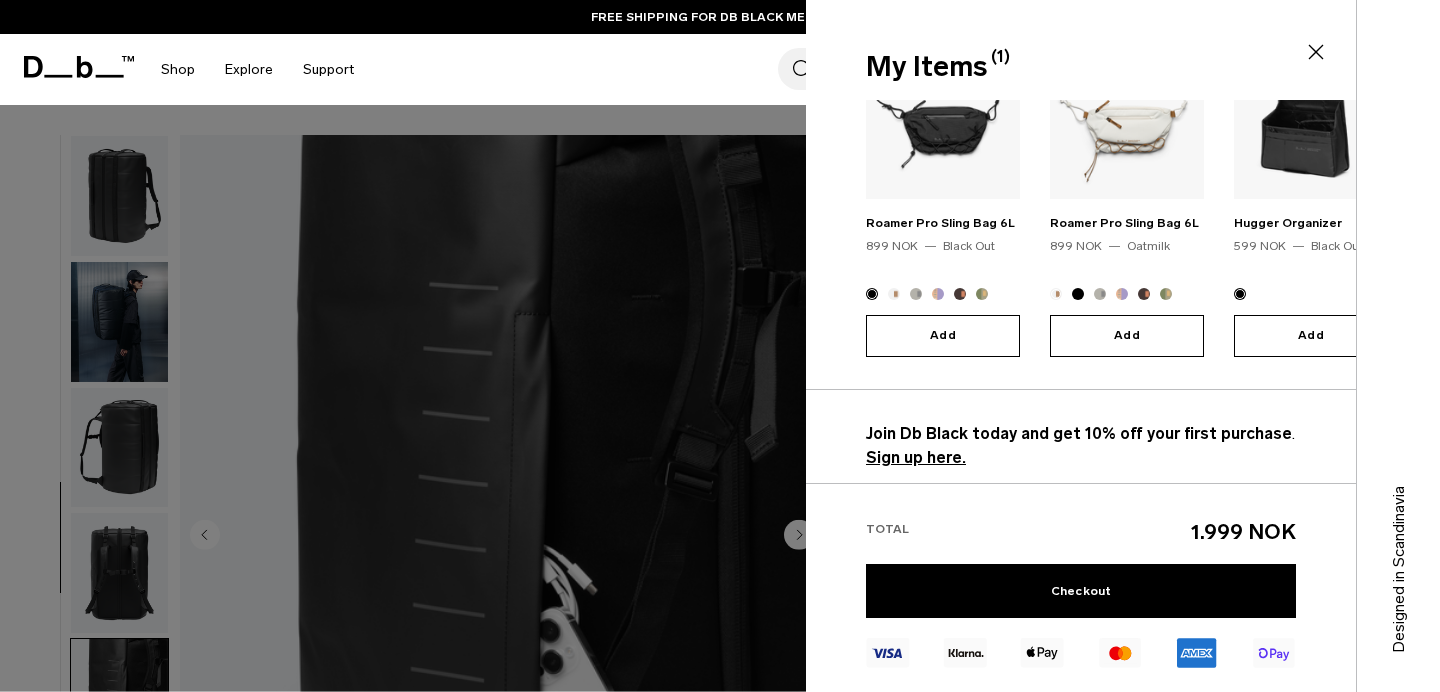 scroll, scrollTop: 355, scrollLeft: 0, axis: vertical 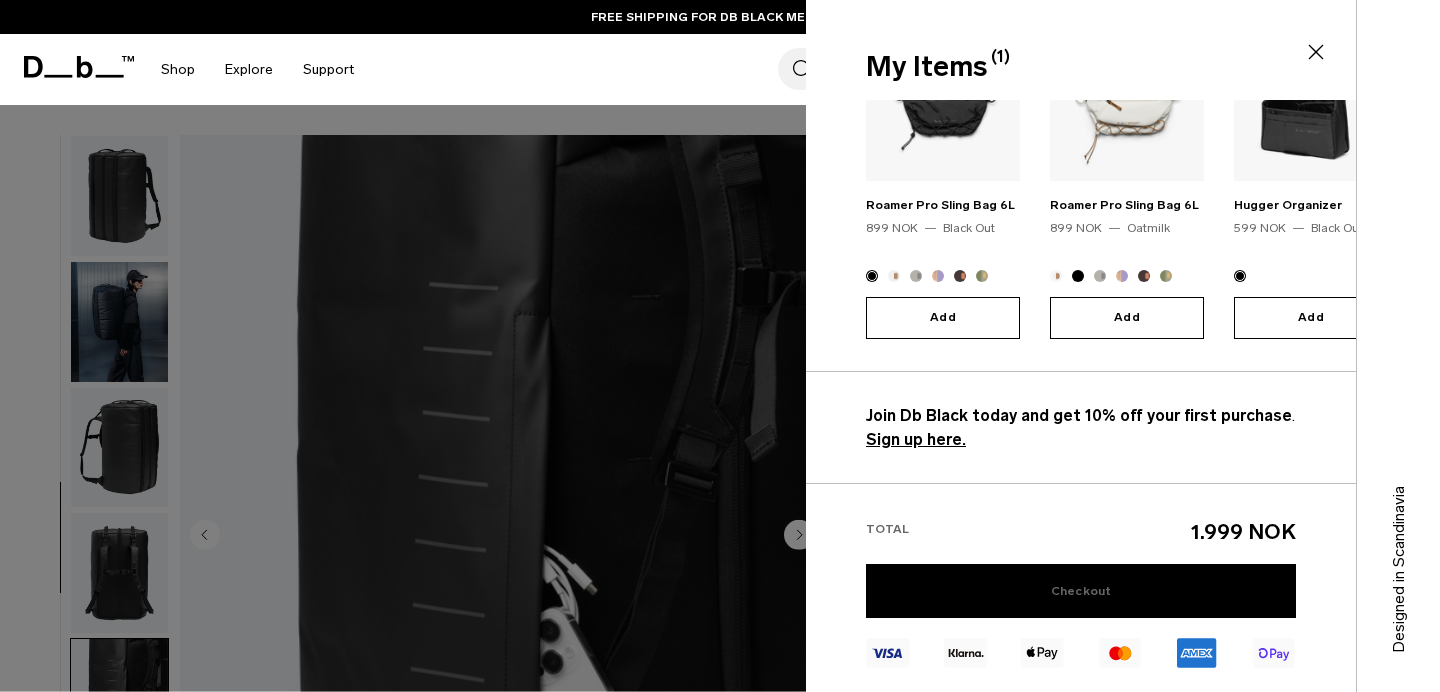 click on "Checkout" at bounding box center (1081, 591) 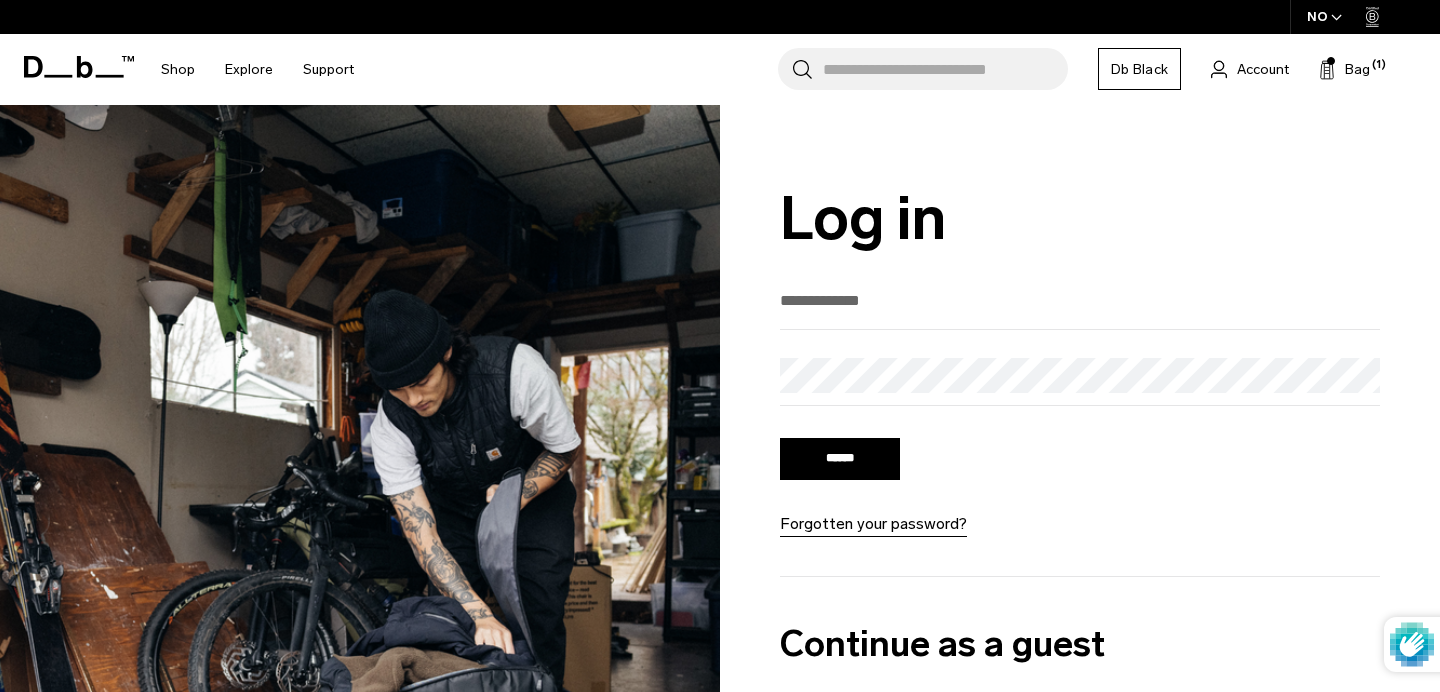 scroll, scrollTop: 0, scrollLeft: 0, axis: both 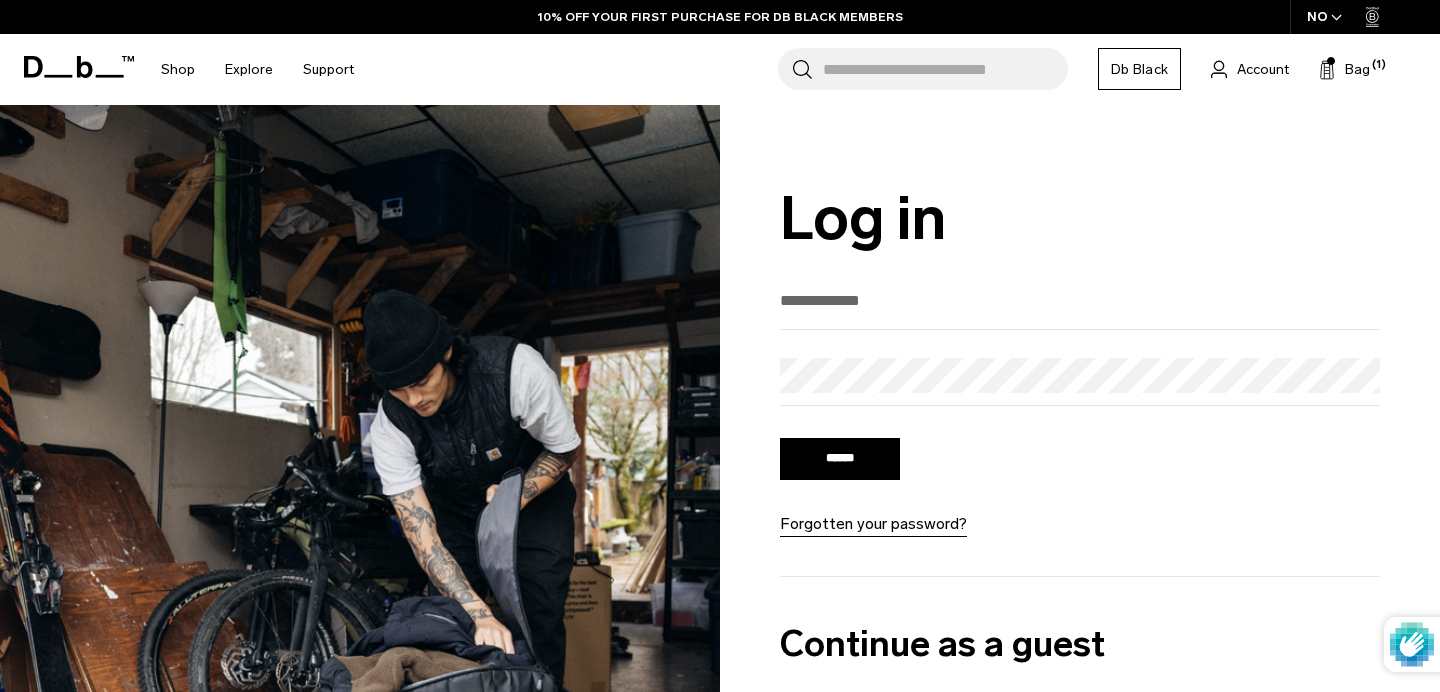 click at bounding box center (1080, 300) 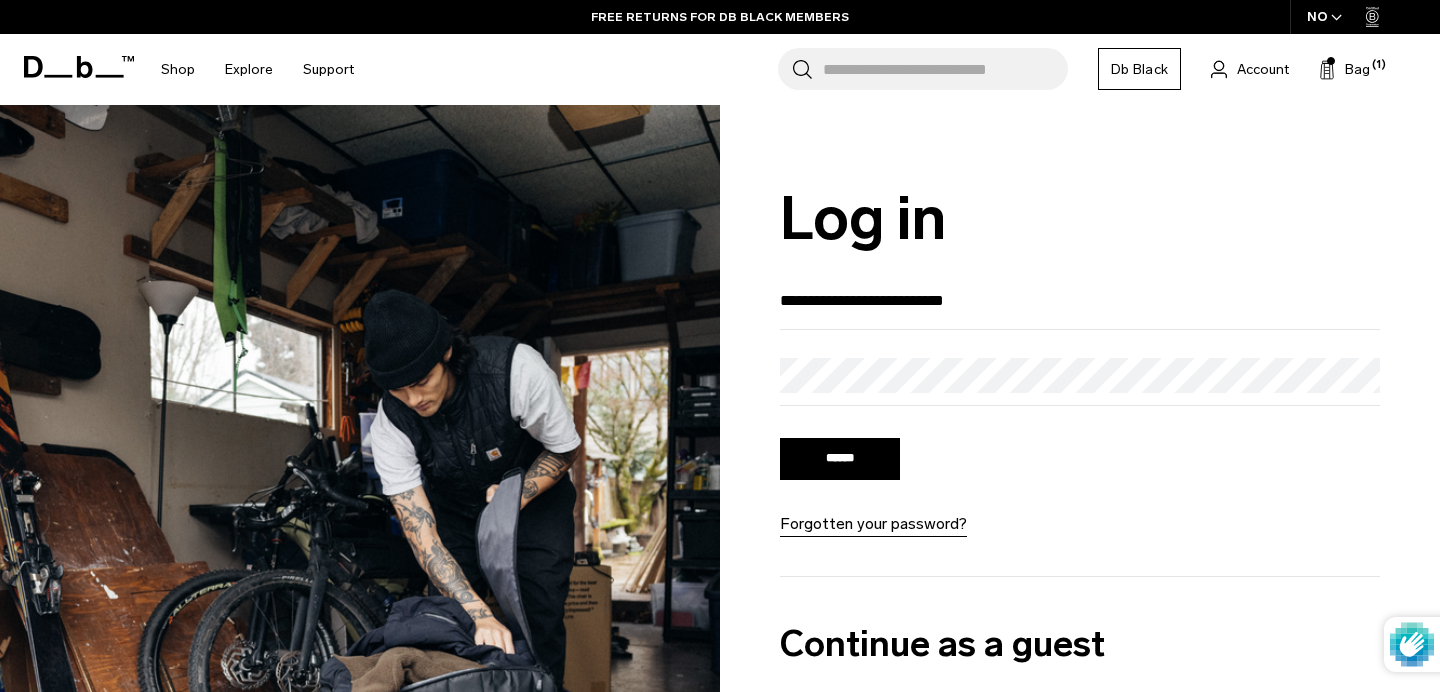 type on "**********" 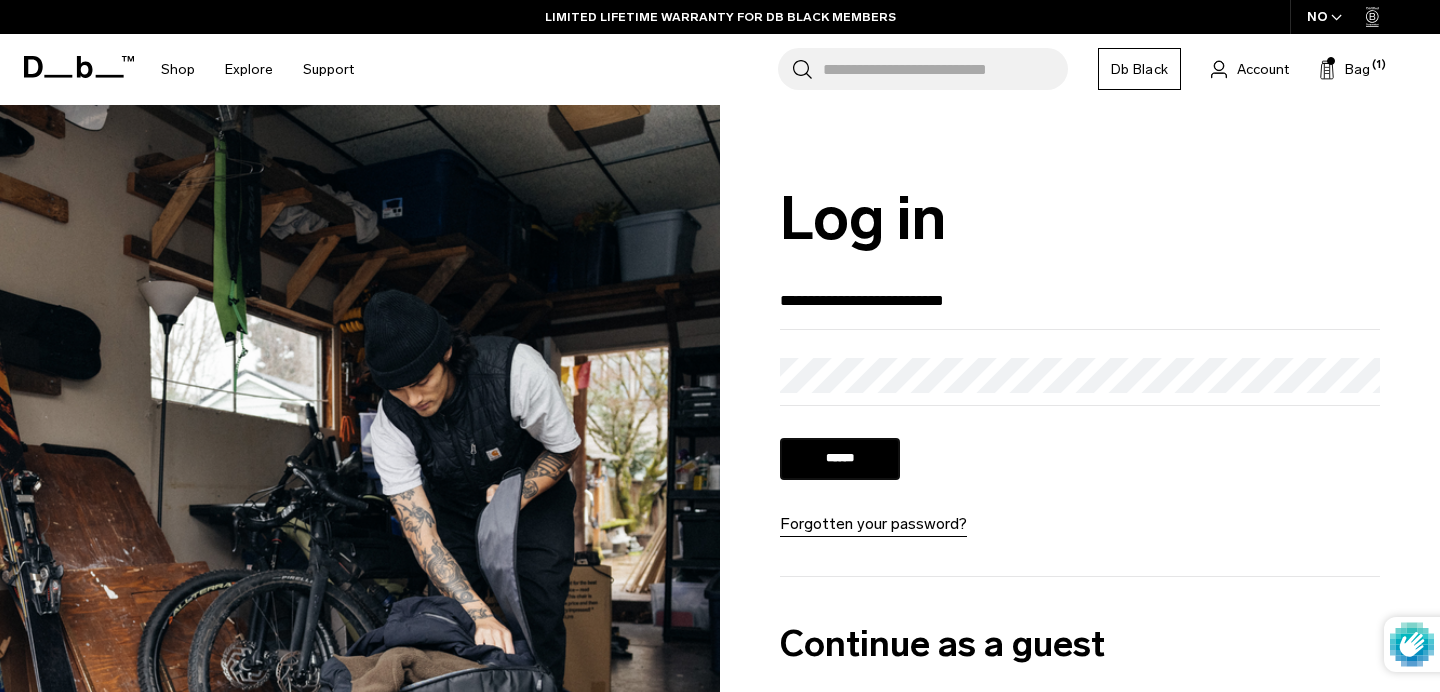 click on "******" at bounding box center (840, 459) 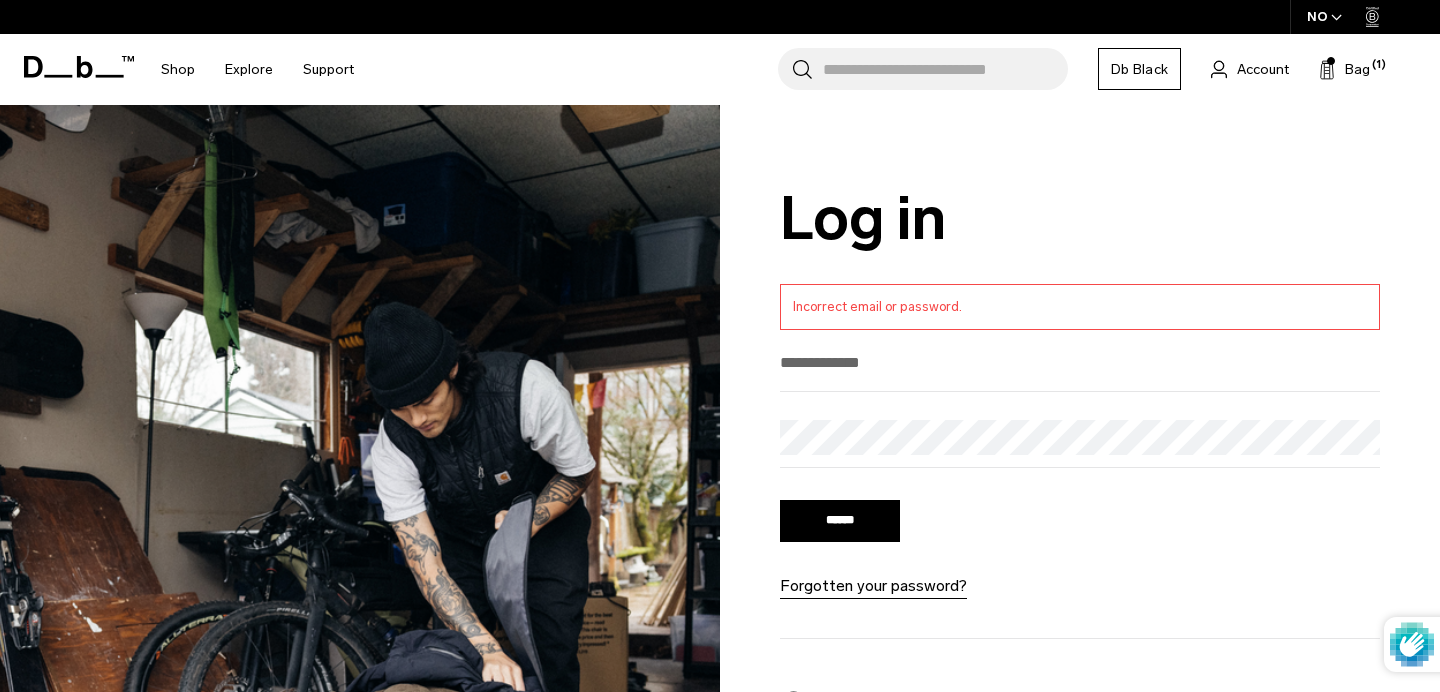 scroll, scrollTop: 0, scrollLeft: 0, axis: both 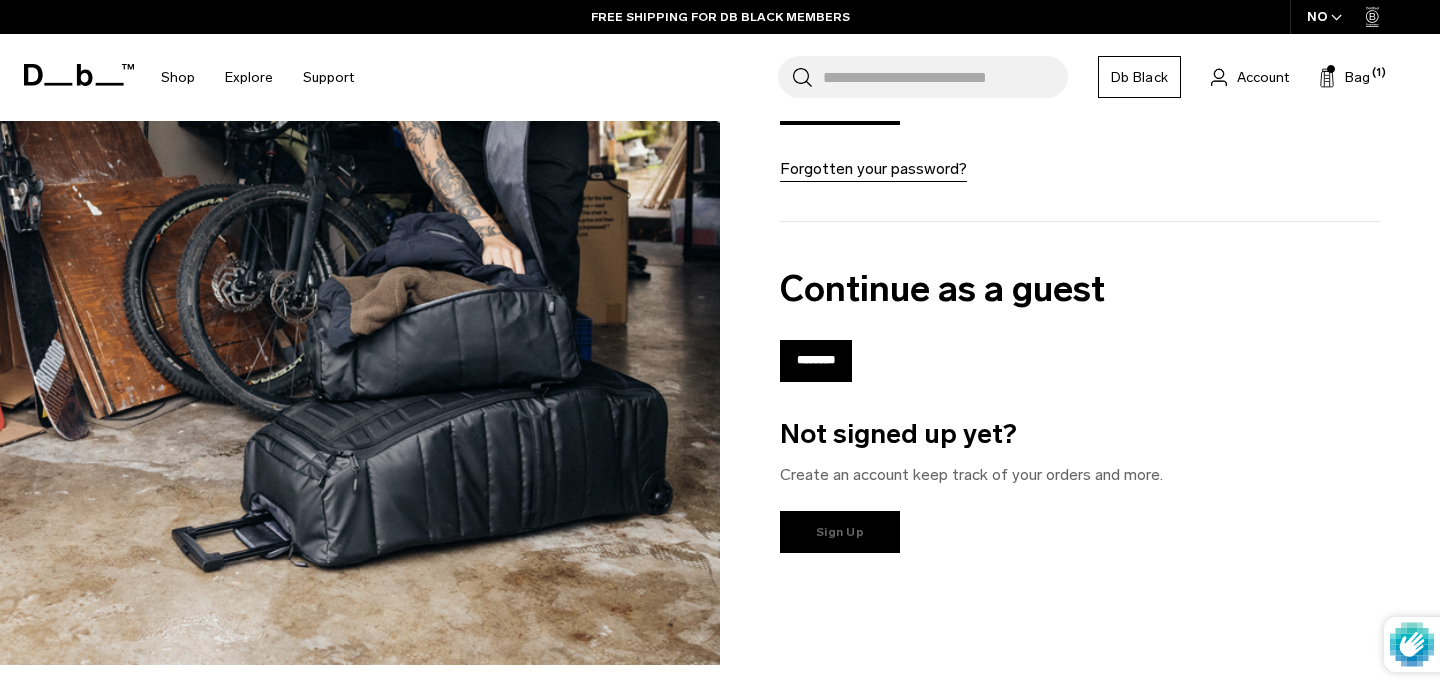 click on "Sign Up" at bounding box center [840, 532] 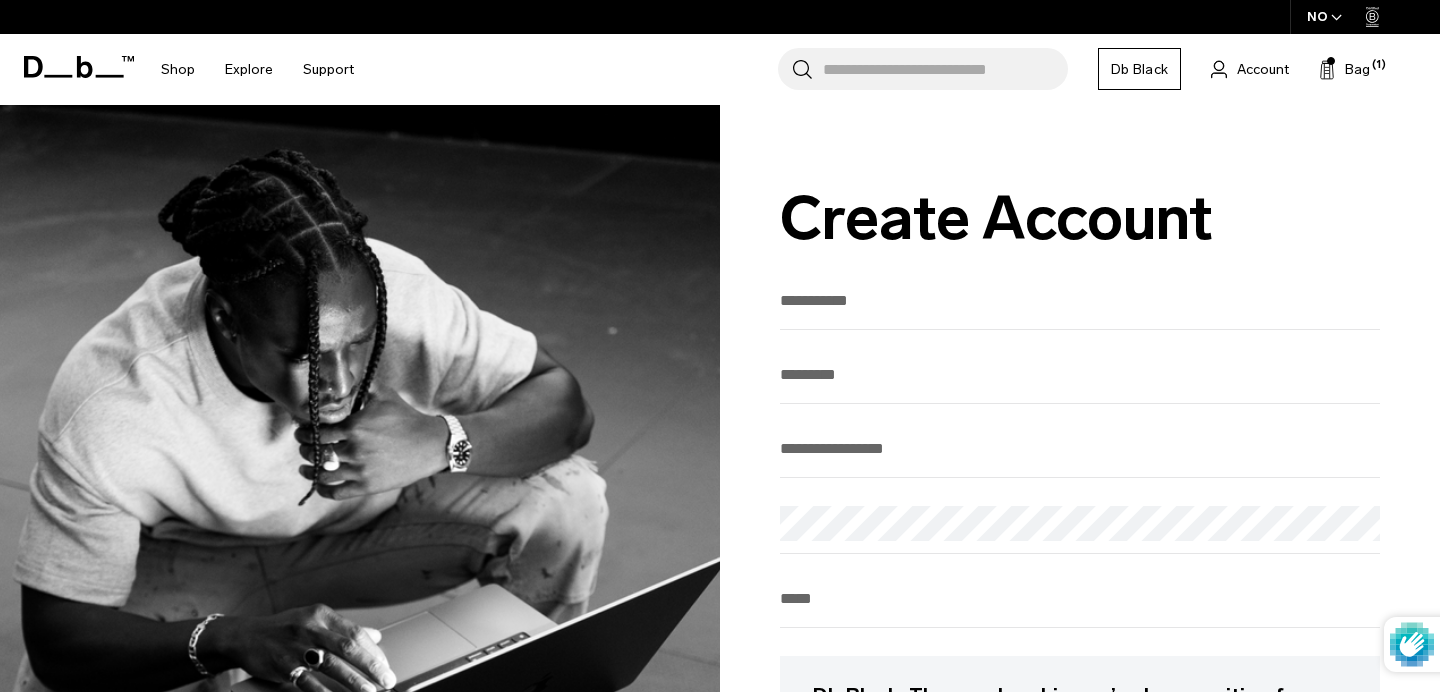 scroll, scrollTop: 0, scrollLeft: 0, axis: both 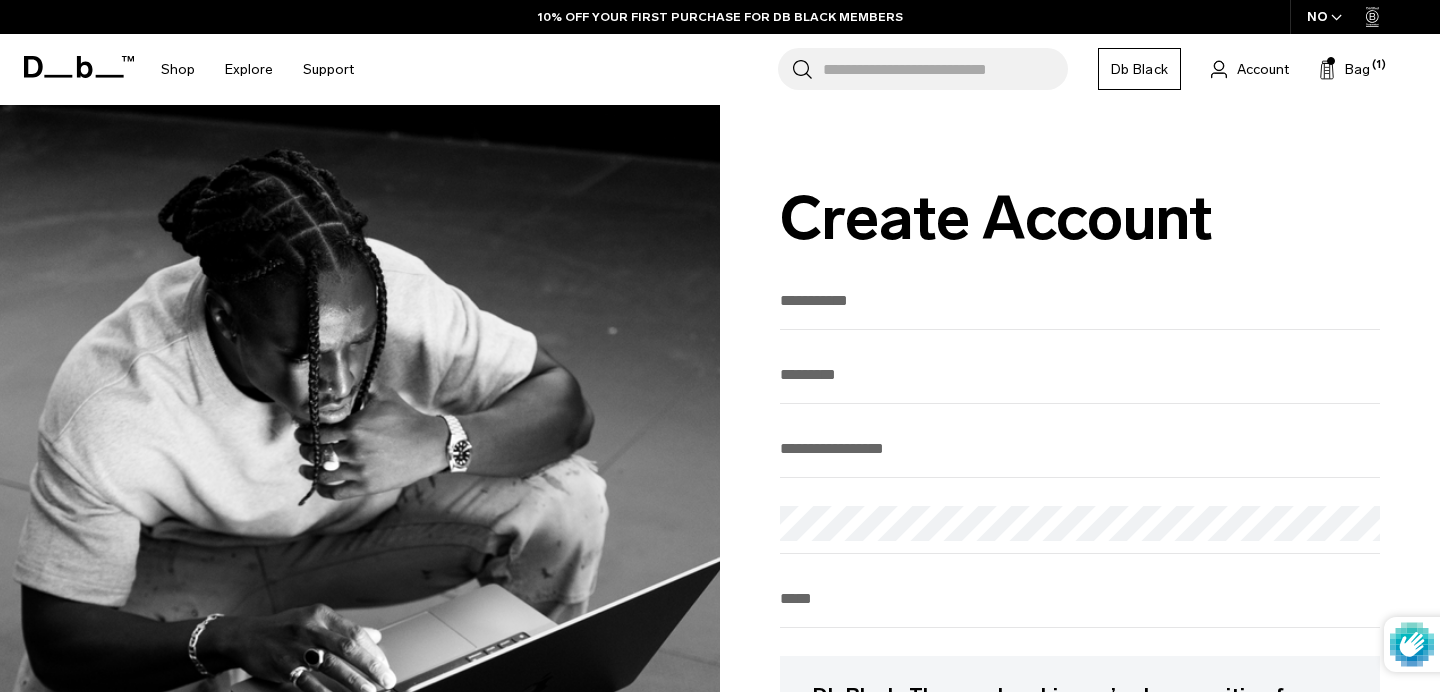 click at bounding box center (1080, 300) 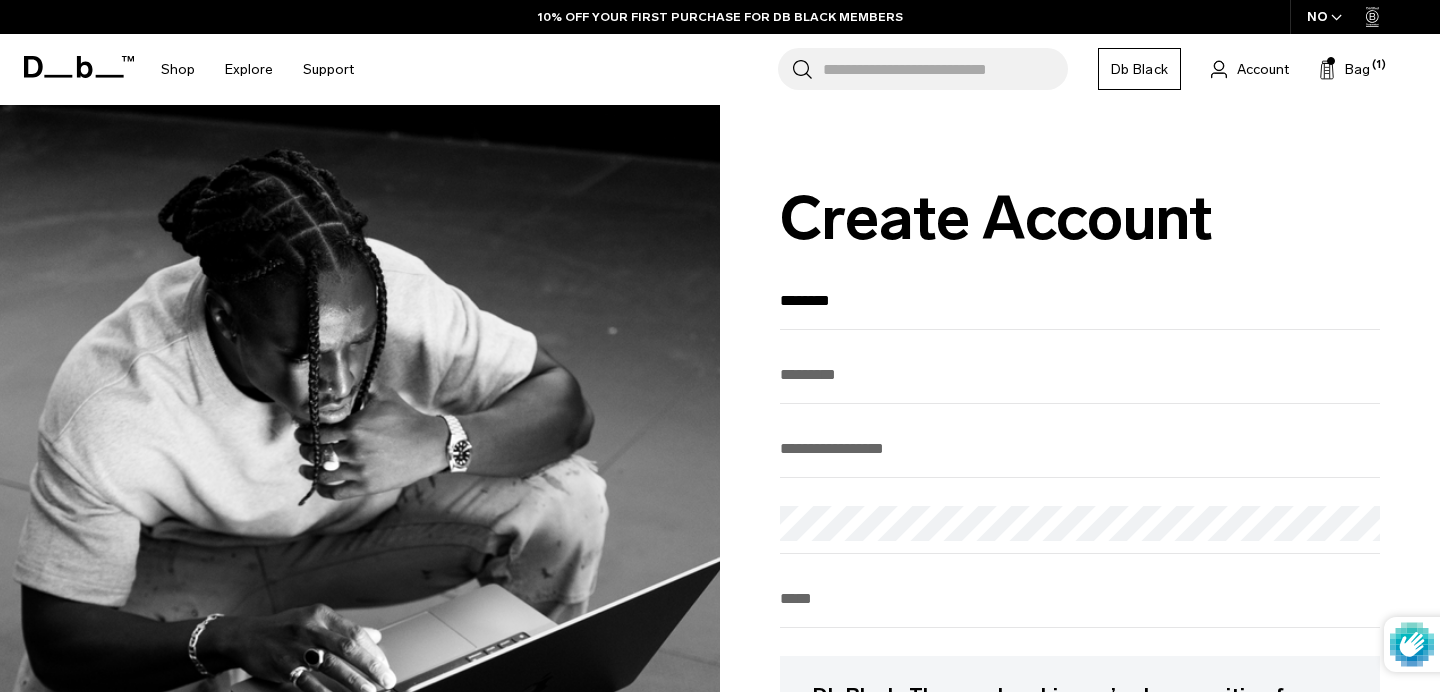 type on "********" 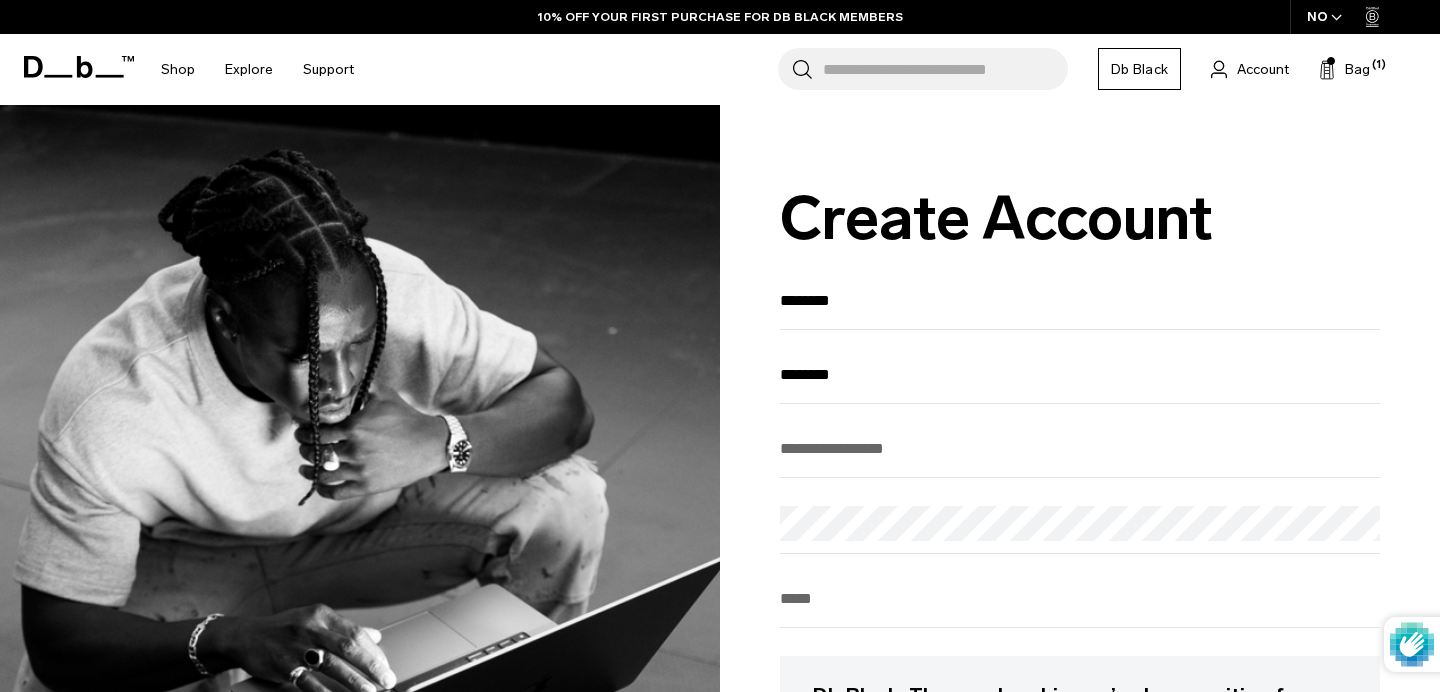 type on "**********" 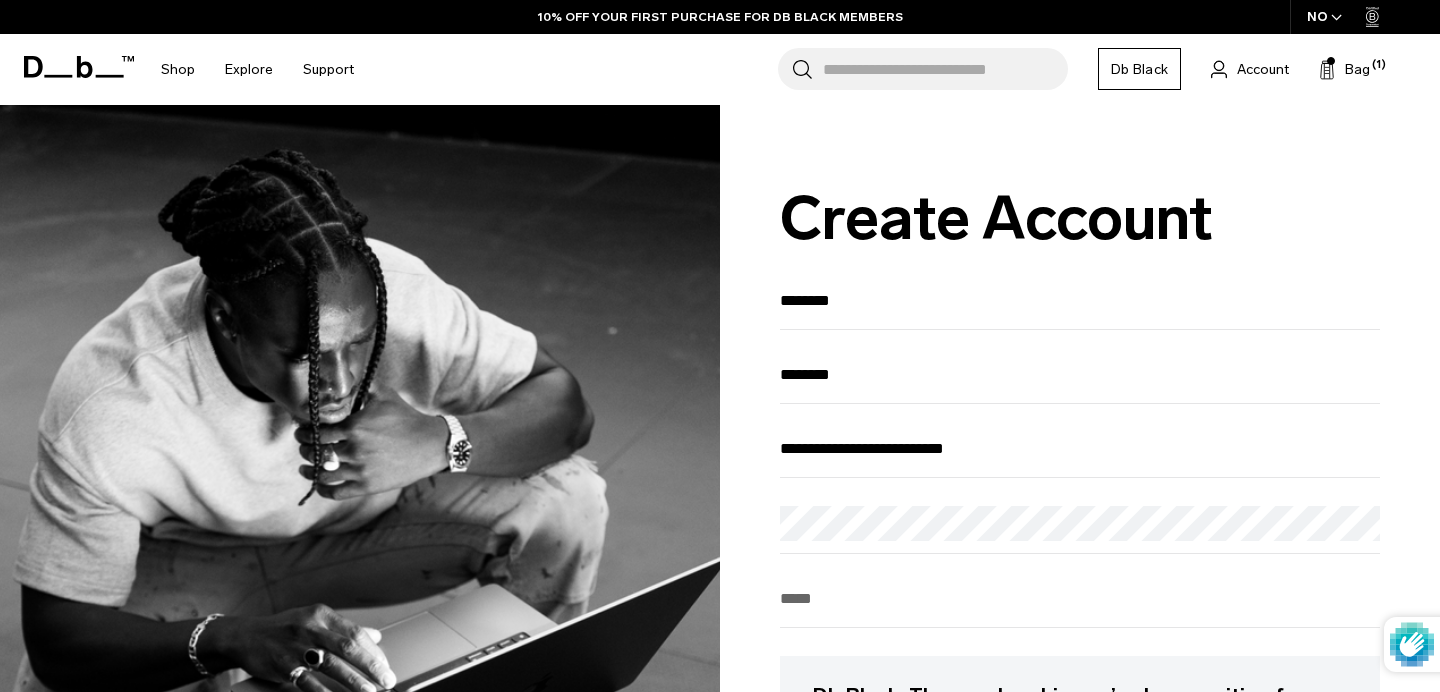 type on "********" 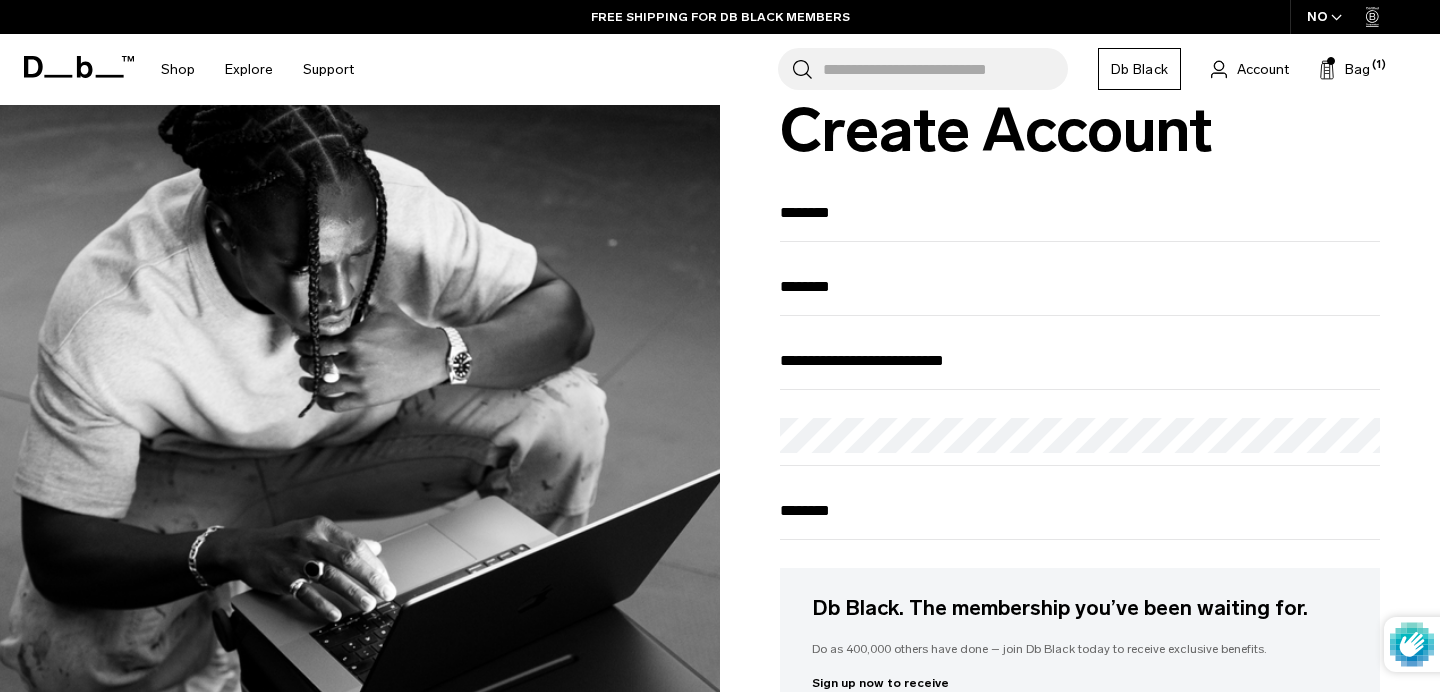 scroll, scrollTop: 91, scrollLeft: 0, axis: vertical 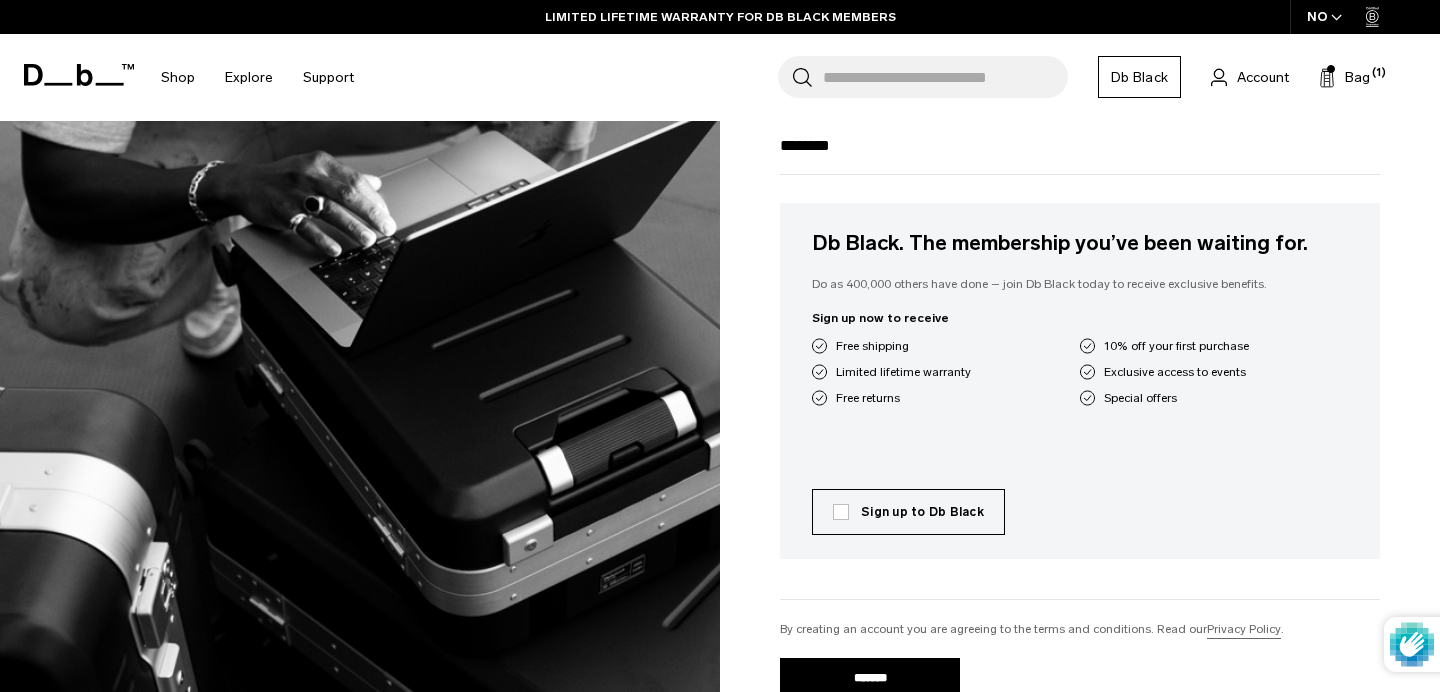 click on "Sign up to Db Black" at bounding box center (908, 512) 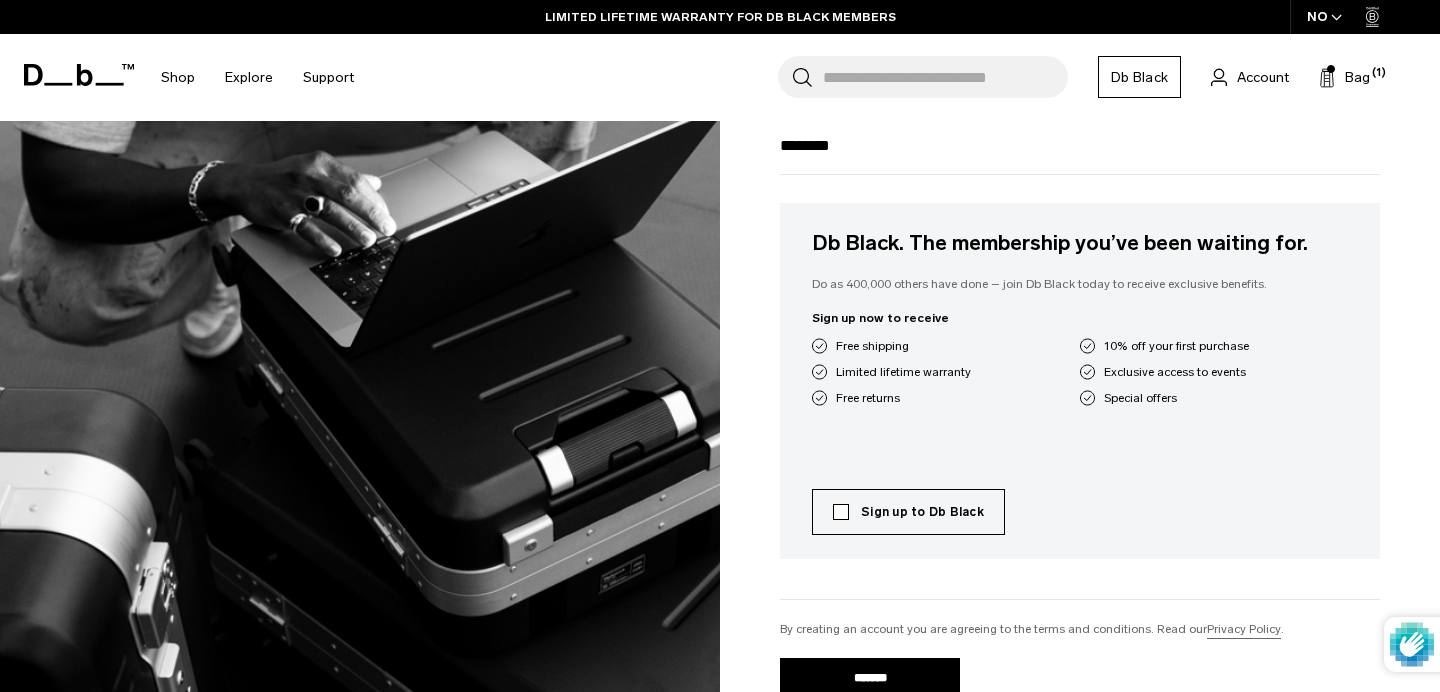 click on "Sign up to Db Black" at bounding box center (908, 512) 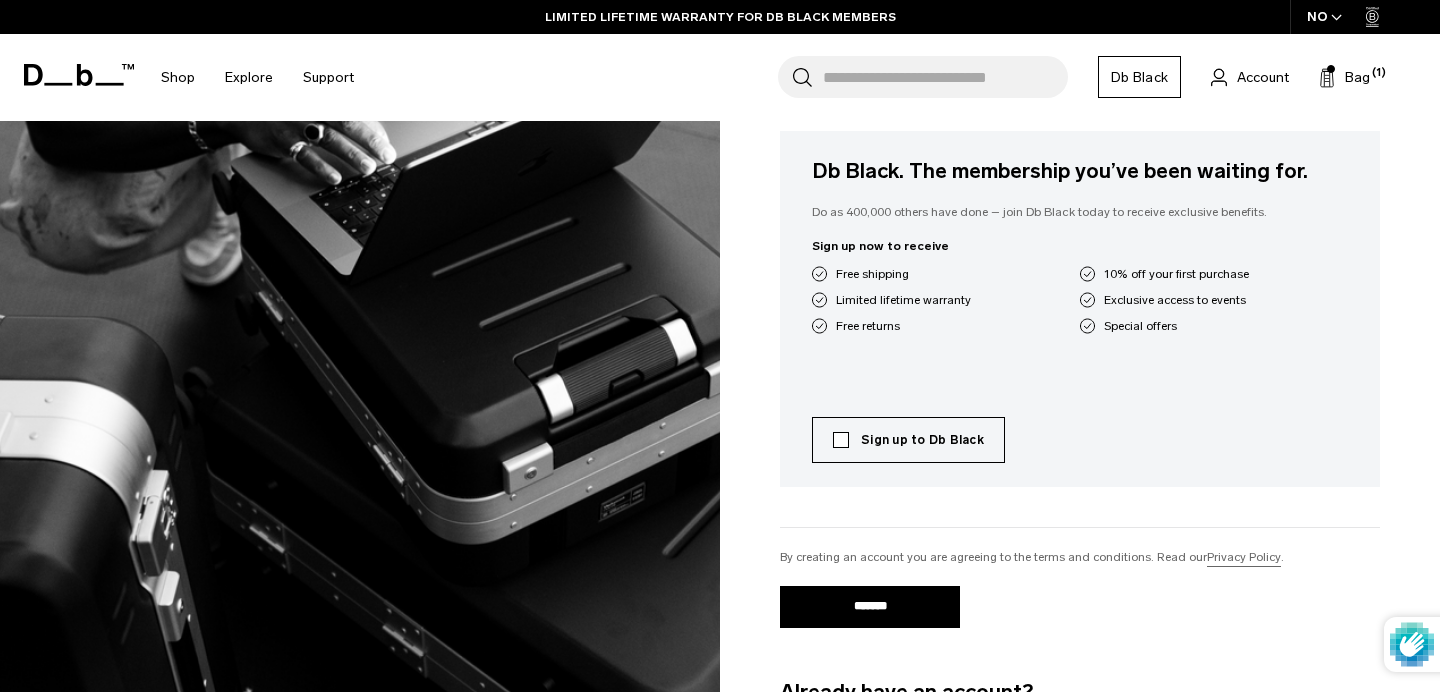 scroll, scrollTop: 536, scrollLeft: 0, axis: vertical 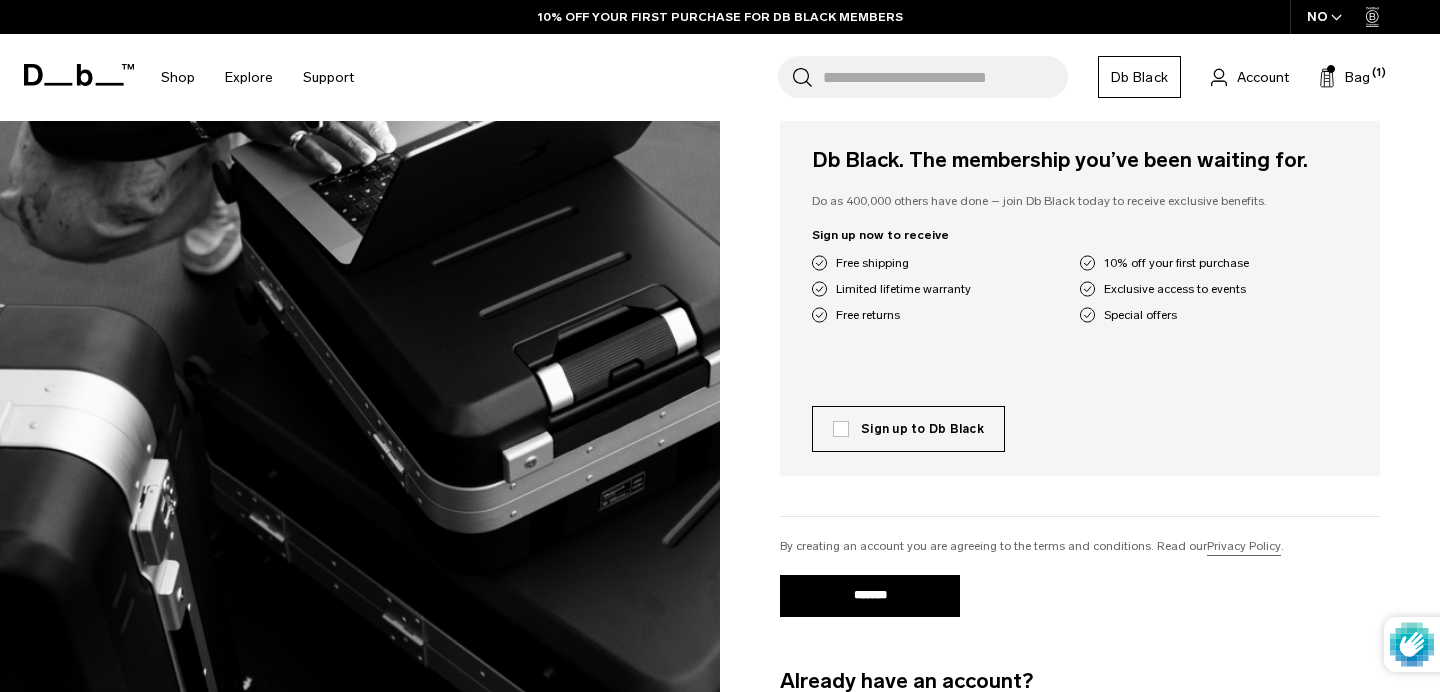 click on "*******" at bounding box center [870, 596] 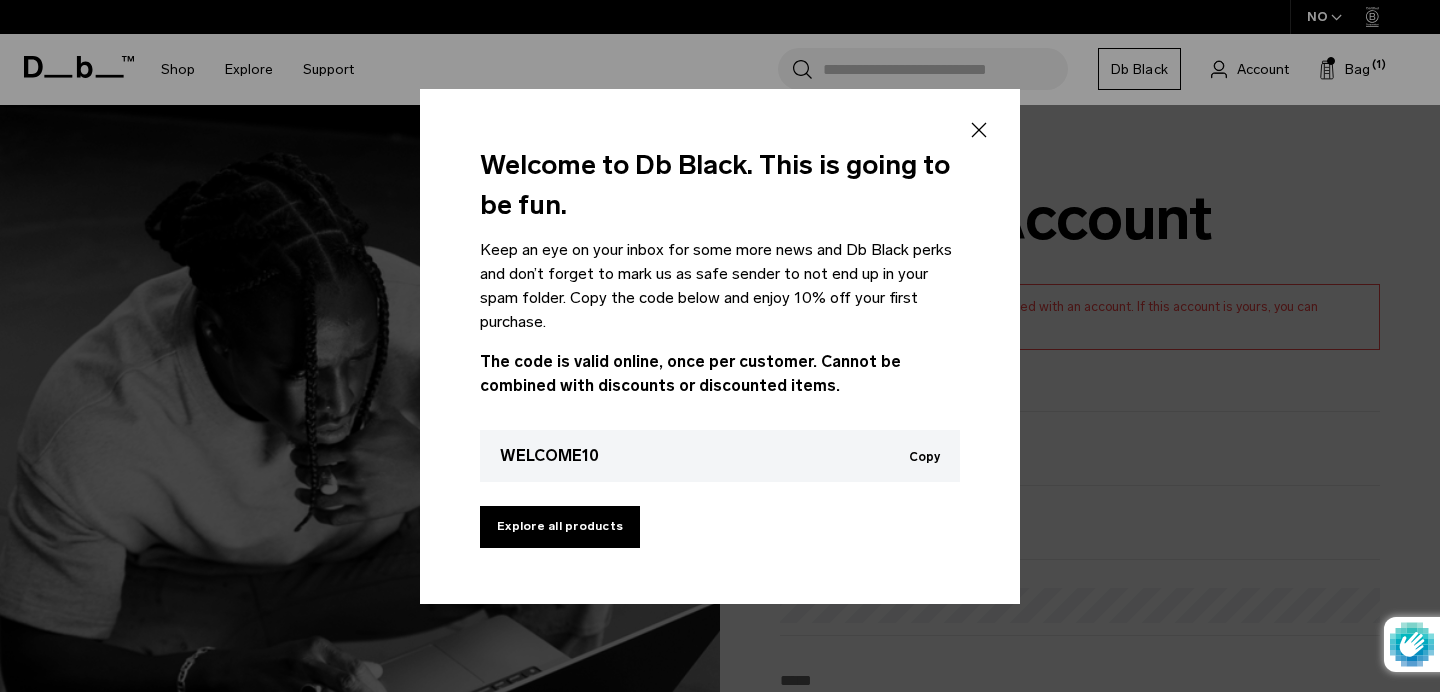 scroll, scrollTop: 0, scrollLeft: 0, axis: both 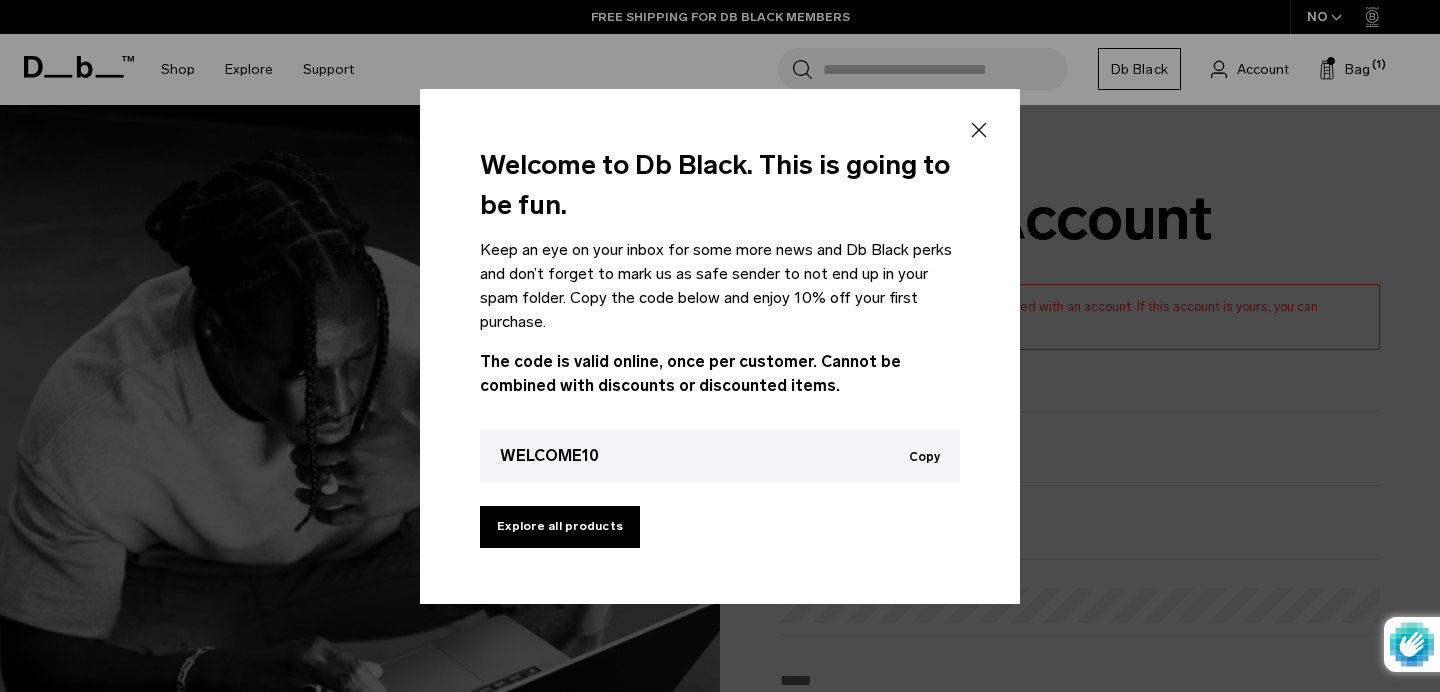 click on "Copy" at bounding box center (924, 457) 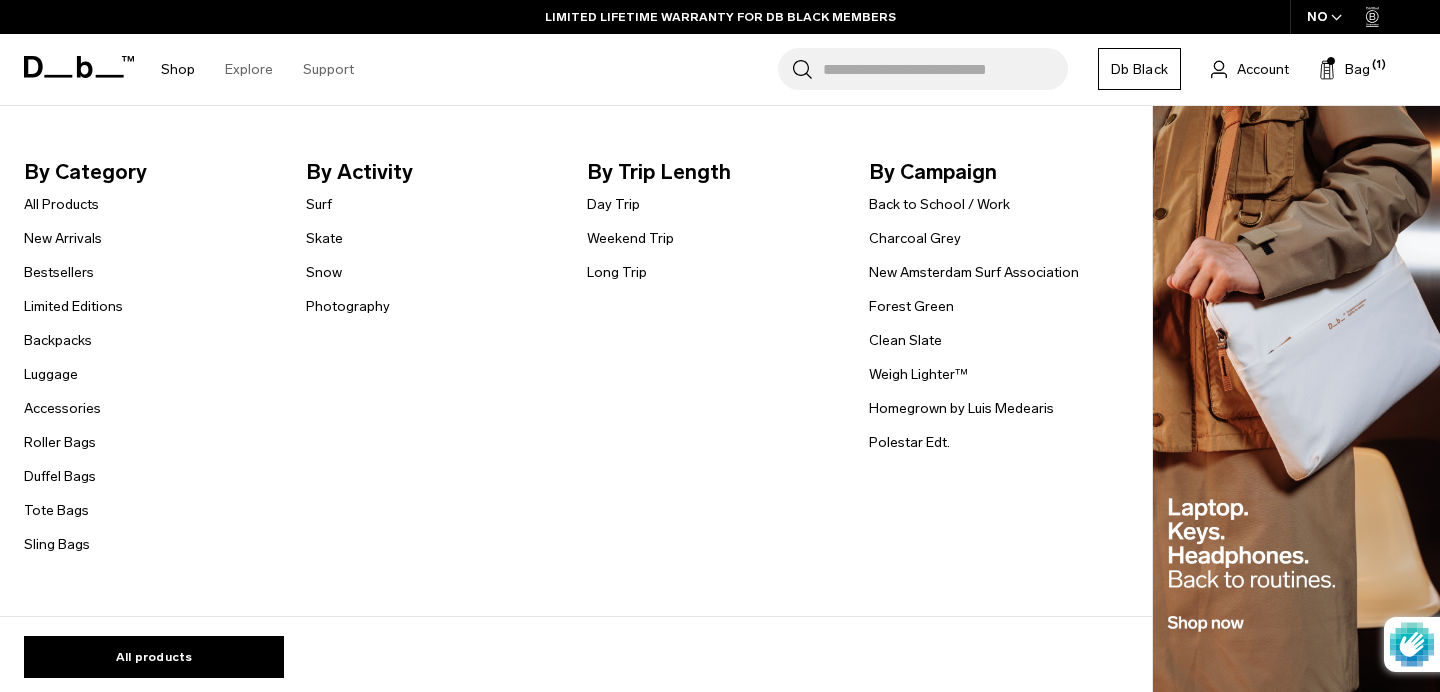 scroll, scrollTop: 55, scrollLeft: 0, axis: vertical 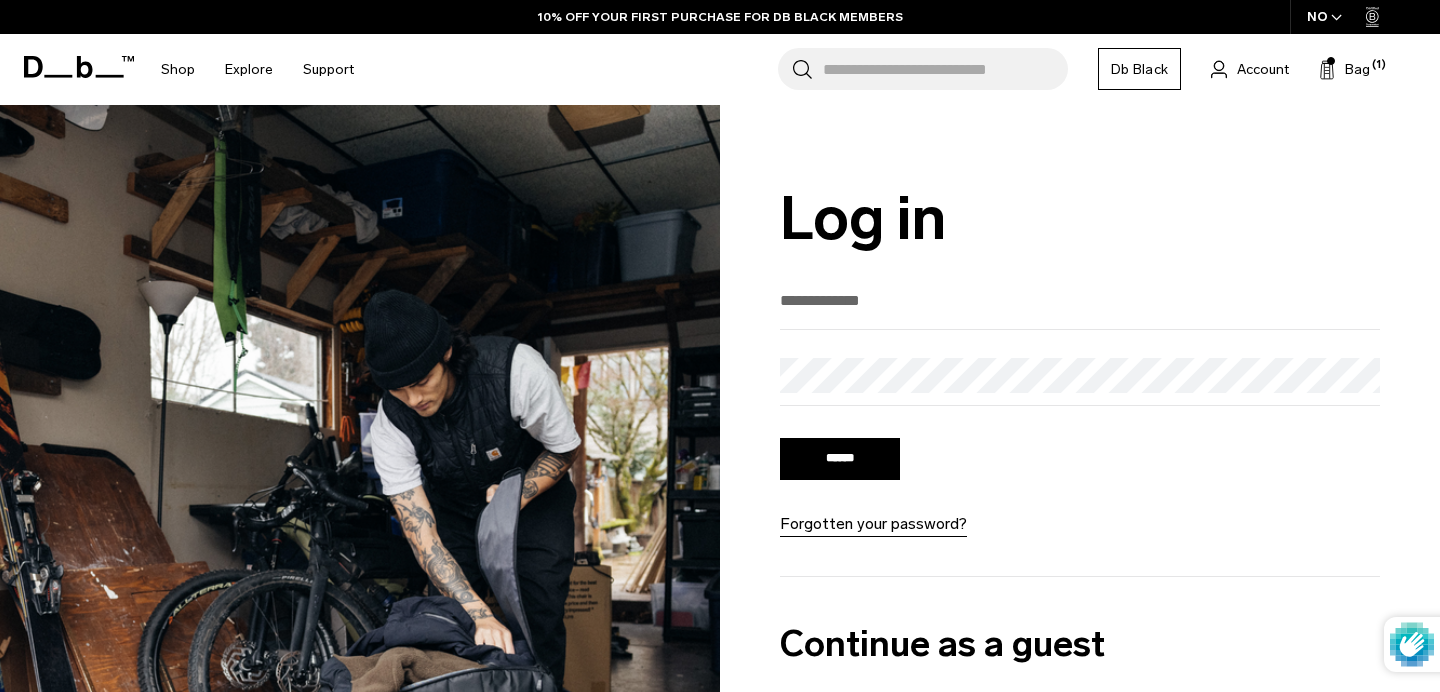 click at bounding box center [360, 562] 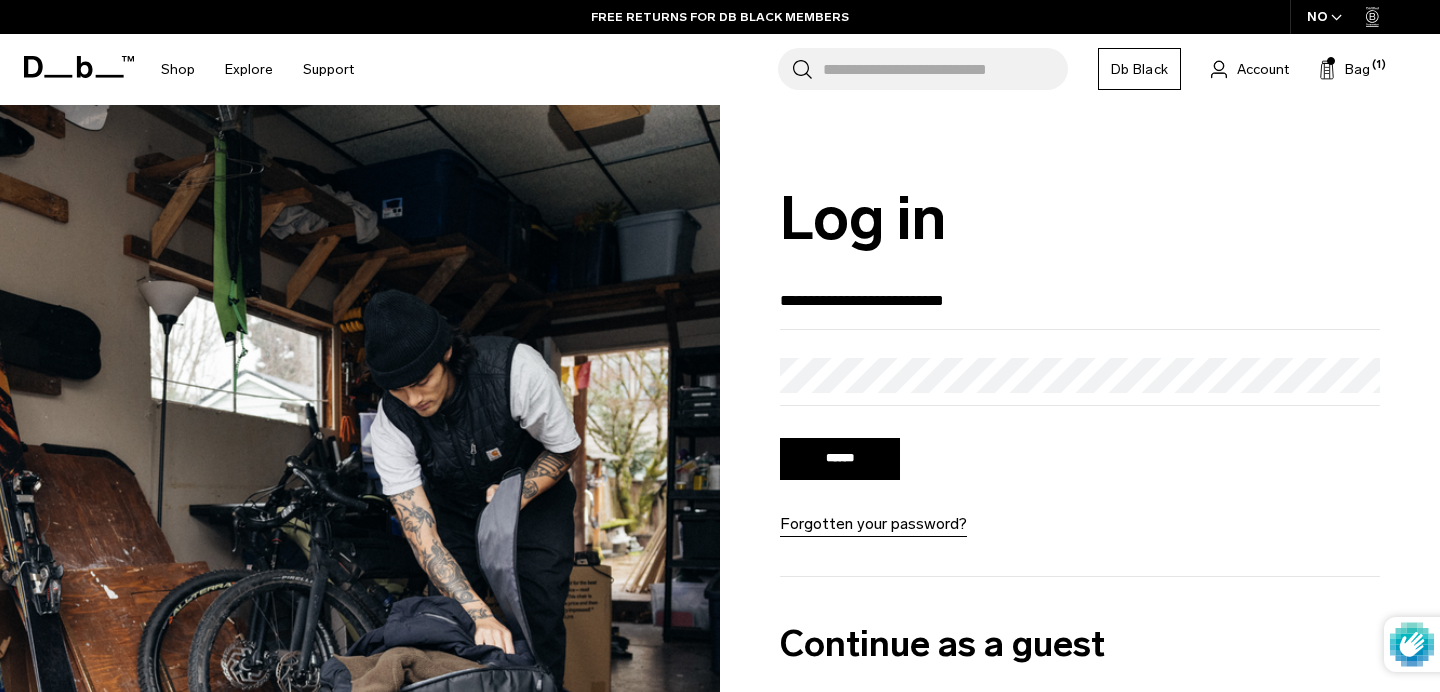 type on "**********" 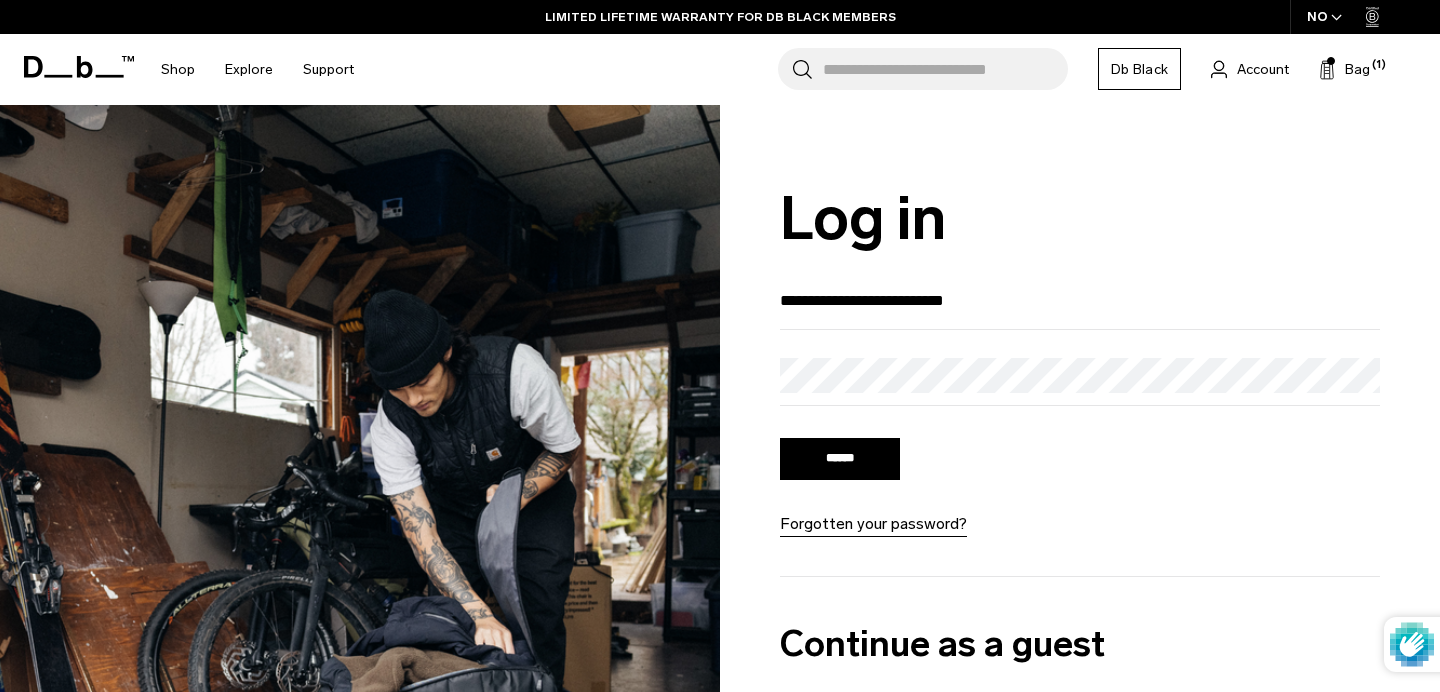 click on "******" at bounding box center (840, 459) 